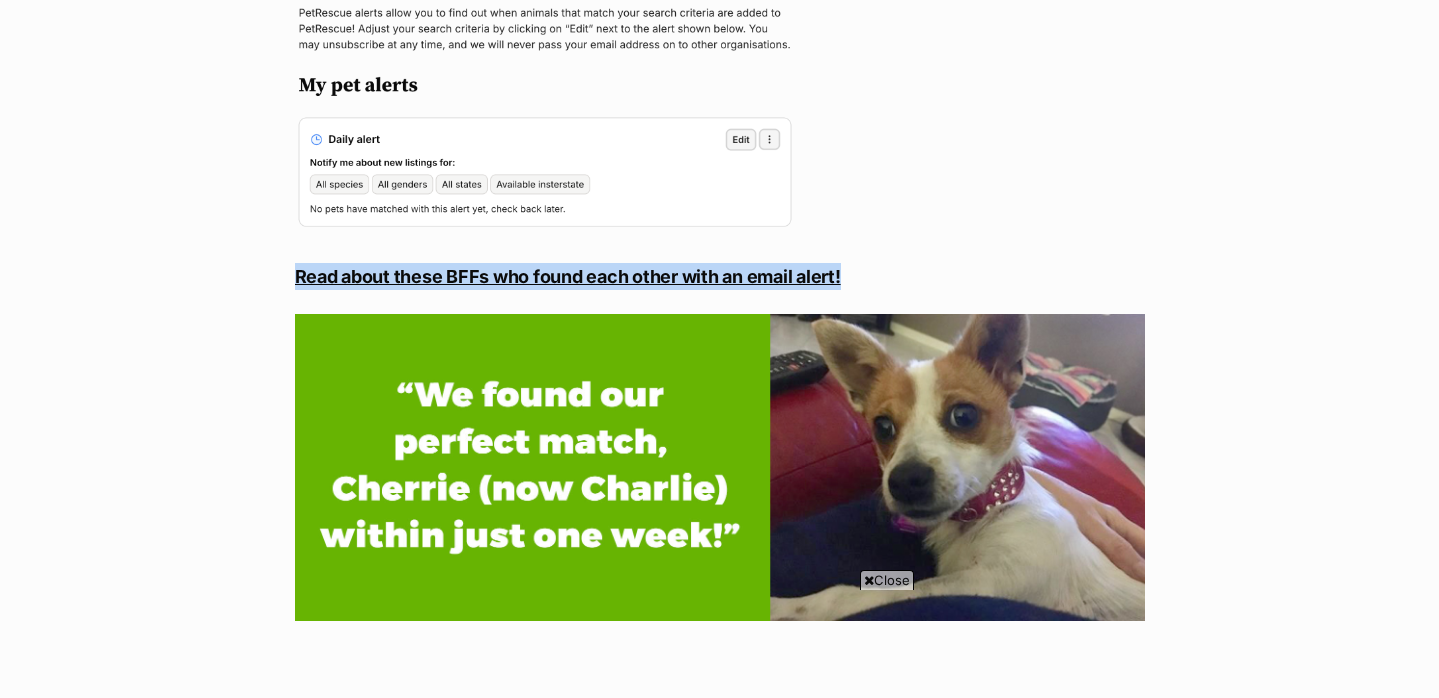 click at bounding box center (720, 93) 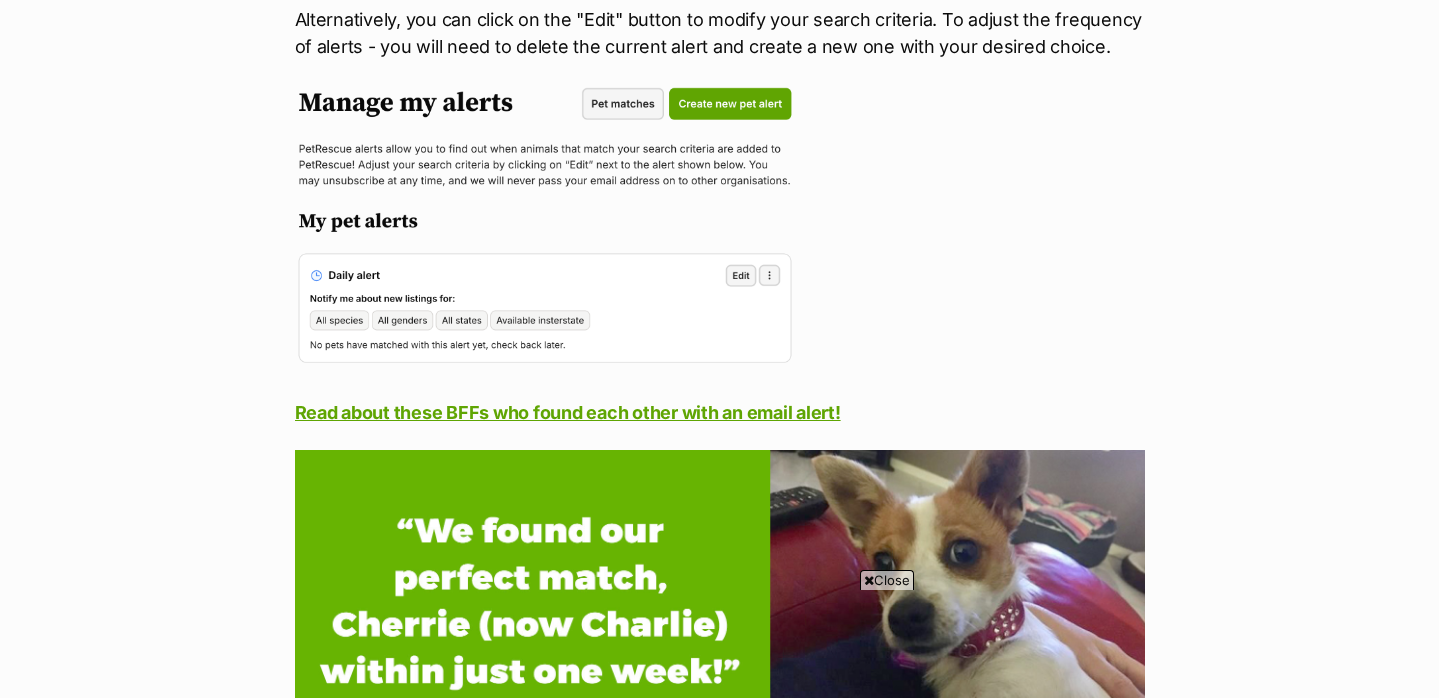 scroll, scrollTop: 0, scrollLeft: 0, axis: both 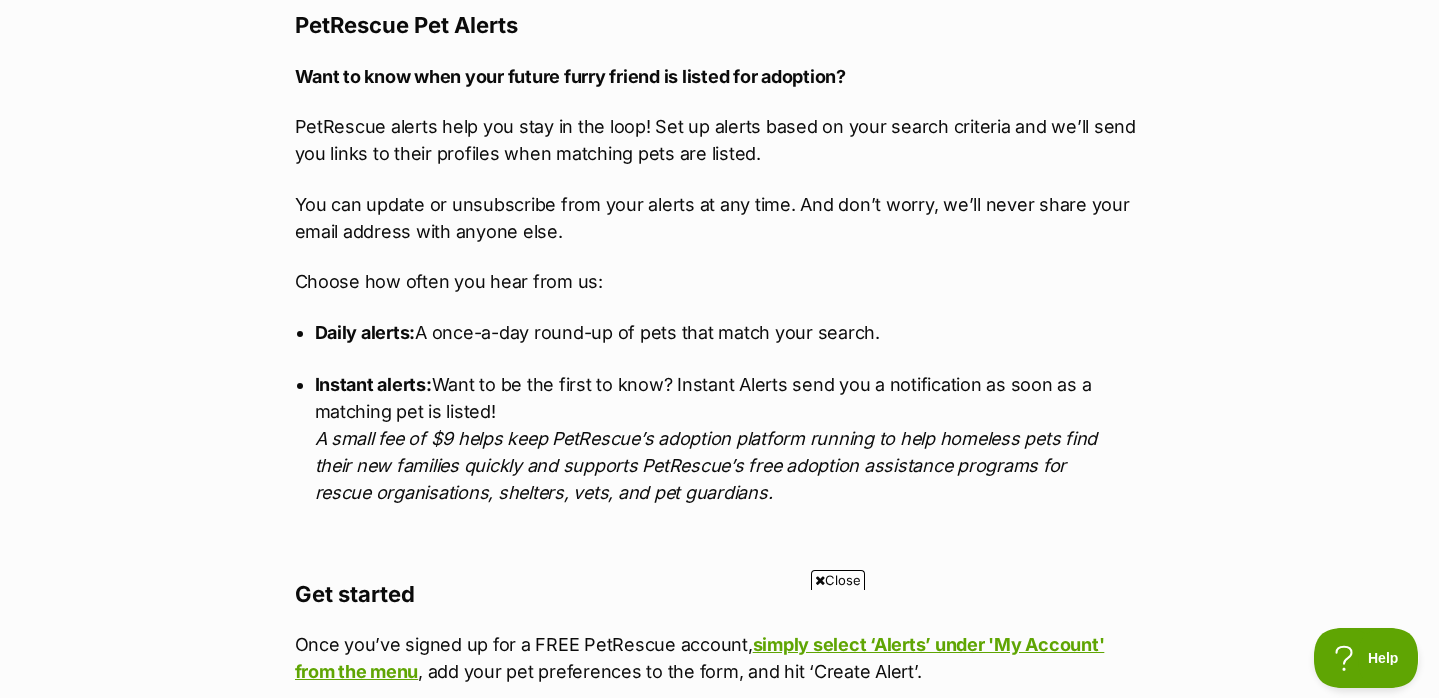 click on "PetRescue Pet Alerts
Want to know when your future furry friend is listed for adoption?
PetRescue alerts help you stay in the loop! Set up alerts based on your search criteria and we’ll send you links to their profiles when matching pets are listed.
You can update or unsubscribe from your alerts at any time. And don’t worry, we’ll never share your email address with anyone else.
Choose how often you hear from us:
Daily alerts:  A once-a-day round-up of pets that match your search.
Instant alerts:  Want to be the first to know? Instant Alerts send you a notification as soon as a matching pet is listed!
A small fee of $9 helps keep PetRescue’s adoption platform running to help homeless pets find their new families quickly and supports PetRescue’s free adoption assistance programs for rescue organisations, shelters, vets, and pet guardians.
Get started
Once you’ve signed up for a FREE PetRescue account,
Yep, it’s really that simple 😊" at bounding box center [720, 982] 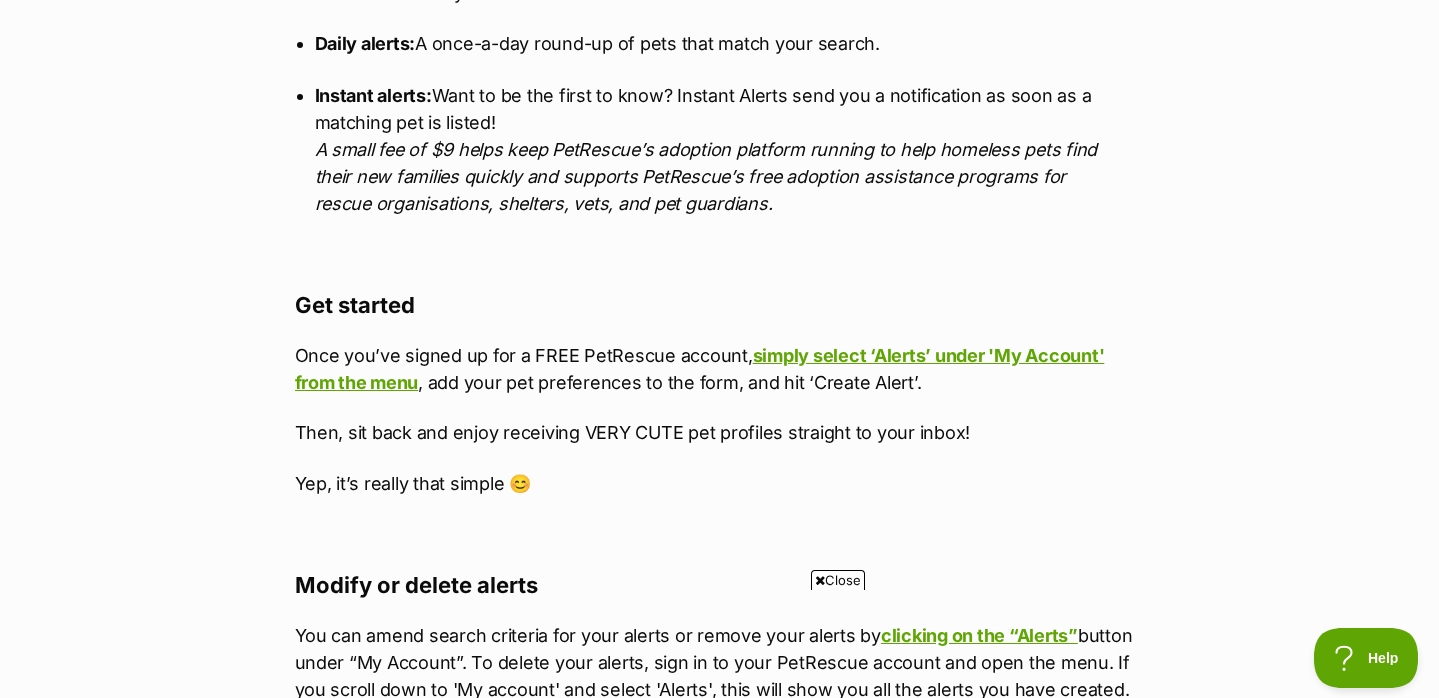 scroll, scrollTop: 0, scrollLeft: 0, axis: both 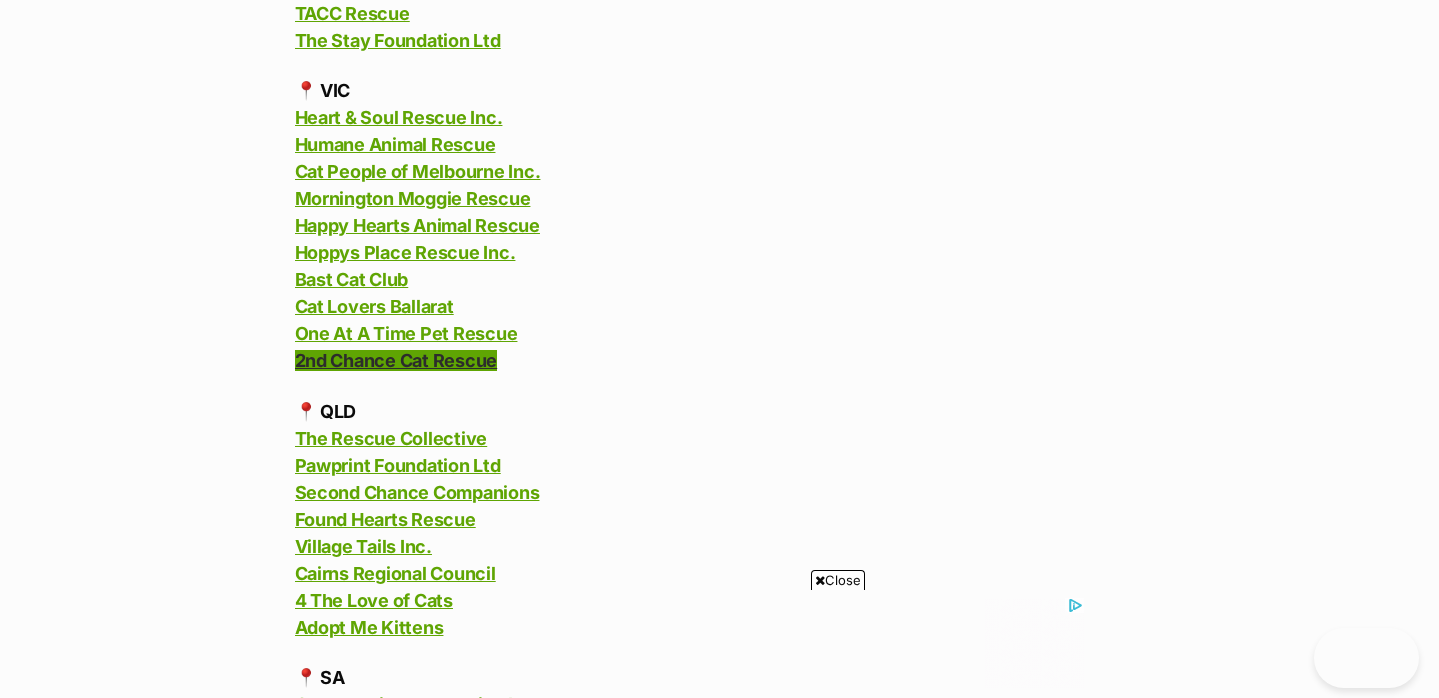 click on "2nd Chance Cat Rescue" at bounding box center [396, 360] 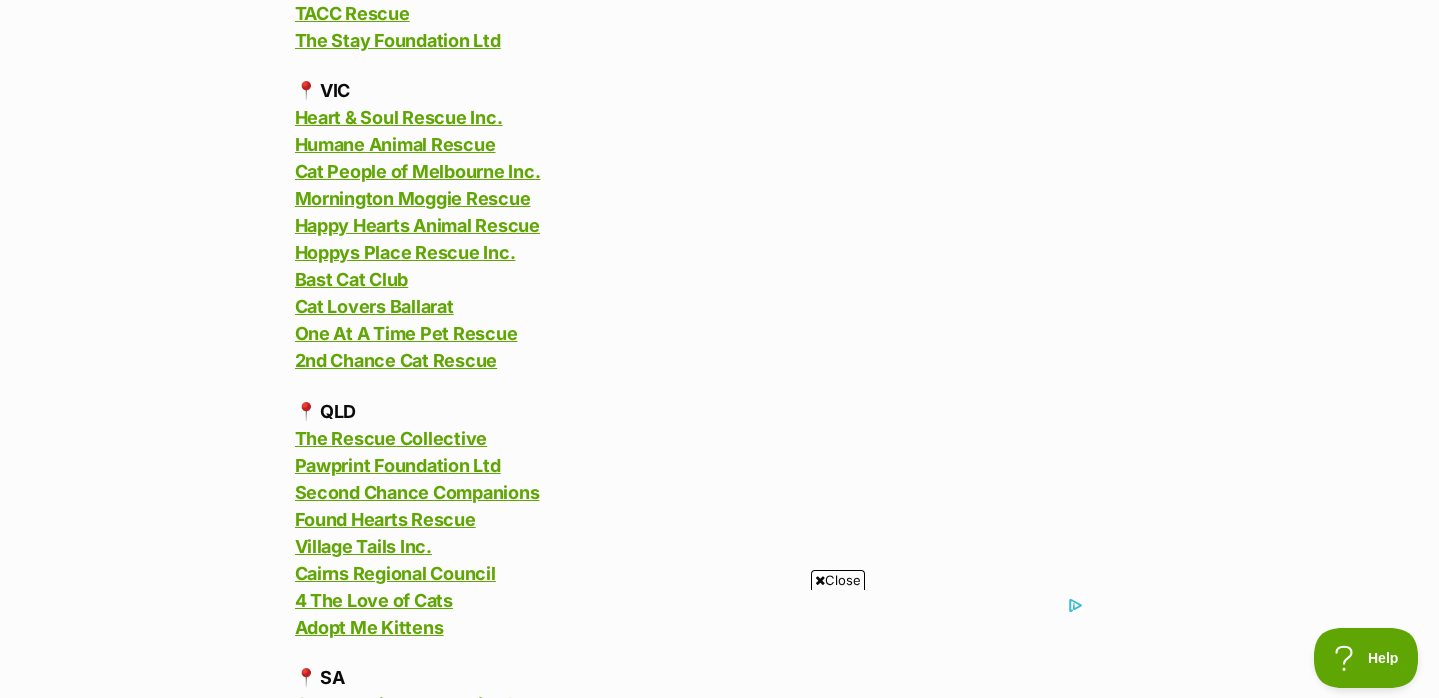 scroll, scrollTop: 0, scrollLeft: 0, axis: both 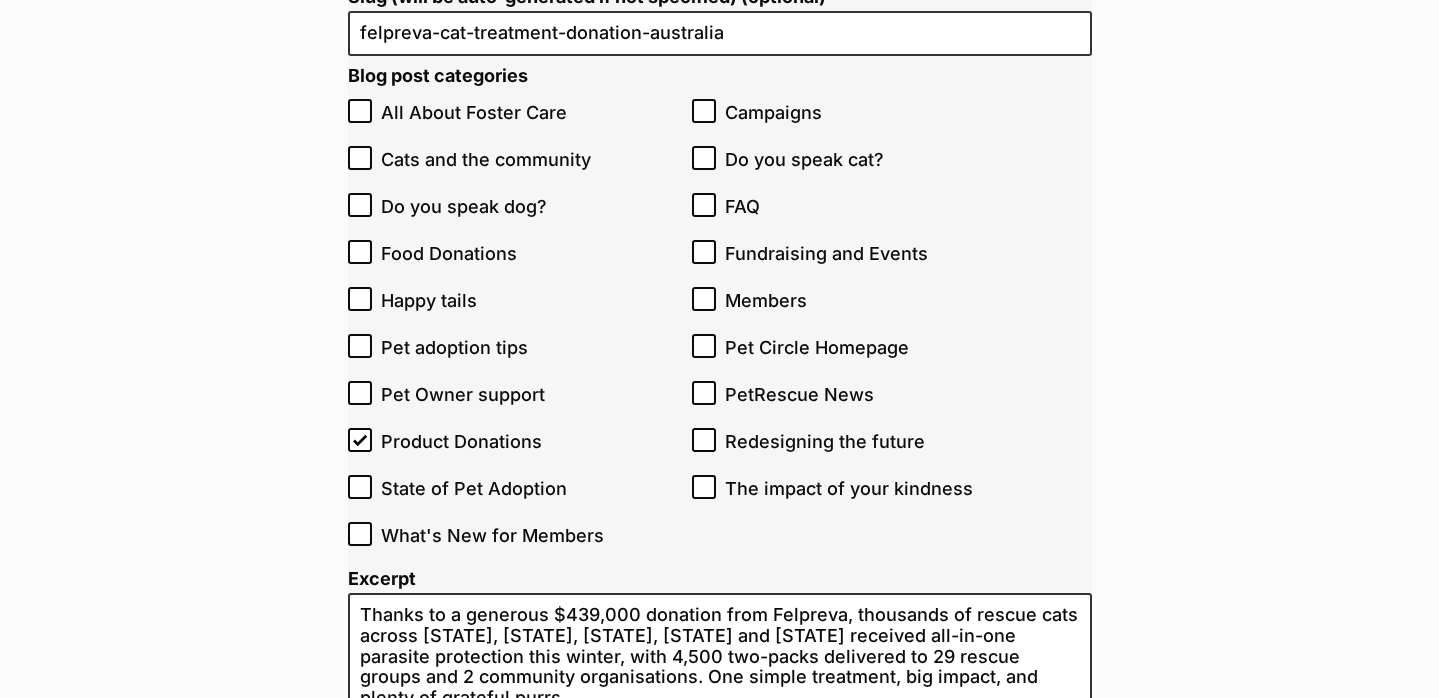 click 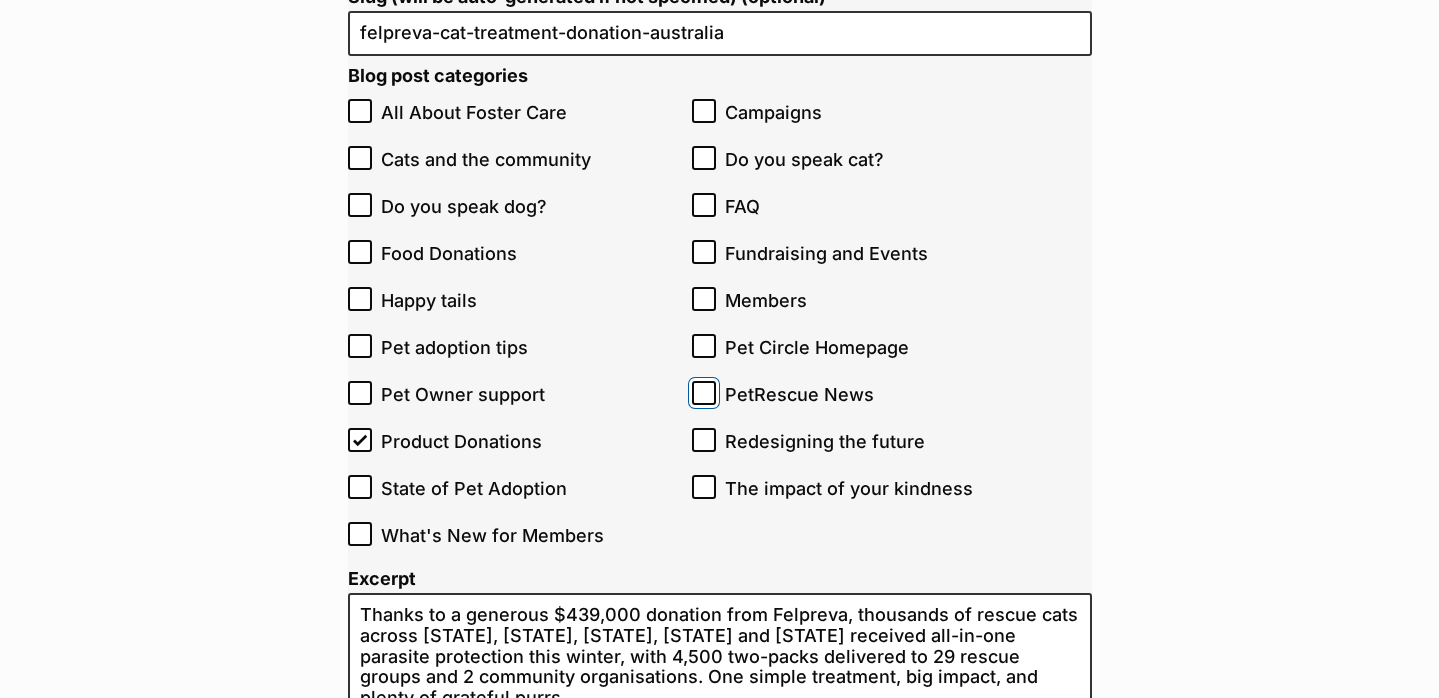 click on "PetRescue News" at bounding box center [704, 393] 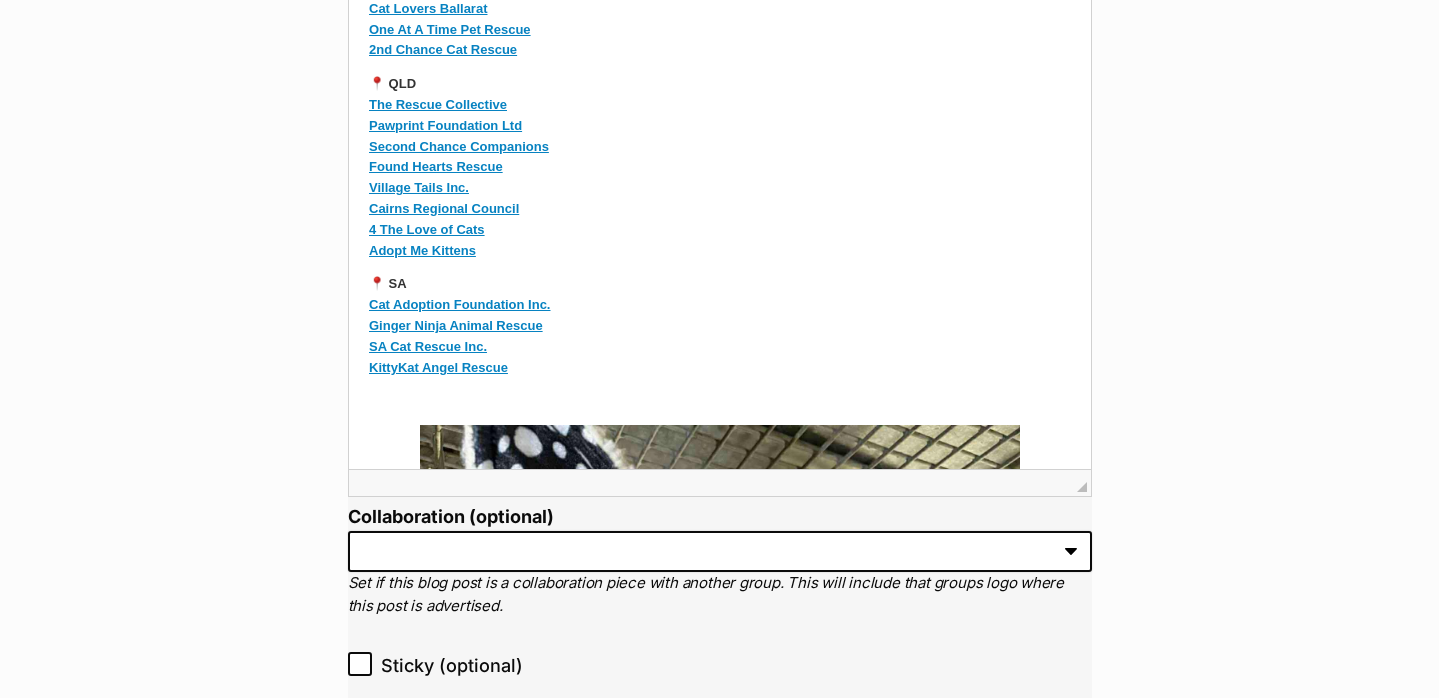 scroll, scrollTop: 2638, scrollLeft: 0, axis: vertical 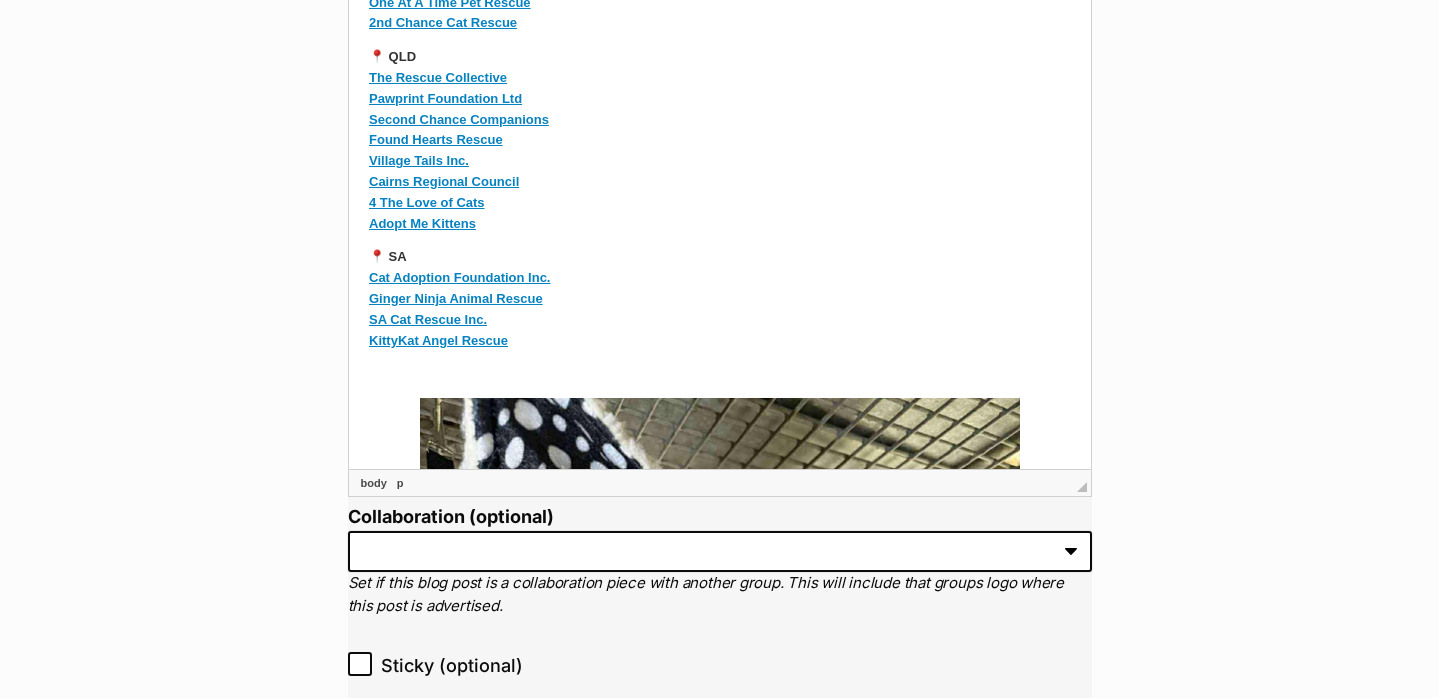 drag, startPoint x: 517, startPoint y: 363, endPoint x: 705, endPoint y: 255, distance: 216.81328 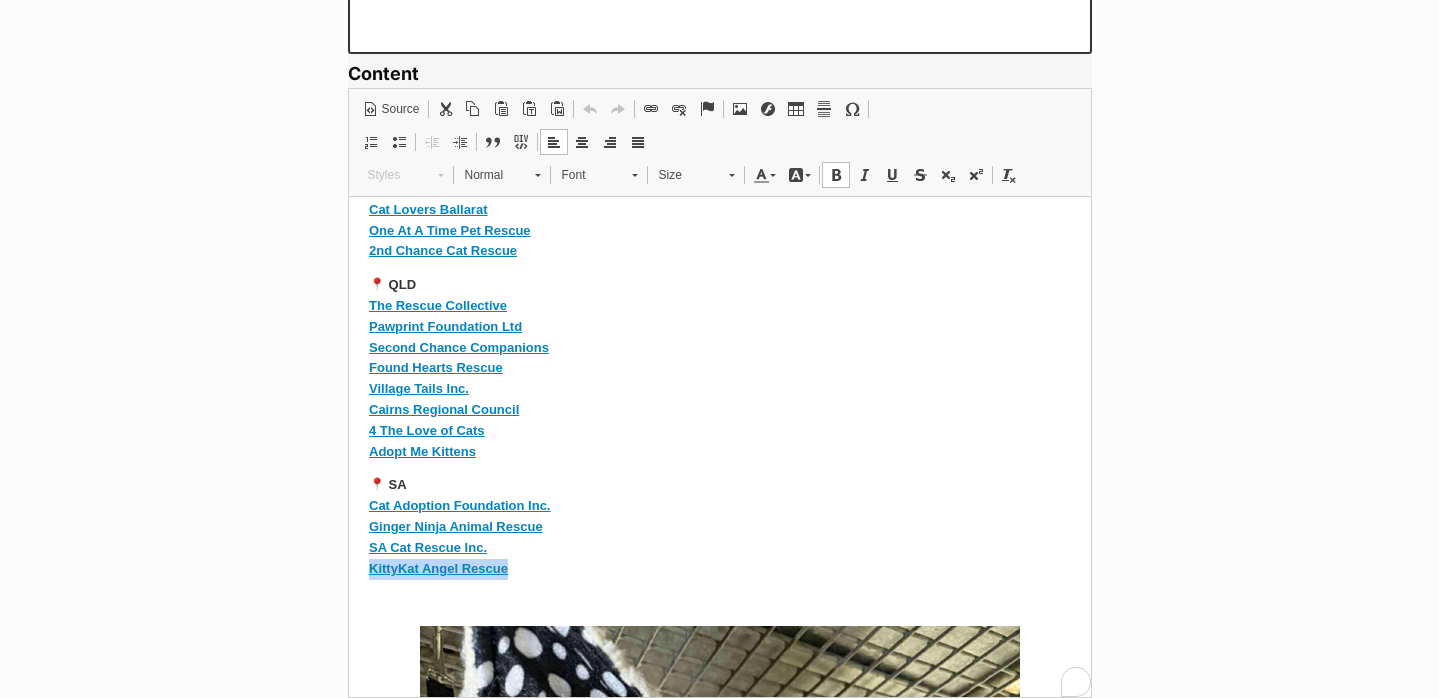 scroll, scrollTop: 1314, scrollLeft: 0, axis: vertical 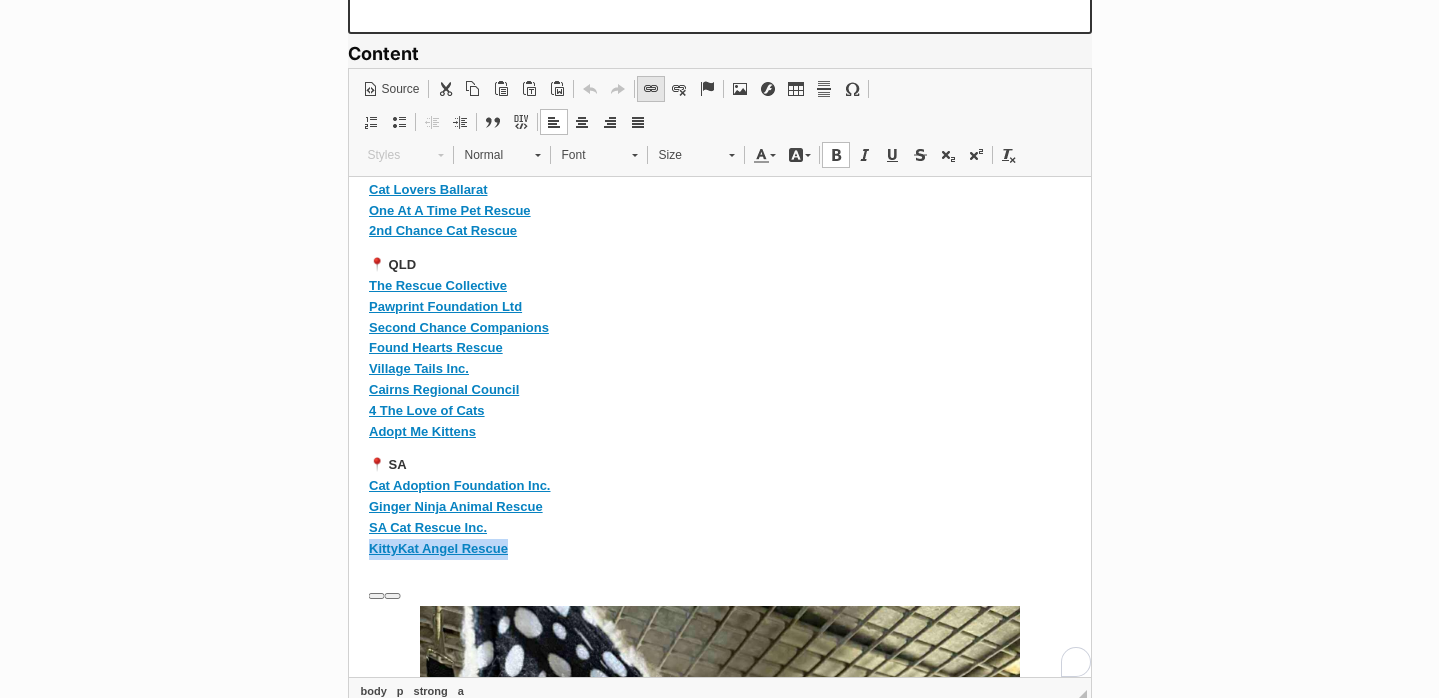 click at bounding box center [651, 89] 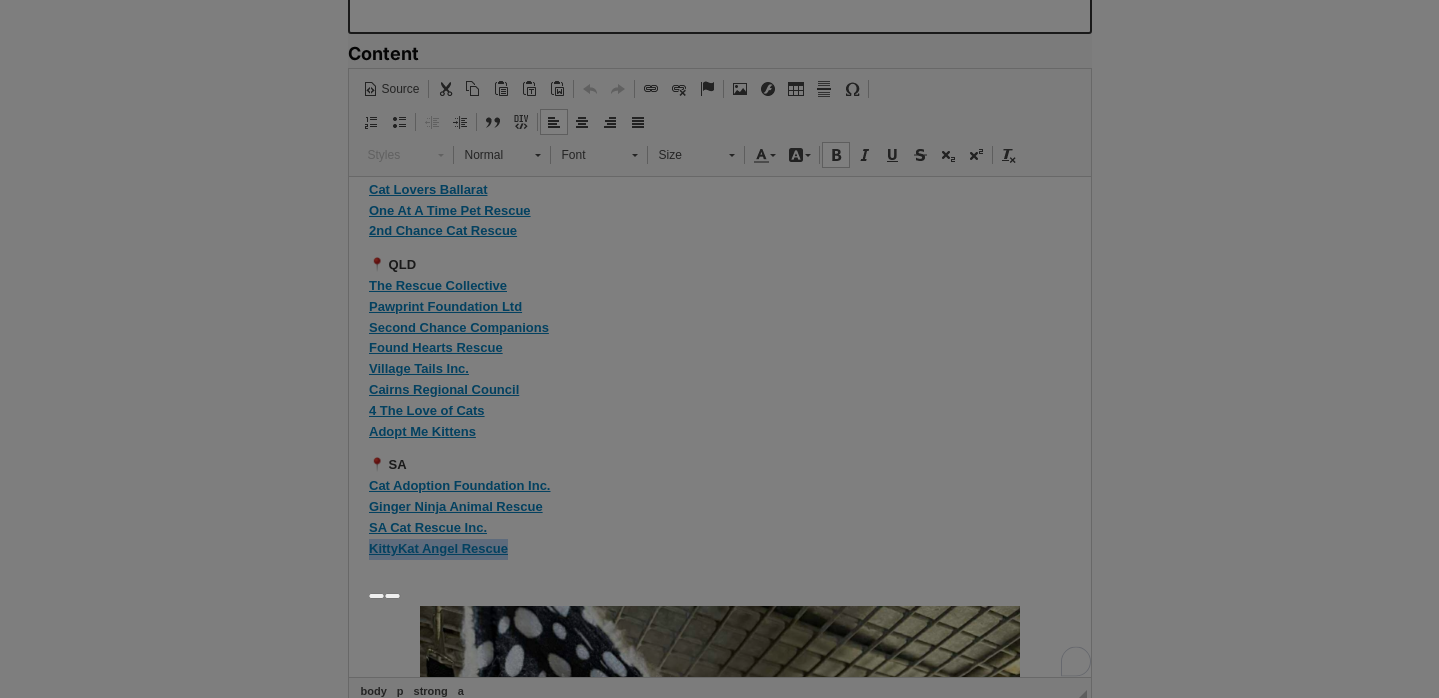 select on "https://" 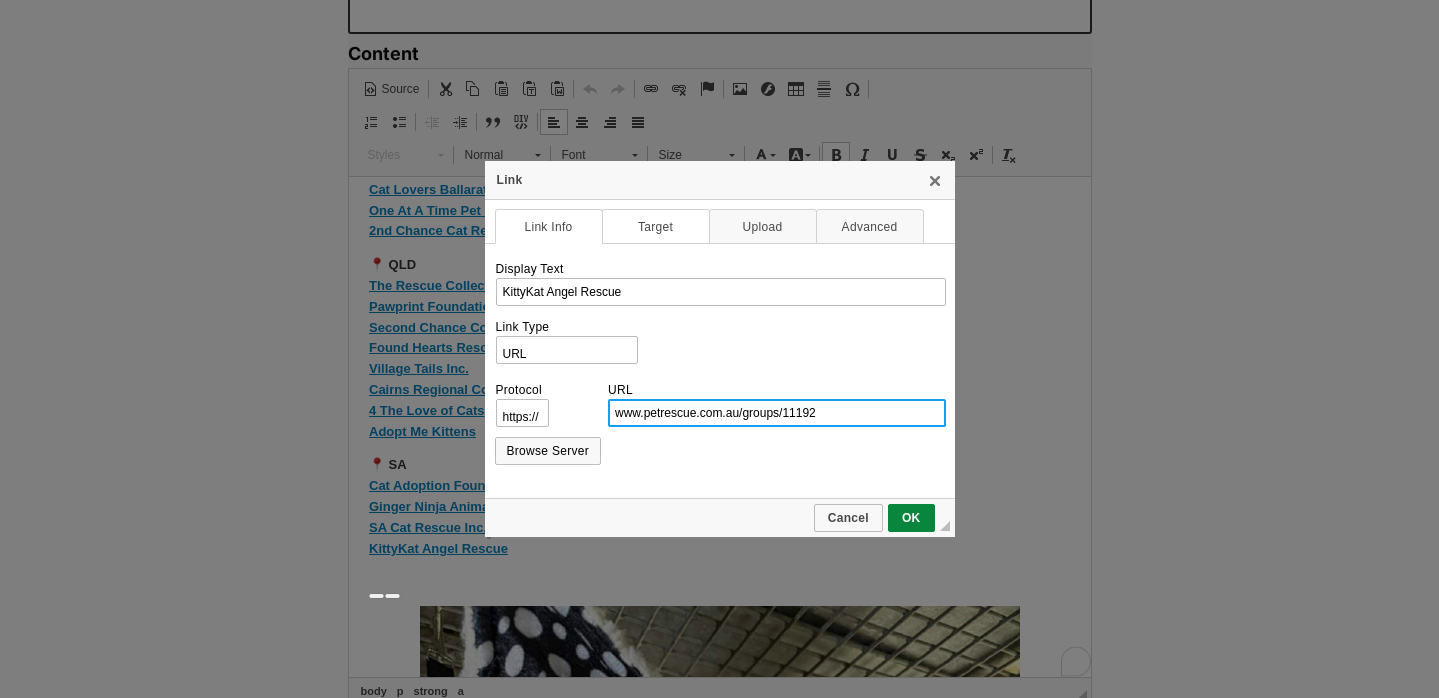 scroll, scrollTop: 0, scrollLeft: 0, axis: both 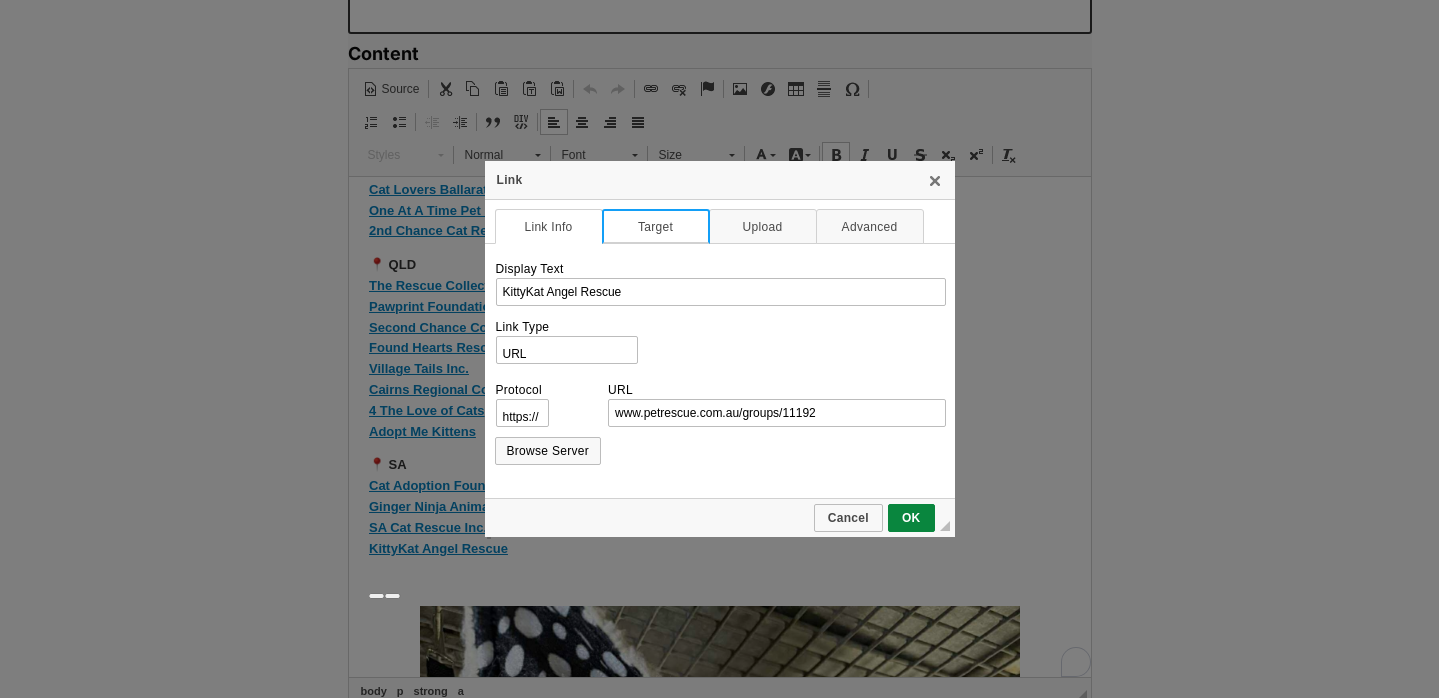 click on "Target" at bounding box center (656, 226) 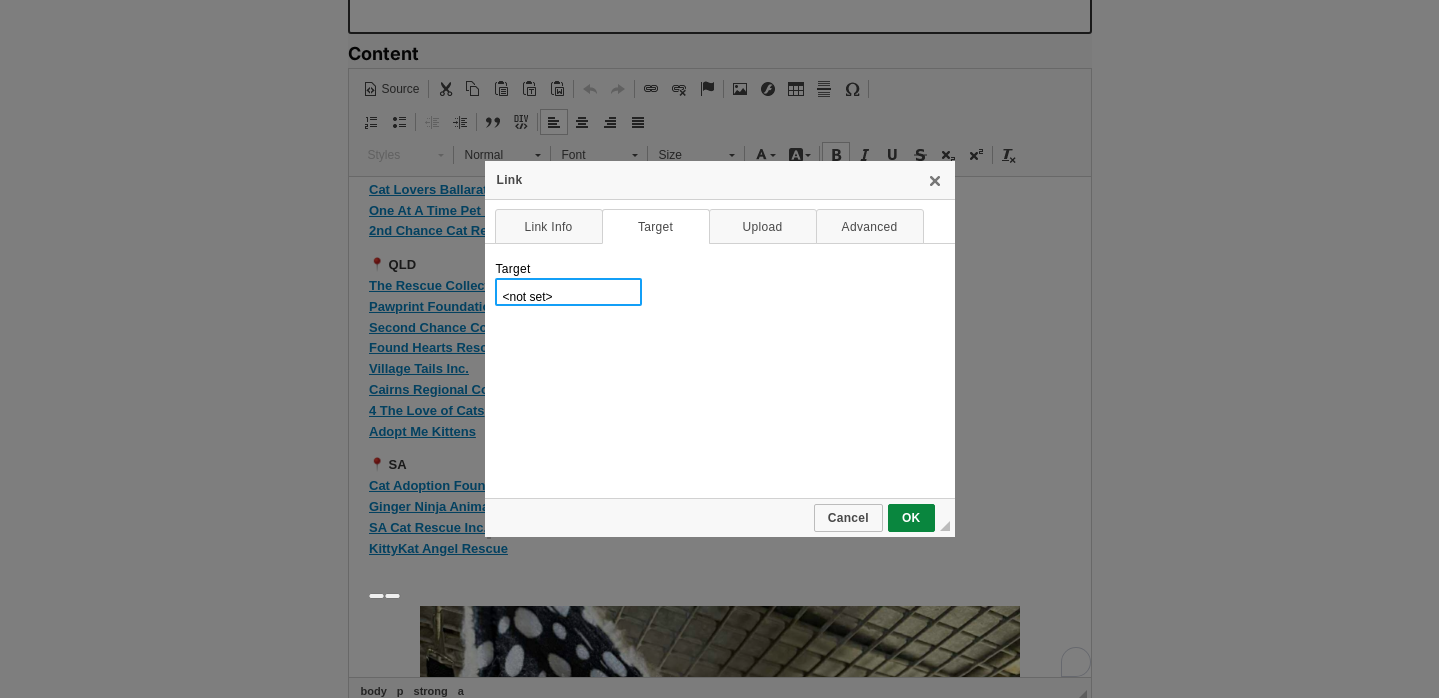 click on "<not set>  <frame>  <popup window>  New Window (_blank)  Topmost Window (_top)  Same Window (_self)  Parent Window (_parent)" at bounding box center (568, 292) 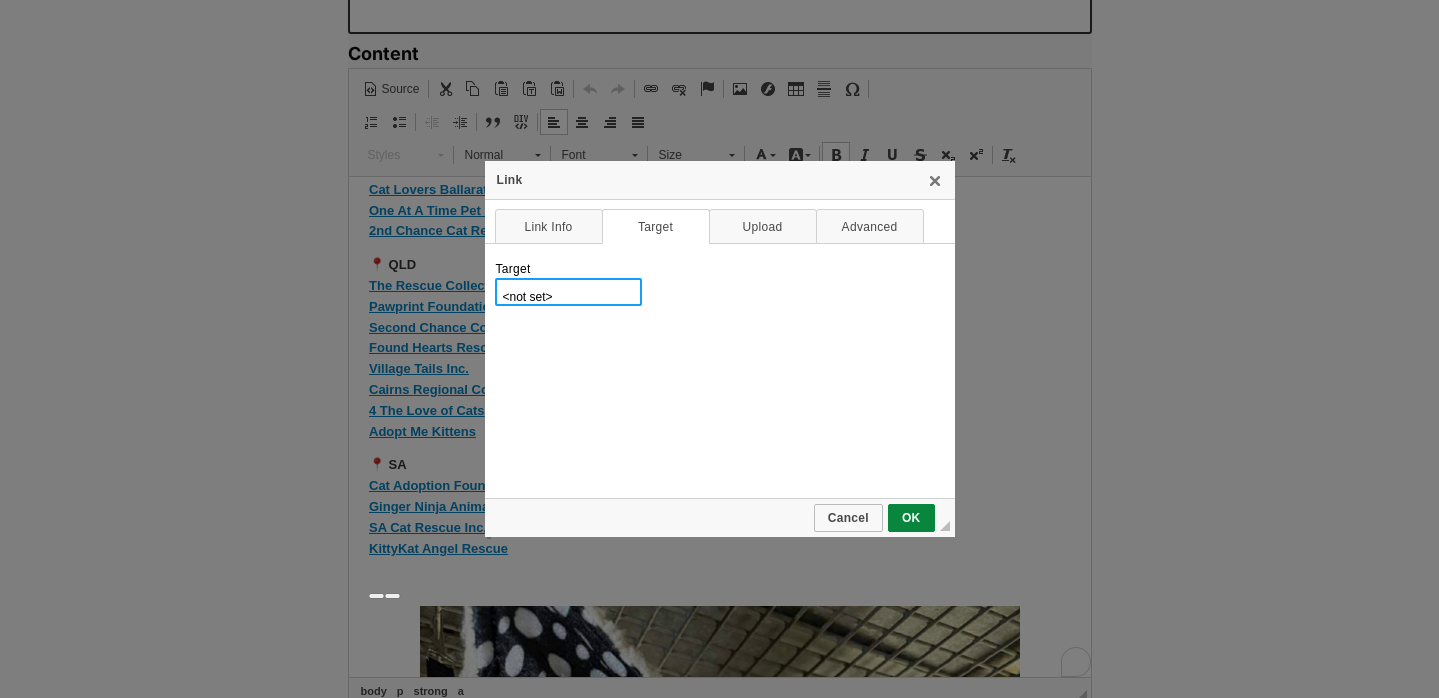 select on "_blank" 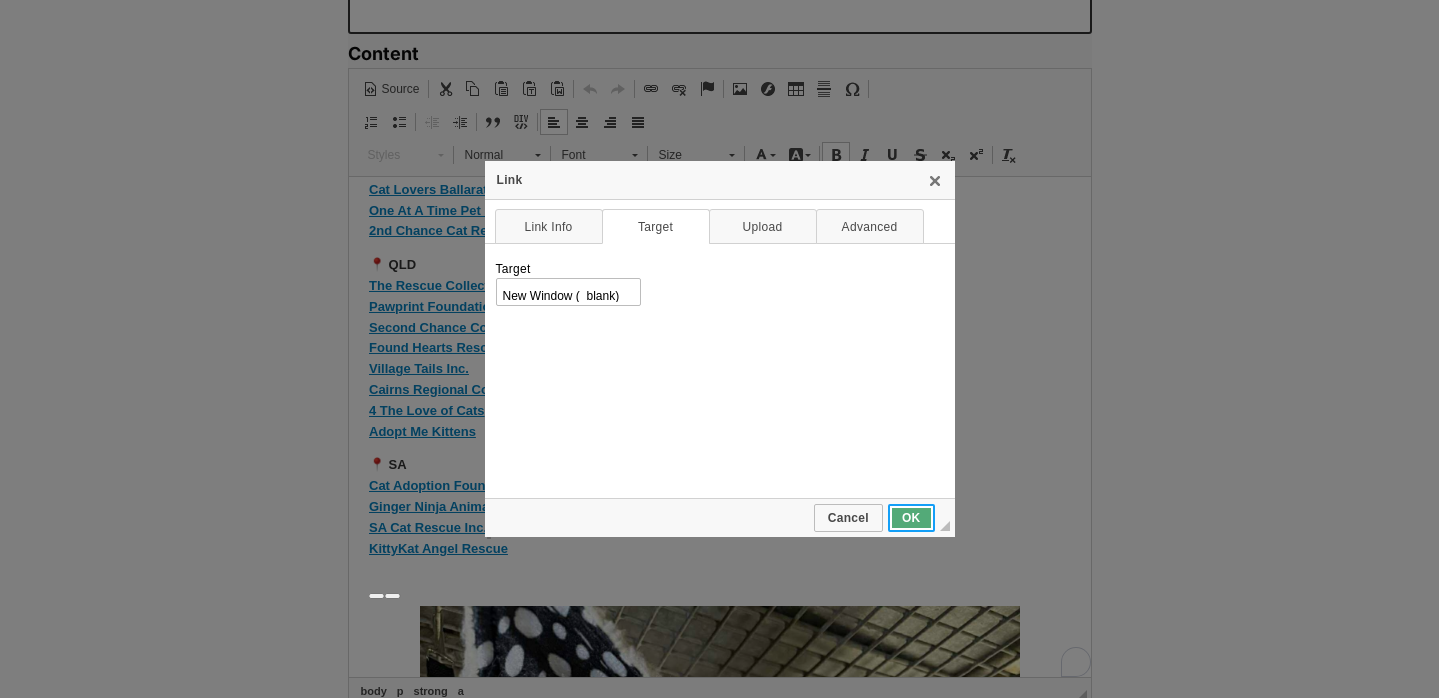 click on "OK" at bounding box center [911, 518] 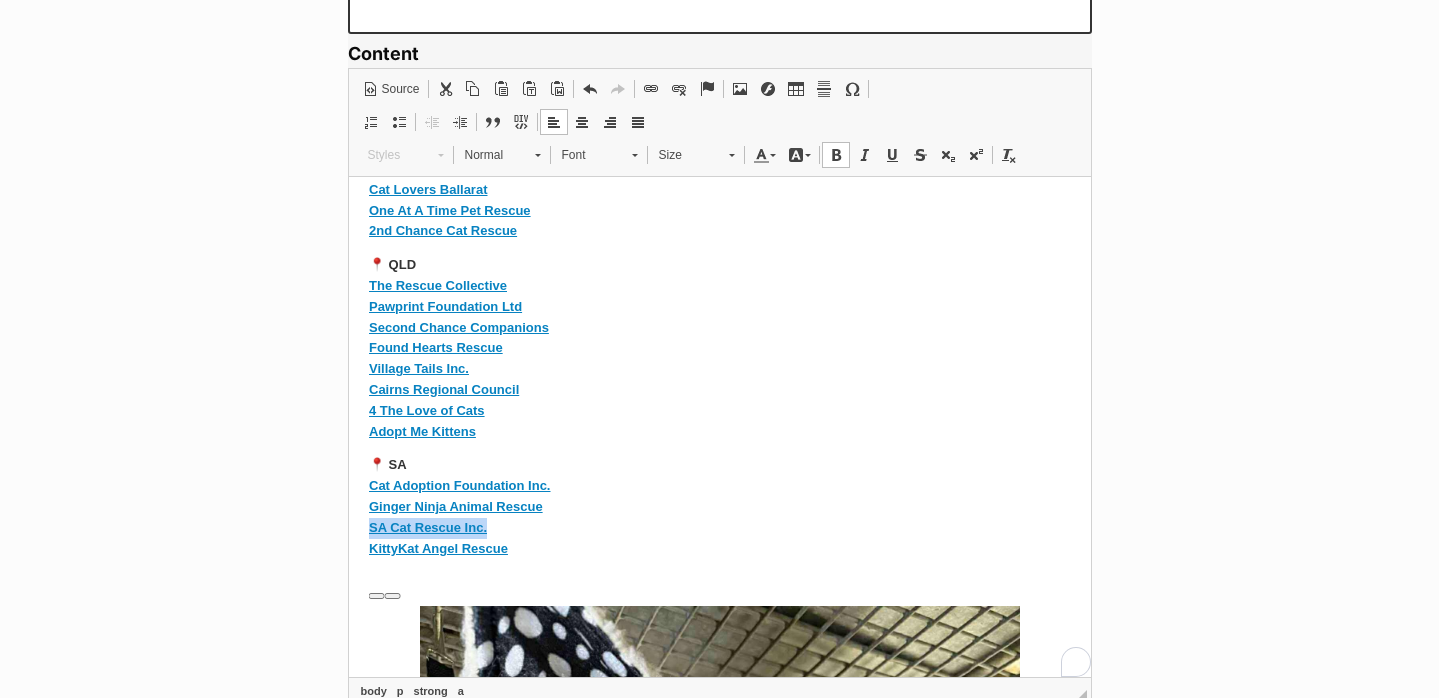 drag, startPoint x: 518, startPoint y: 545, endPoint x: 695, endPoint y: 713, distance: 244.03484 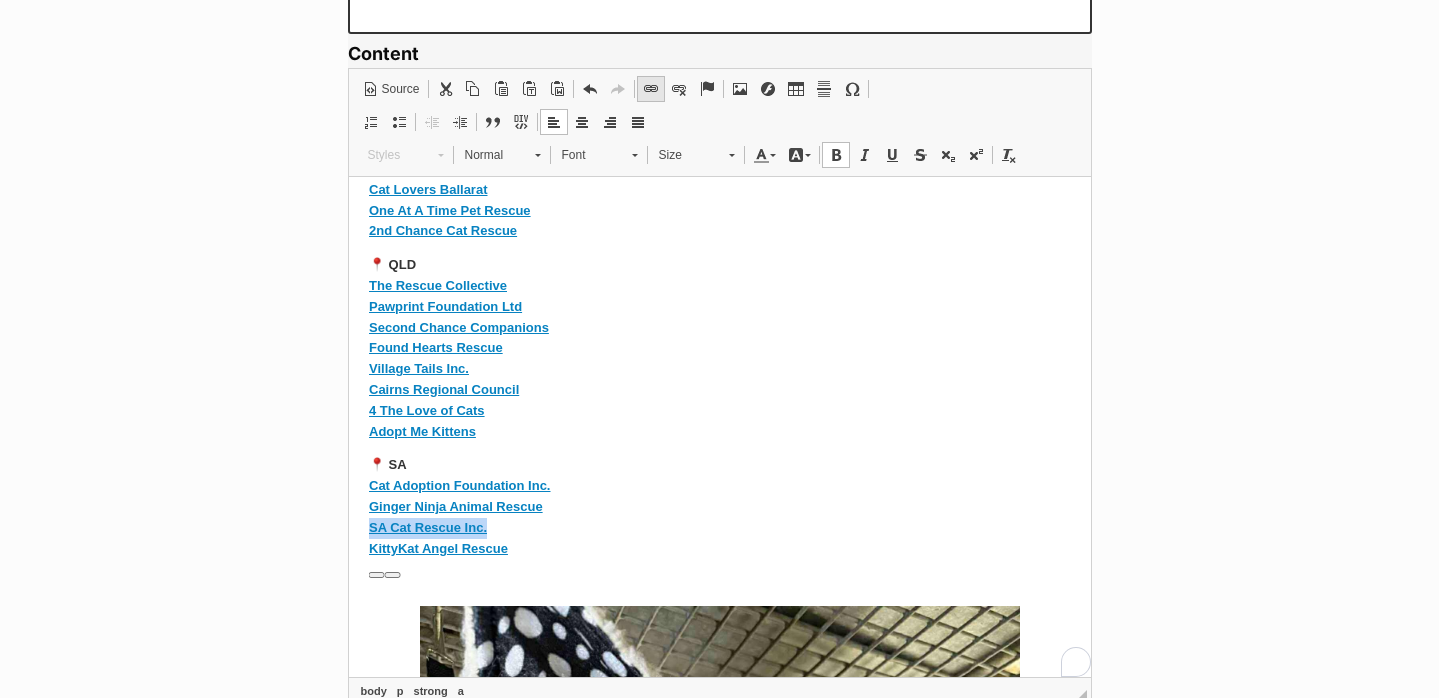 click at bounding box center [651, 89] 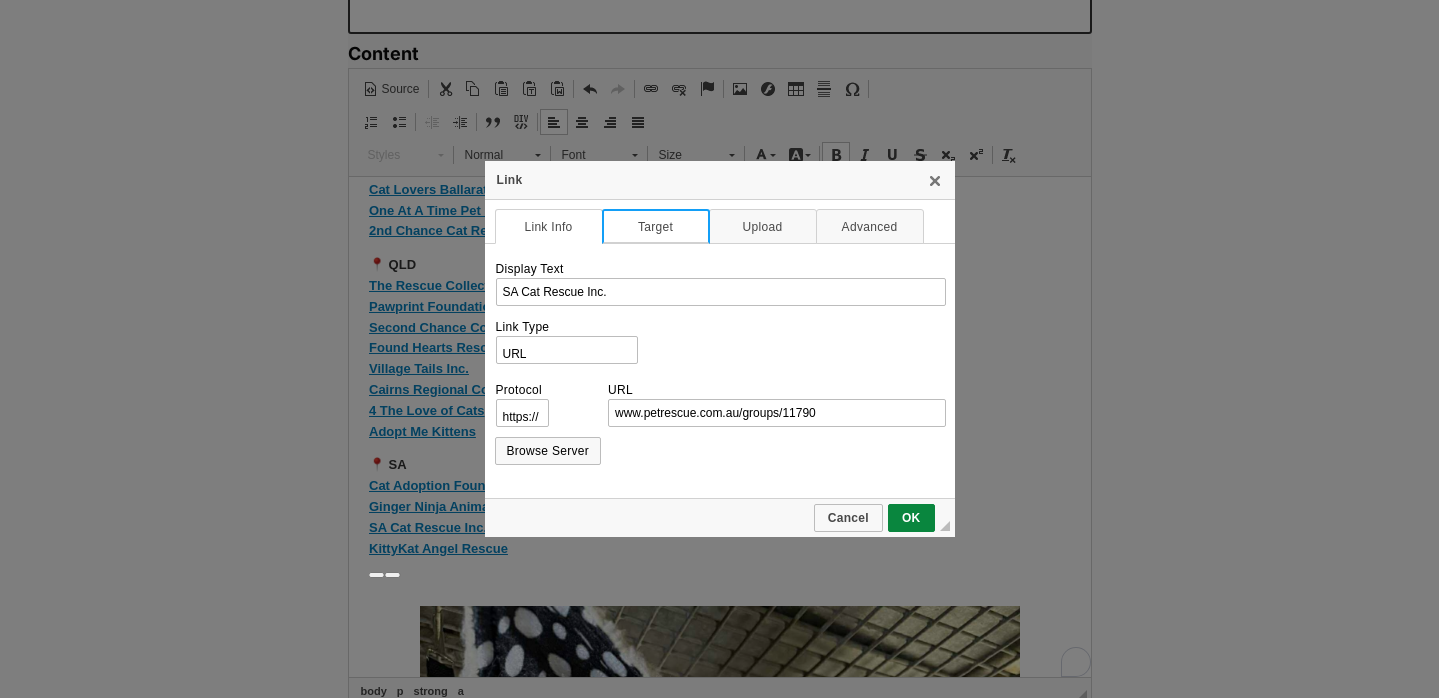 click on "Target" at bounding box center (656, 226) 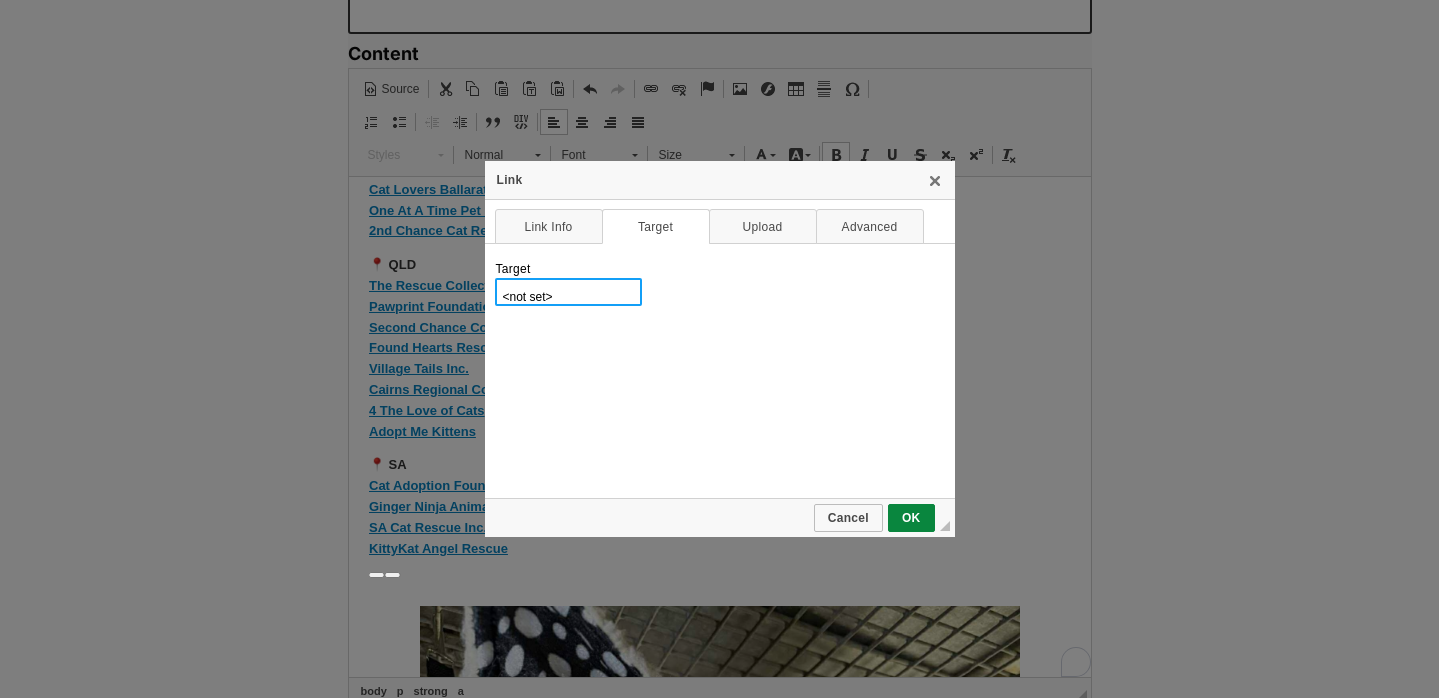 click on "<not set>  <frame>  <popup window>  New Window (_blank)  Topmost Window (_top)  Same Window (_self)  Parent Window (_parent)" at bounding box center (568, 292) 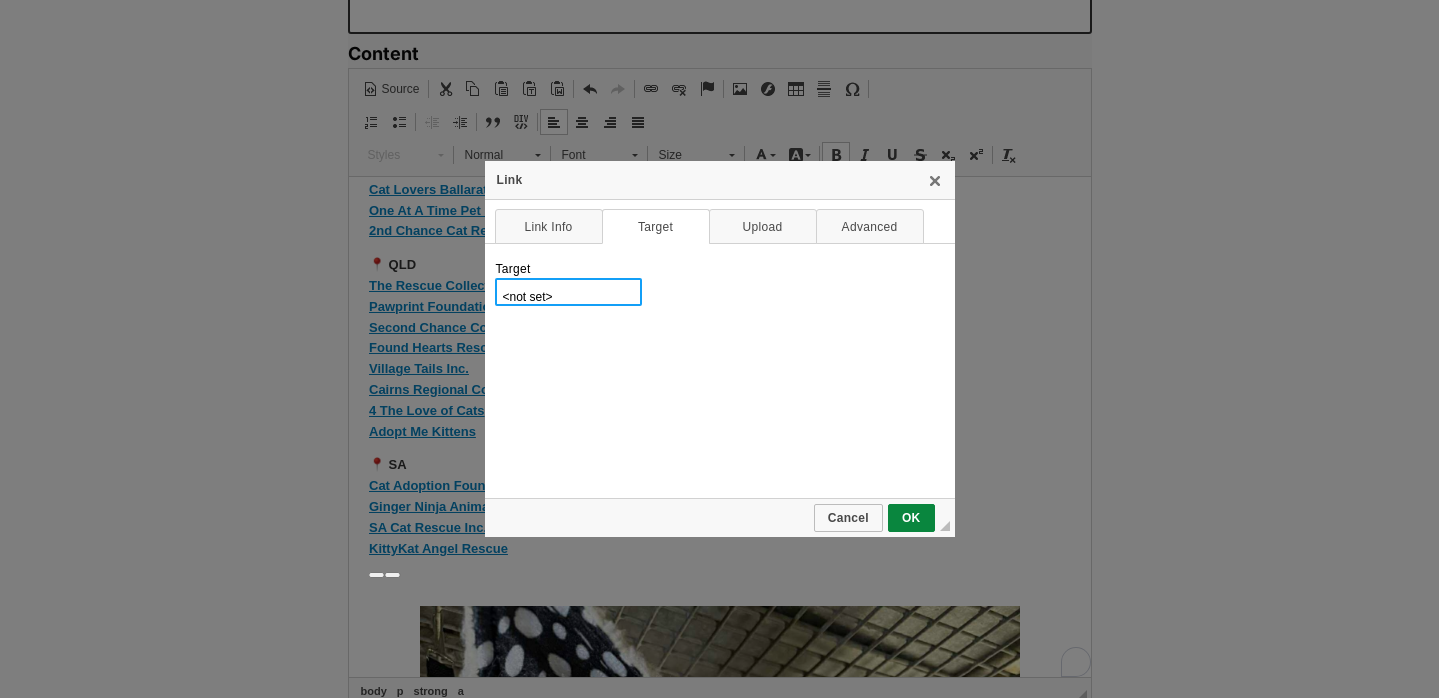 select on "_blank" 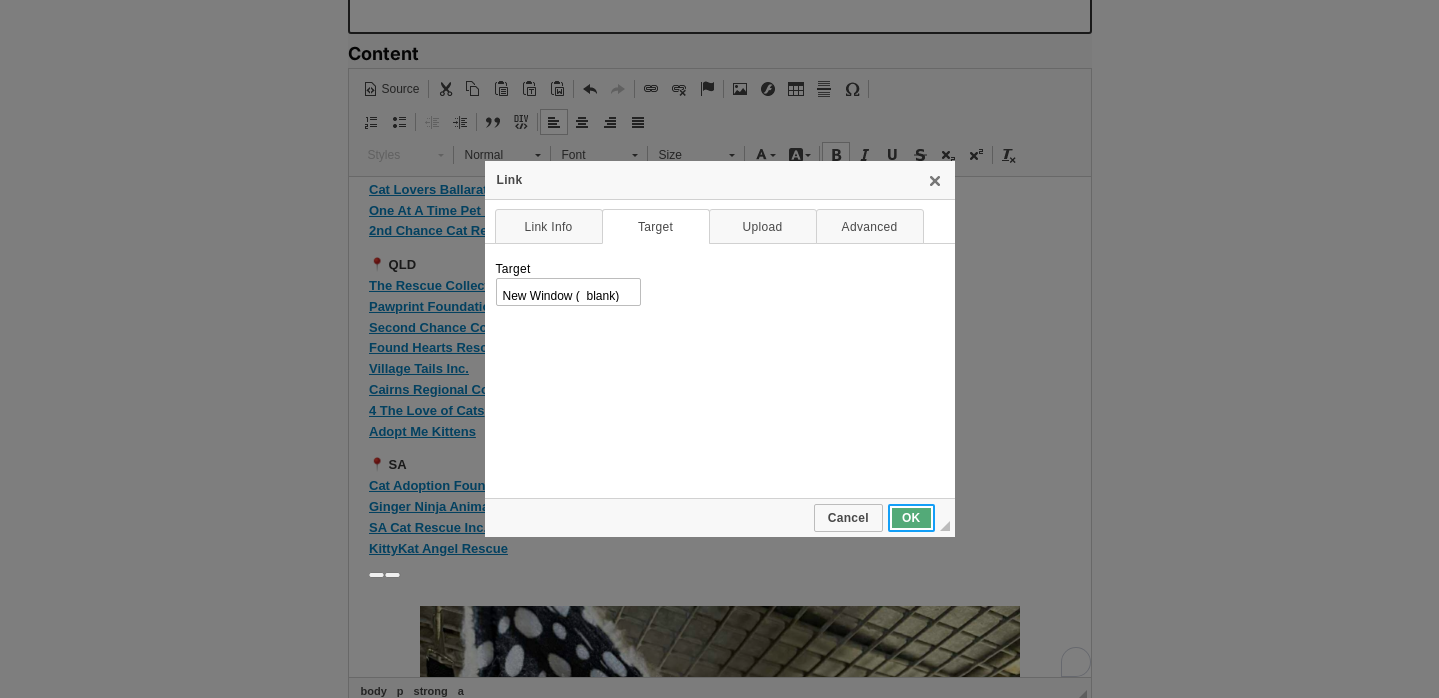 drag, startPoint x: 904, startPoint y: 515, endPoint x: 556, endPoint y: 338, distance: 390.4267 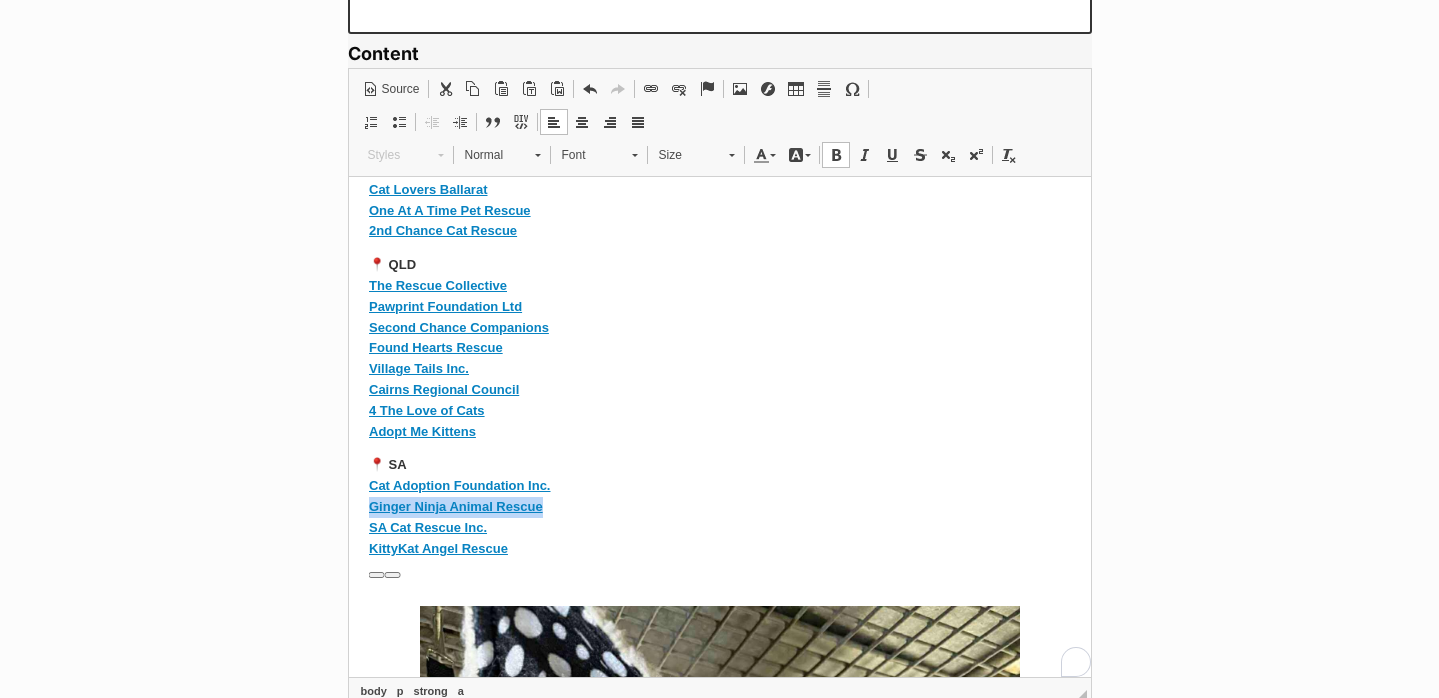 drag, startPoint x: 553, startPoint y: 532, endPoint x: 340, endPoint y: 532, distance: 213 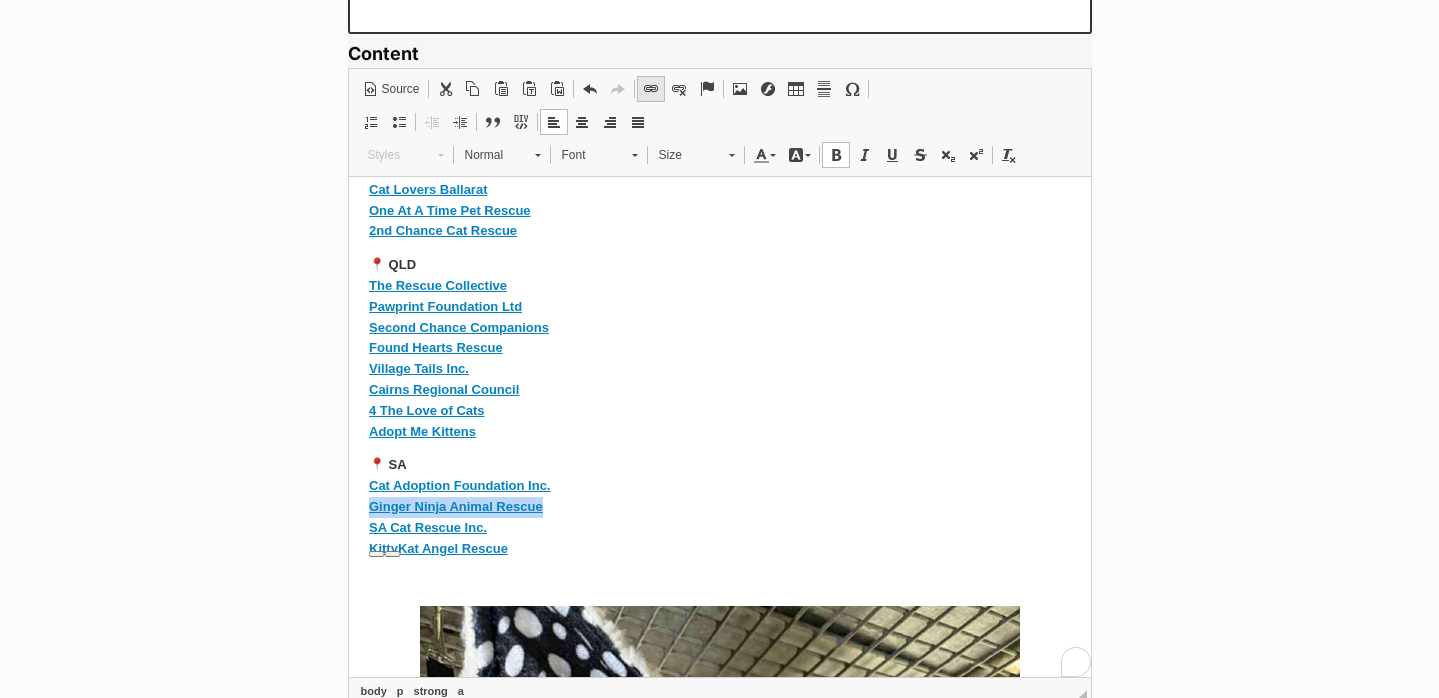 click at bounding box center (651, 89) 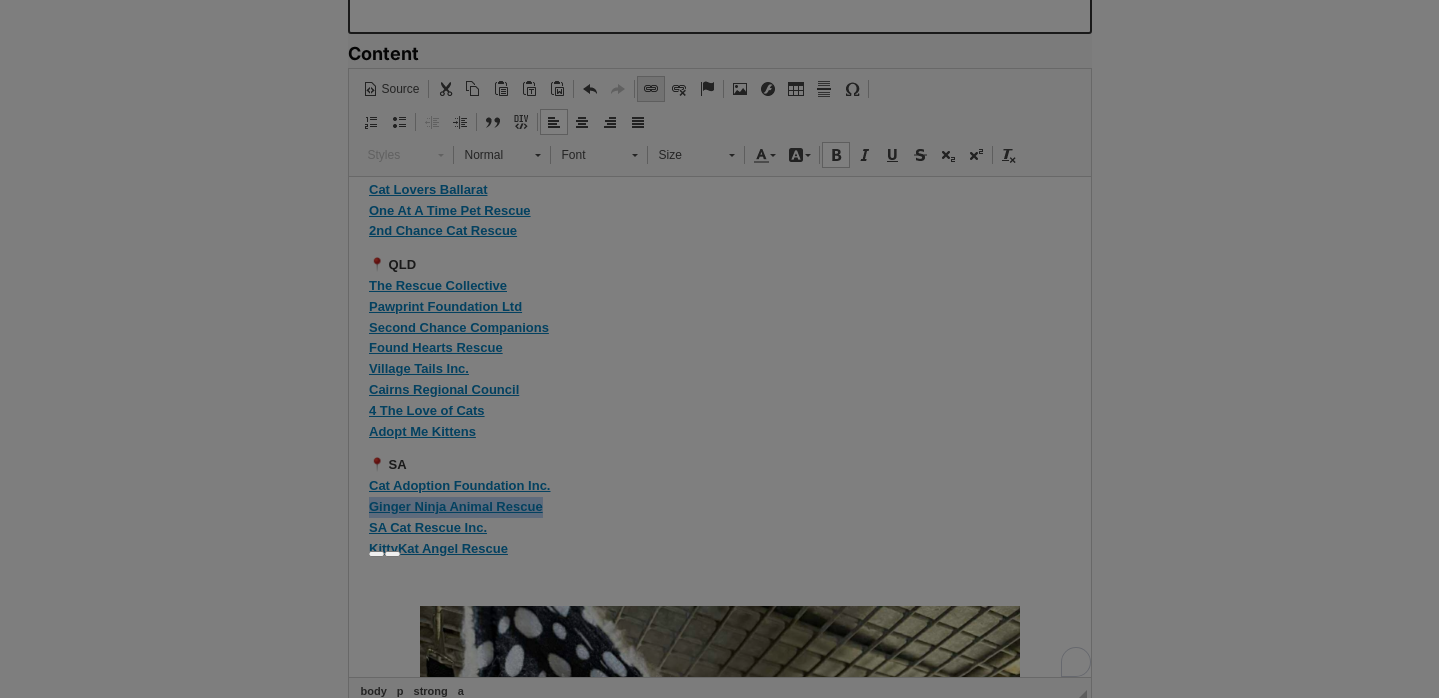 type on "Ginger Ninja Animal Rescue" 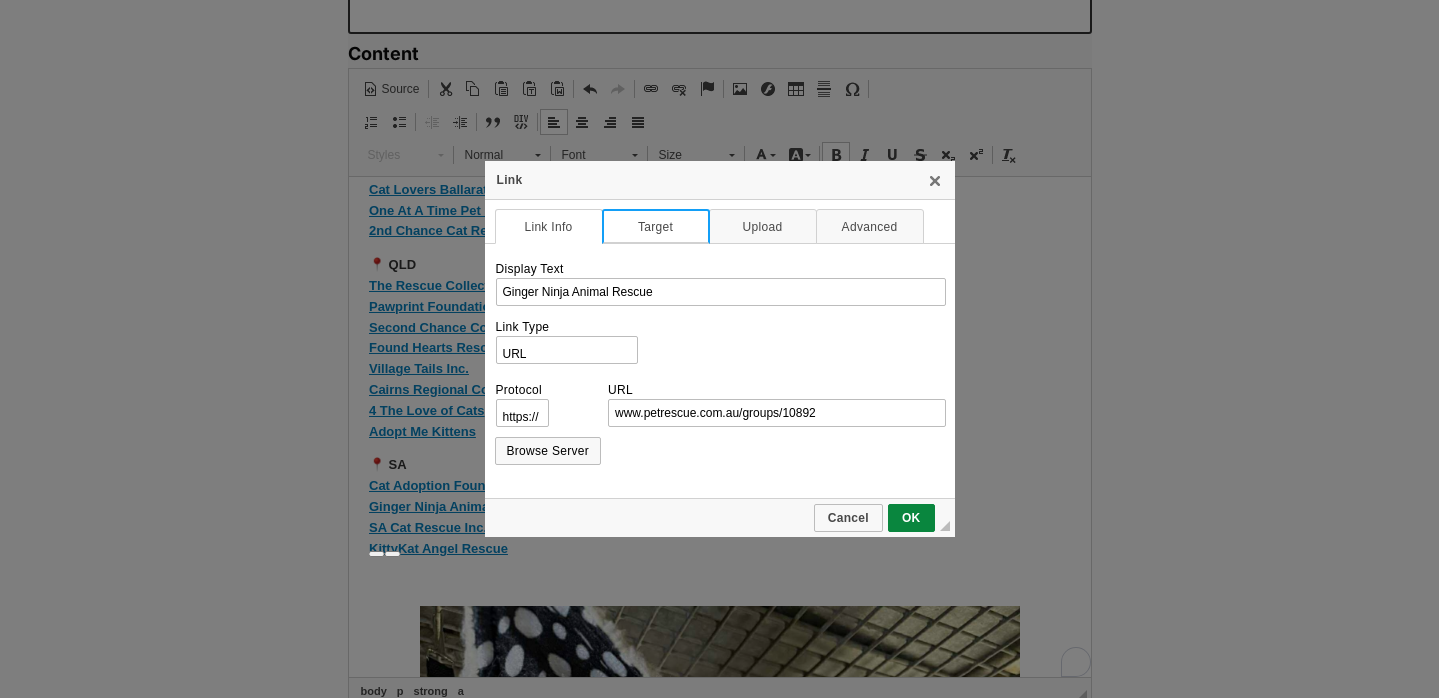 click on "Target" at bounding box center (656, 226) 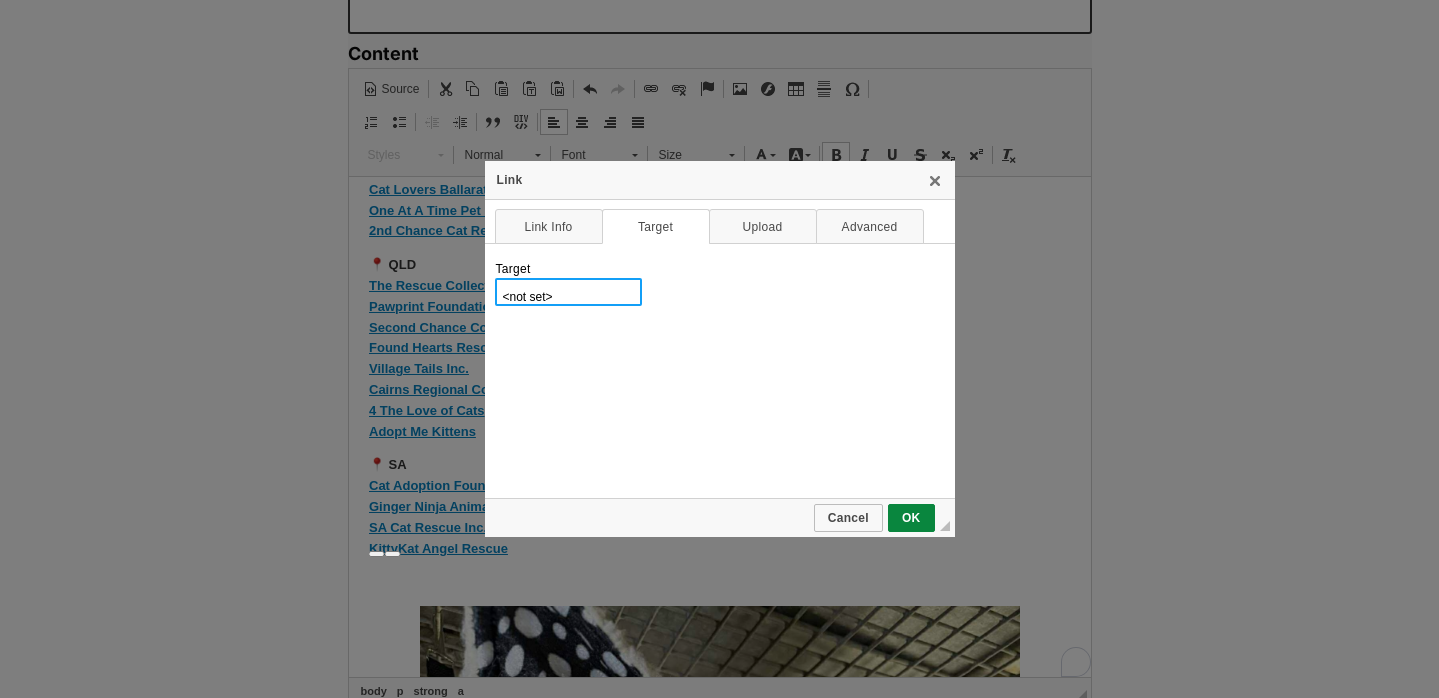 click on "<not set>  <frame>  <popup window>  New Window (_blank)  Topmost Window (_top)  Same Window (_self)  Parent Window (_parent)" at bounding box center [568, 292] 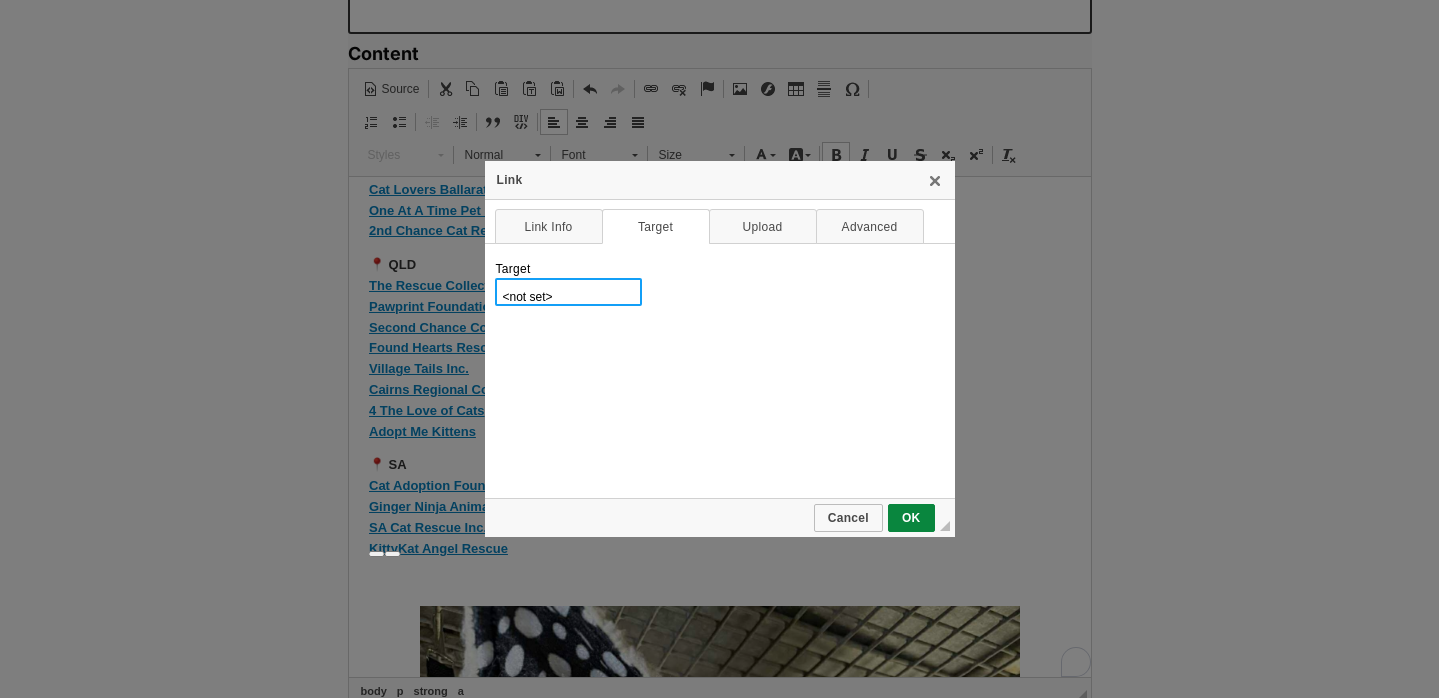 select on "_blank" 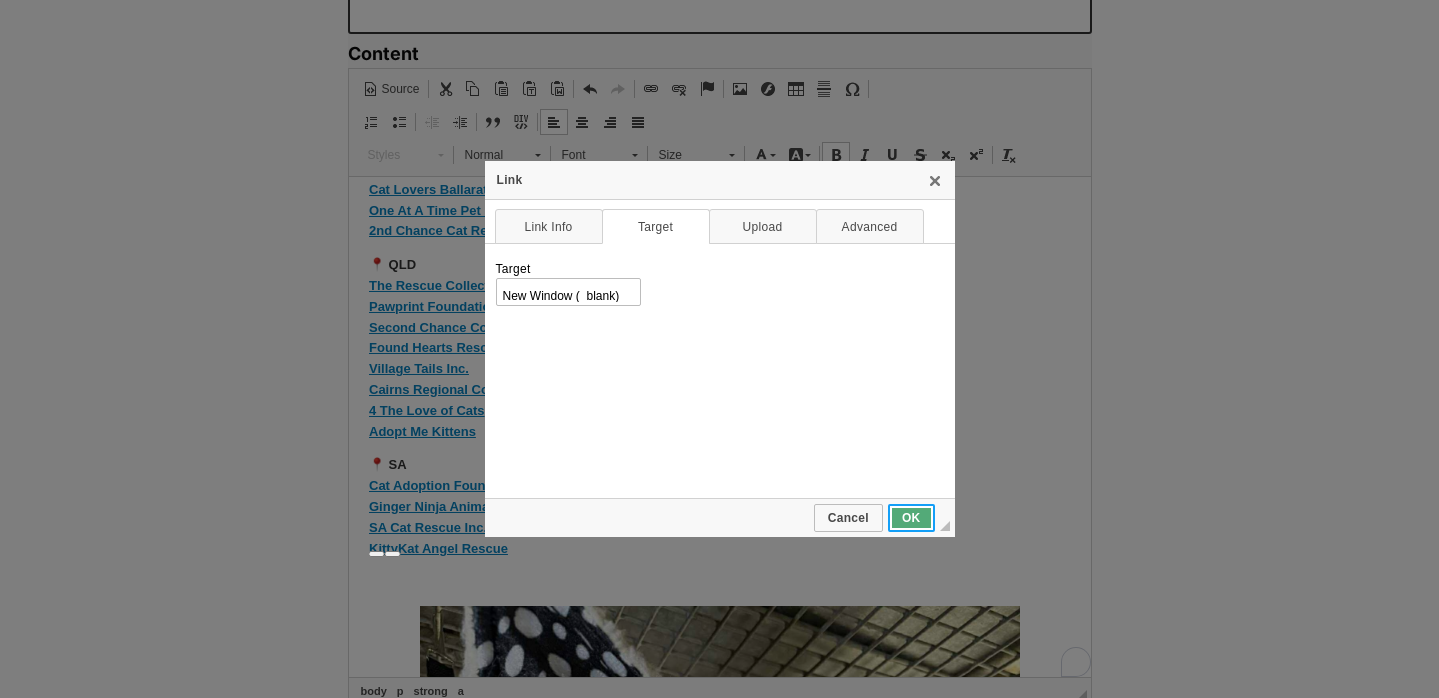 drag, startPoint x: 901, startPoint y: 516, endPoint x: 552, endPoint y: 340, distance: 390.86697 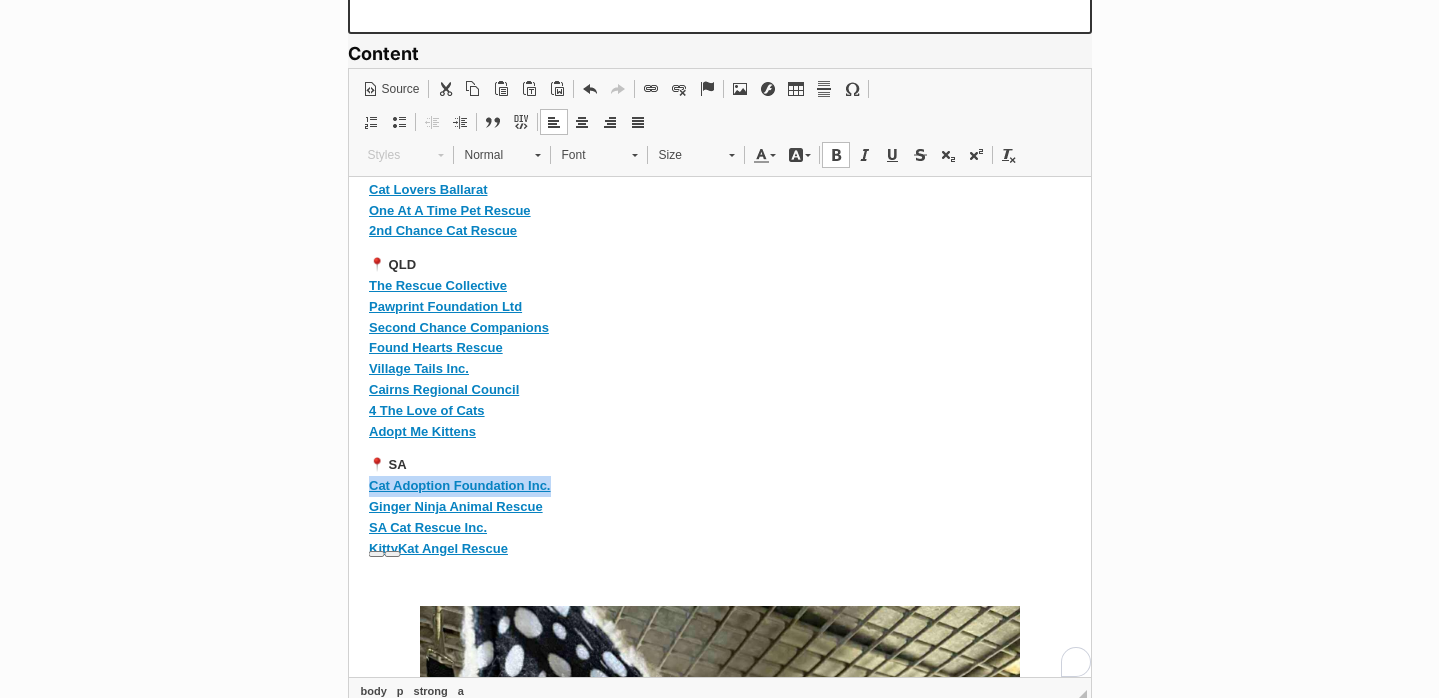 drag, startPoint x: 557, startPoint y: 503, endPoint x: 340, endPoint y: 504, distance: 217.0023 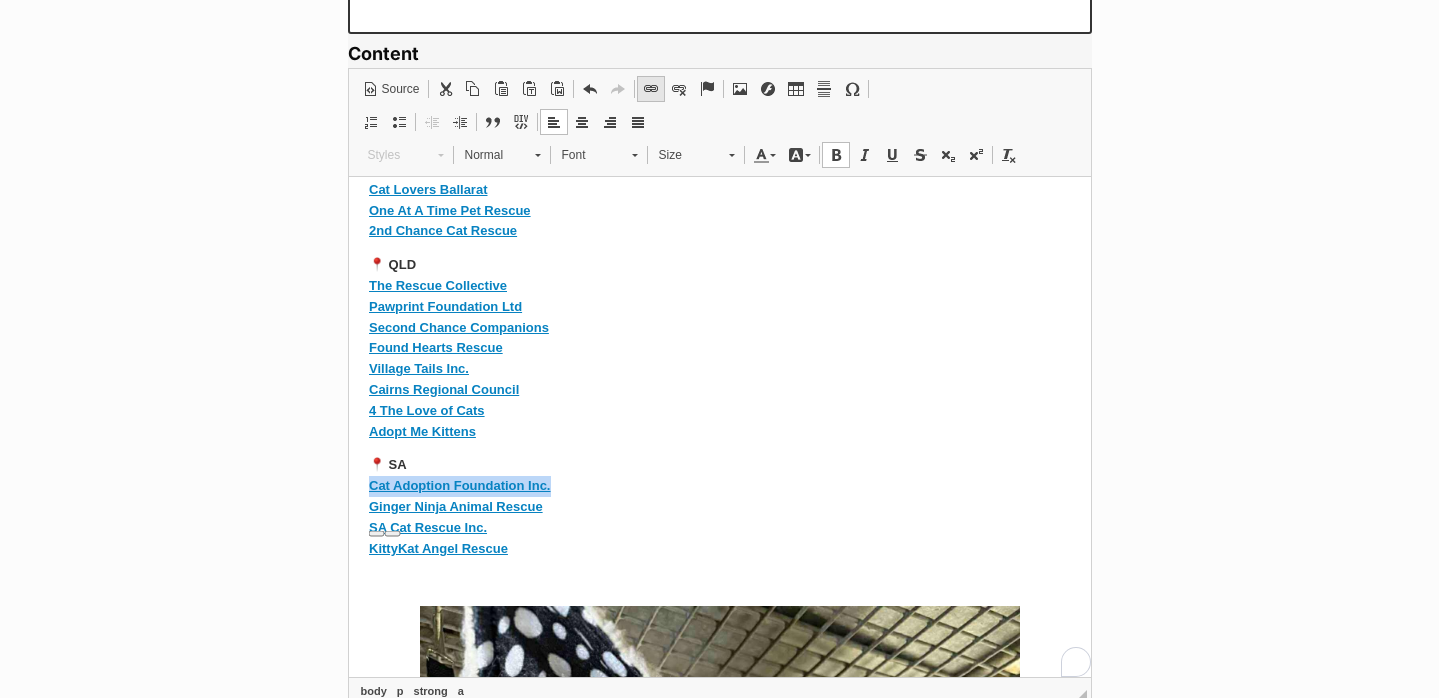 click at bounding box center [651, 89] 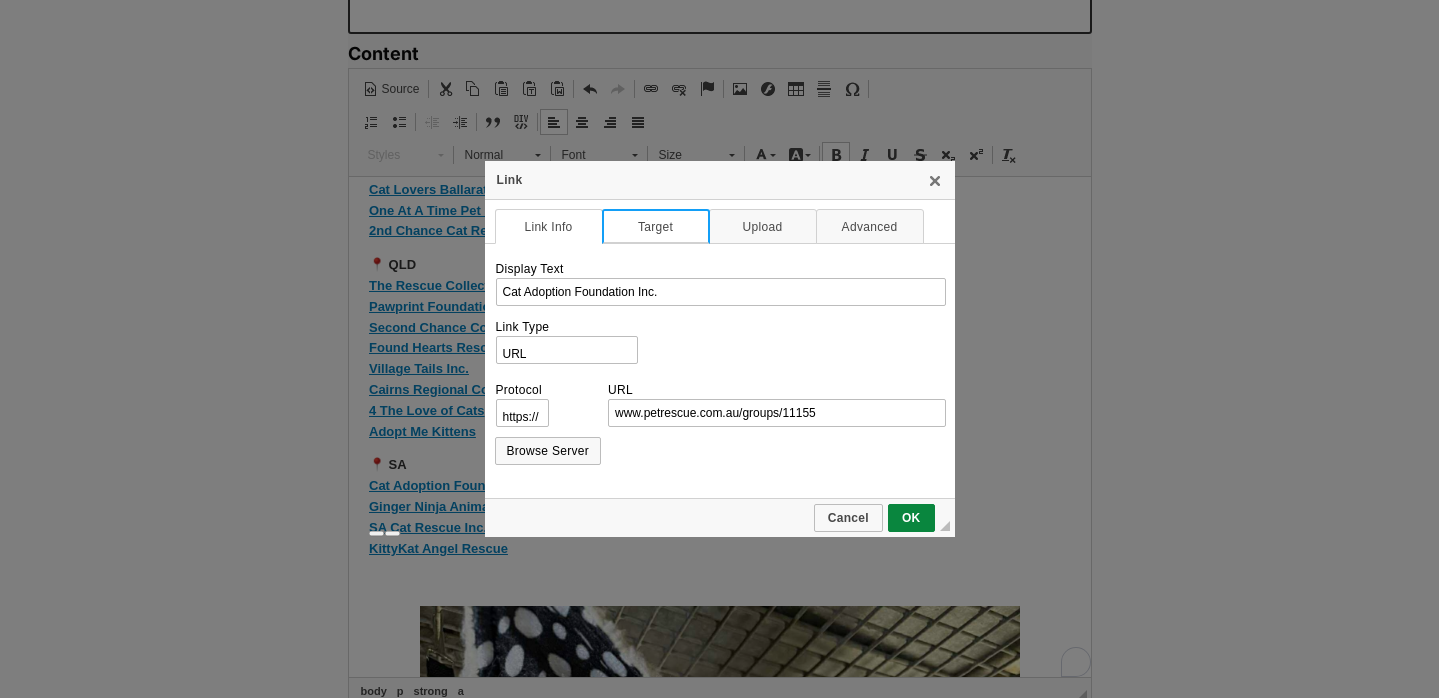 click on "Target" at bounding box center (656, 226) 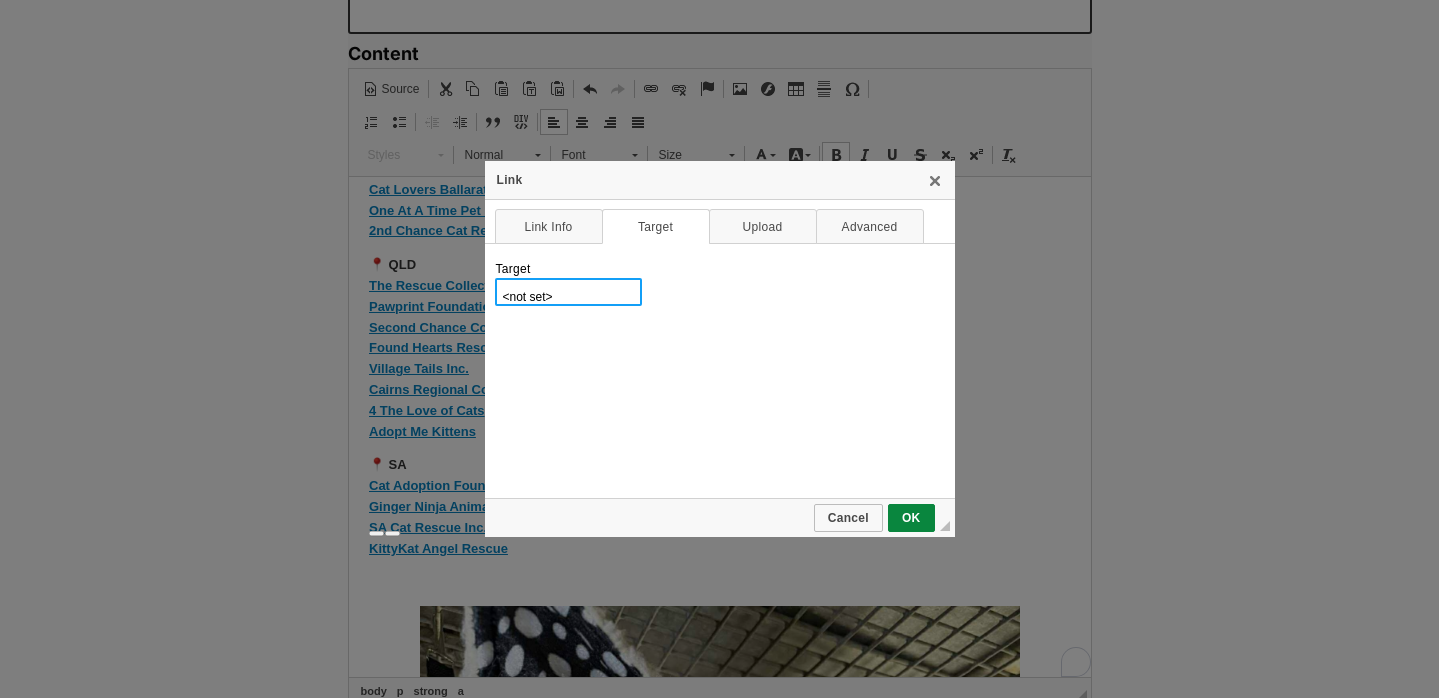 click on "<not set>  <frame>  <popup window>  New Window (_blank)  Topmost Window (_top)  Same Window (_self)  Parent Window (_parent)" at bounding box center (568, 292) 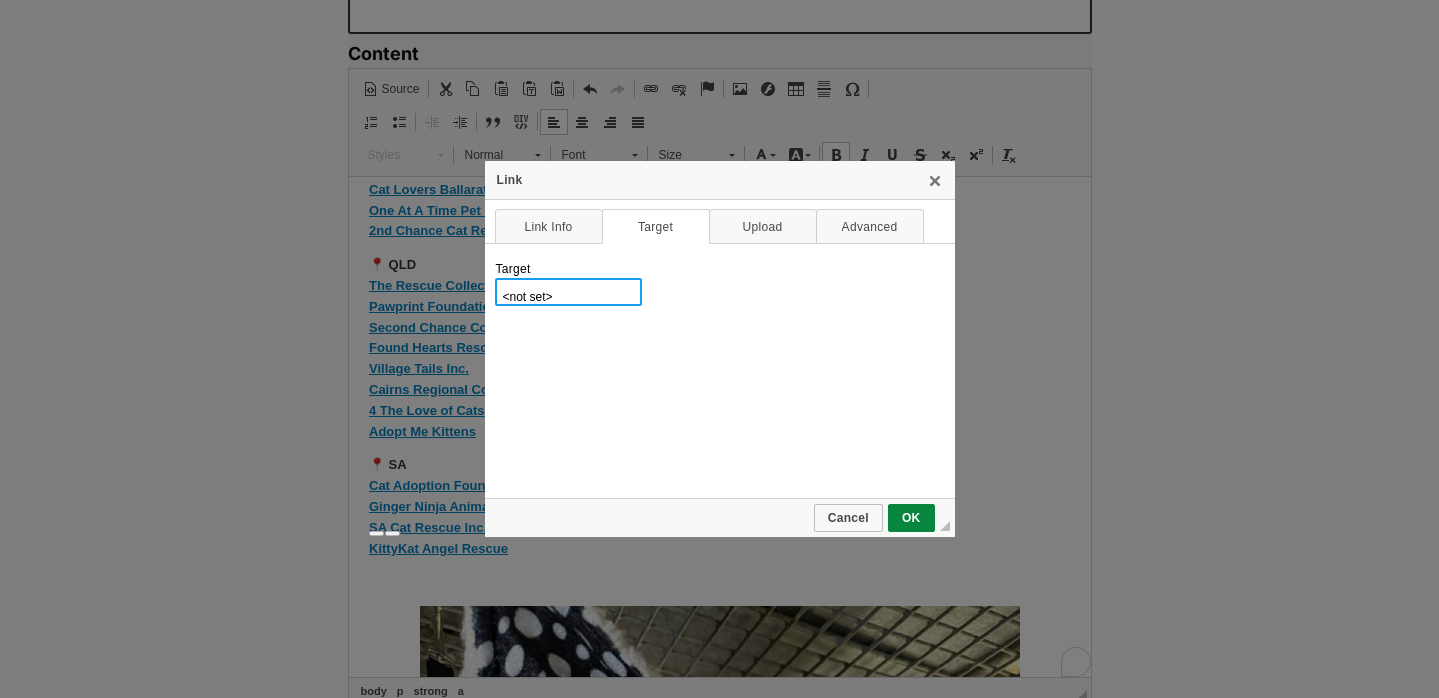 select on "_blank" 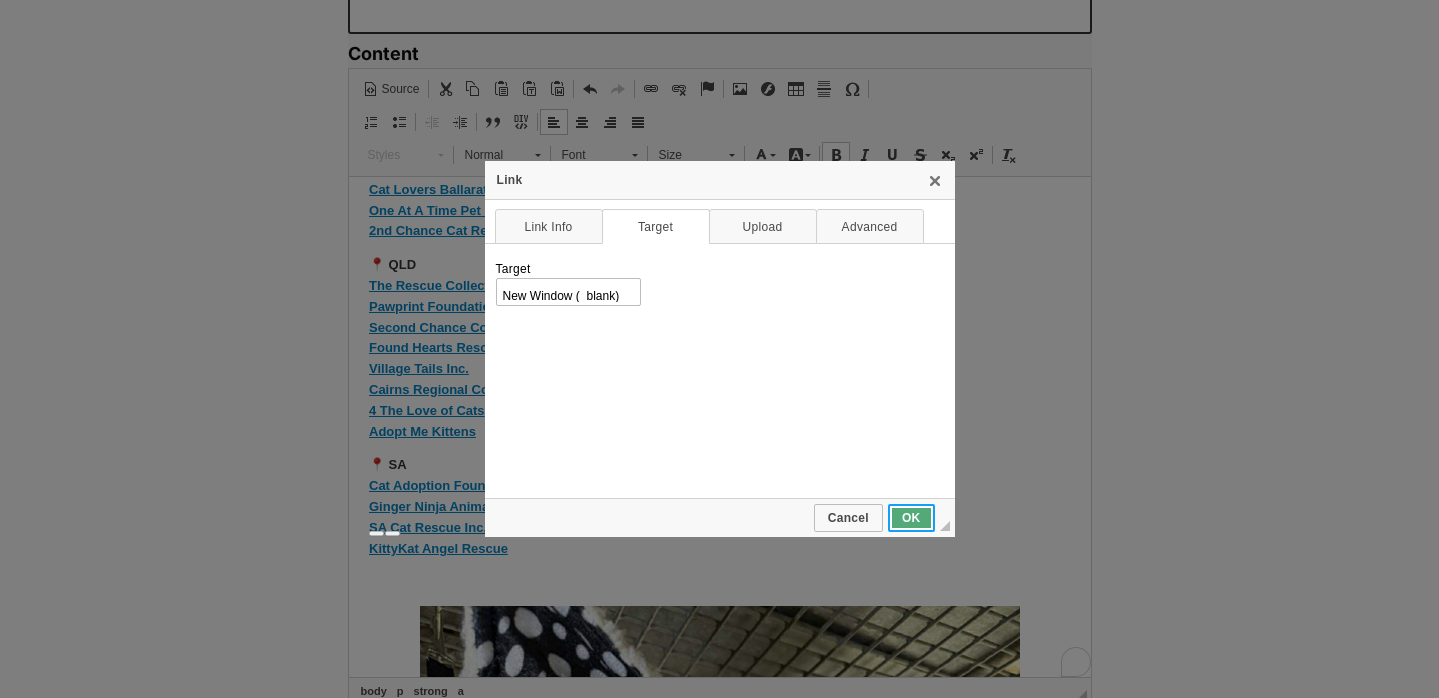 click on "OK" at bounding box center [911, 518] 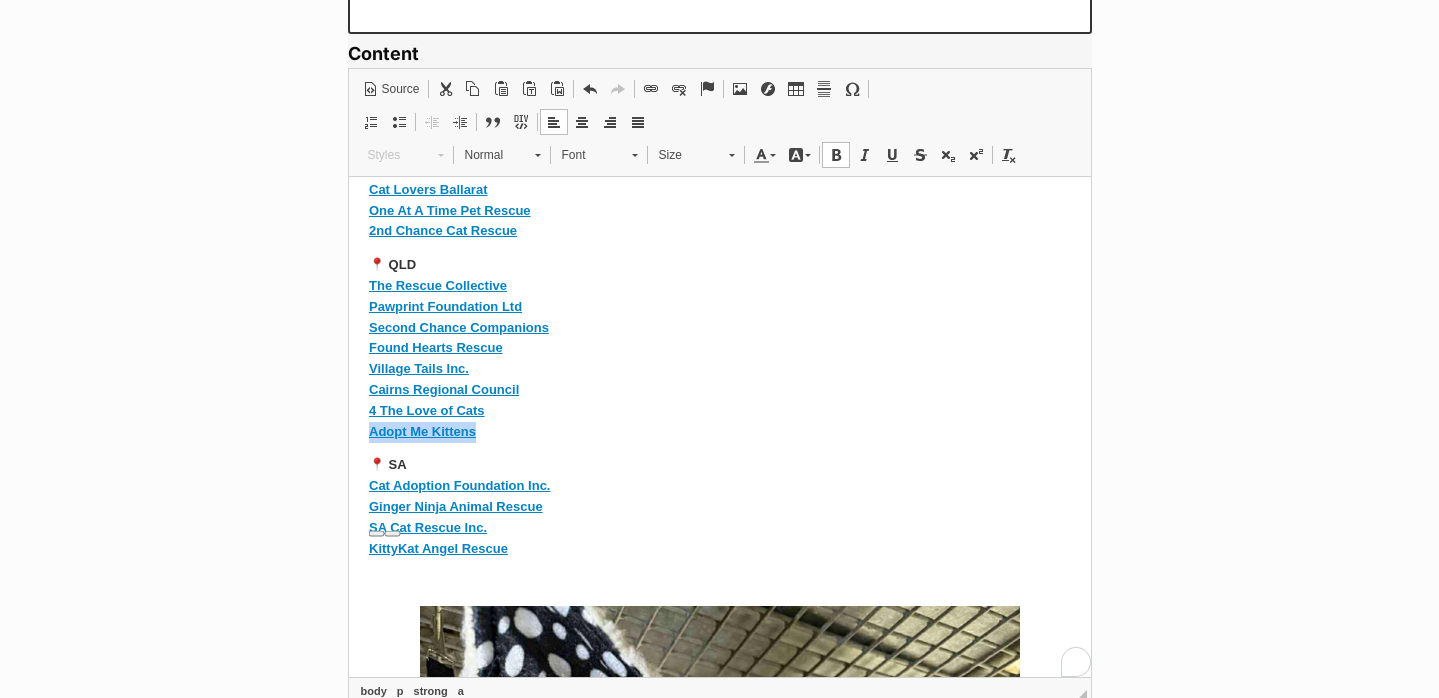 drag, startPoint x: 500, startPoint y: 463, endPoint x: 686, endPoint y: 636, distance: 254.01772 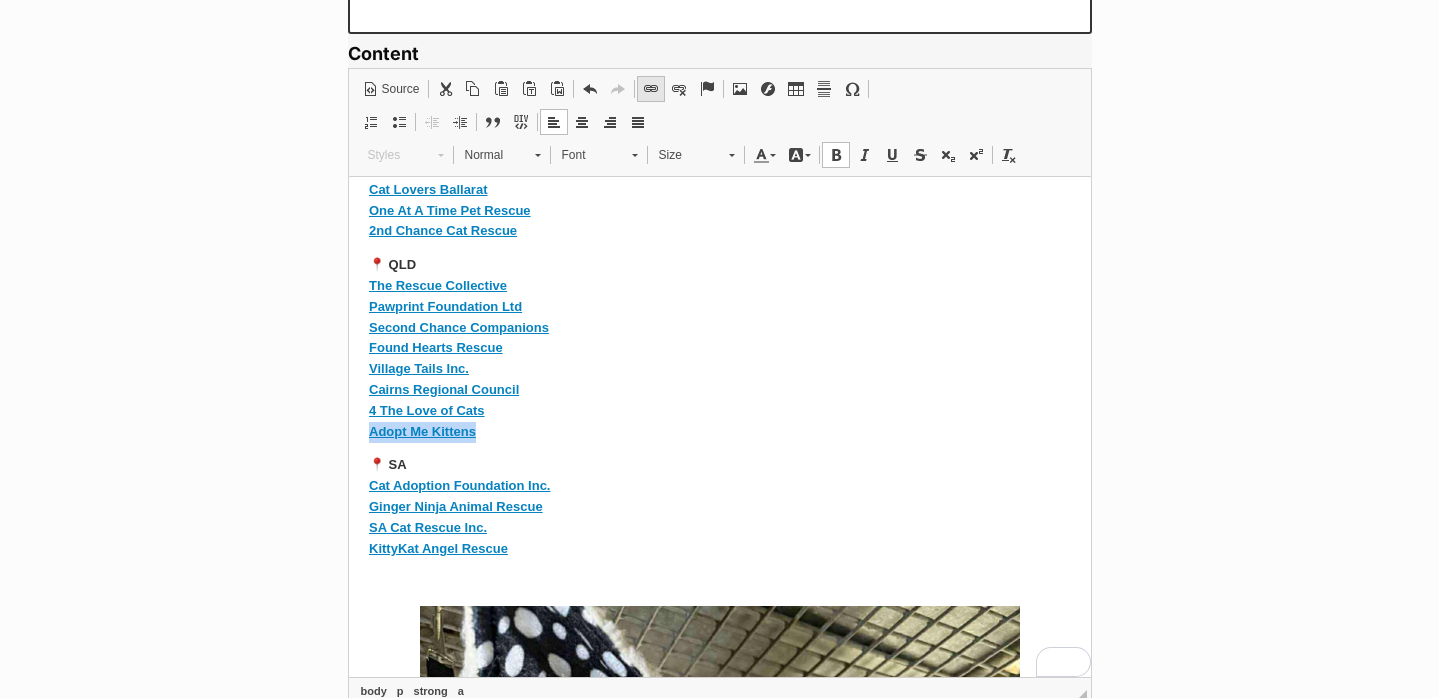 click at bounding box center [651, 89] 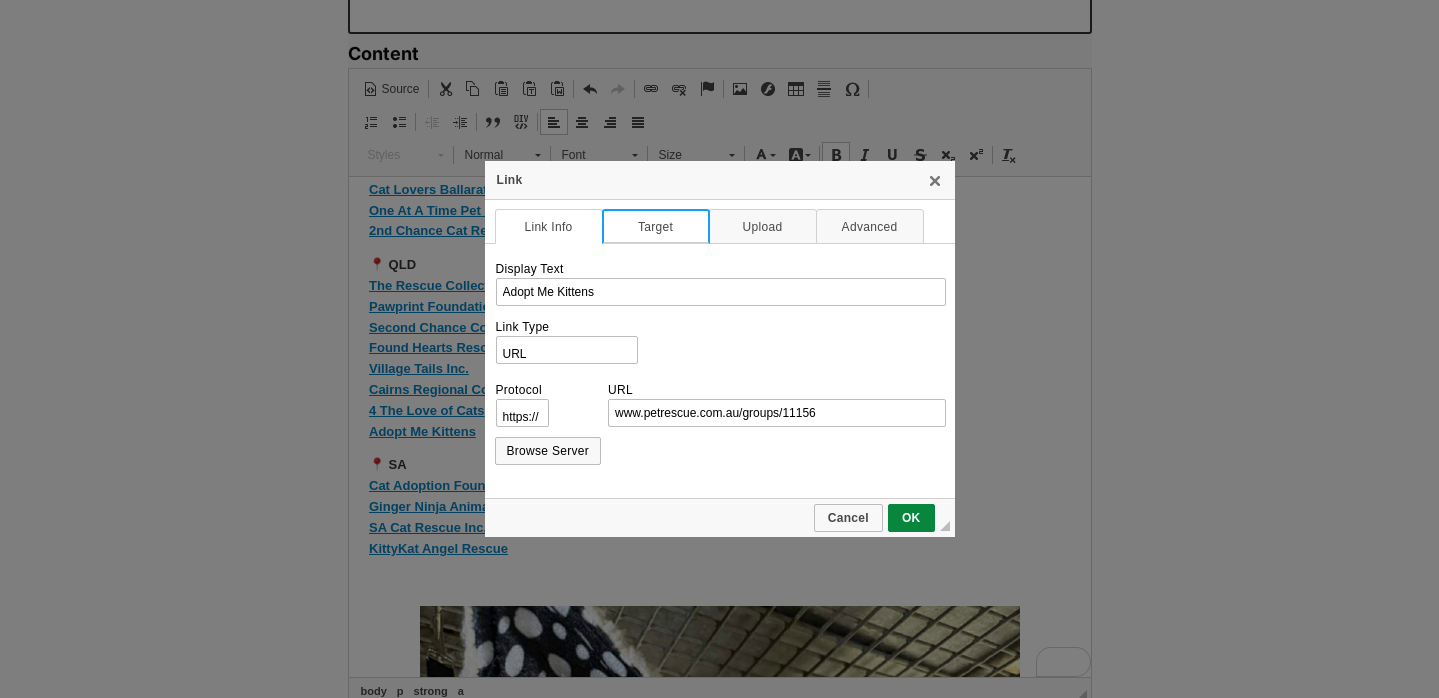 click on "Target" at bounding box center [656, 226] 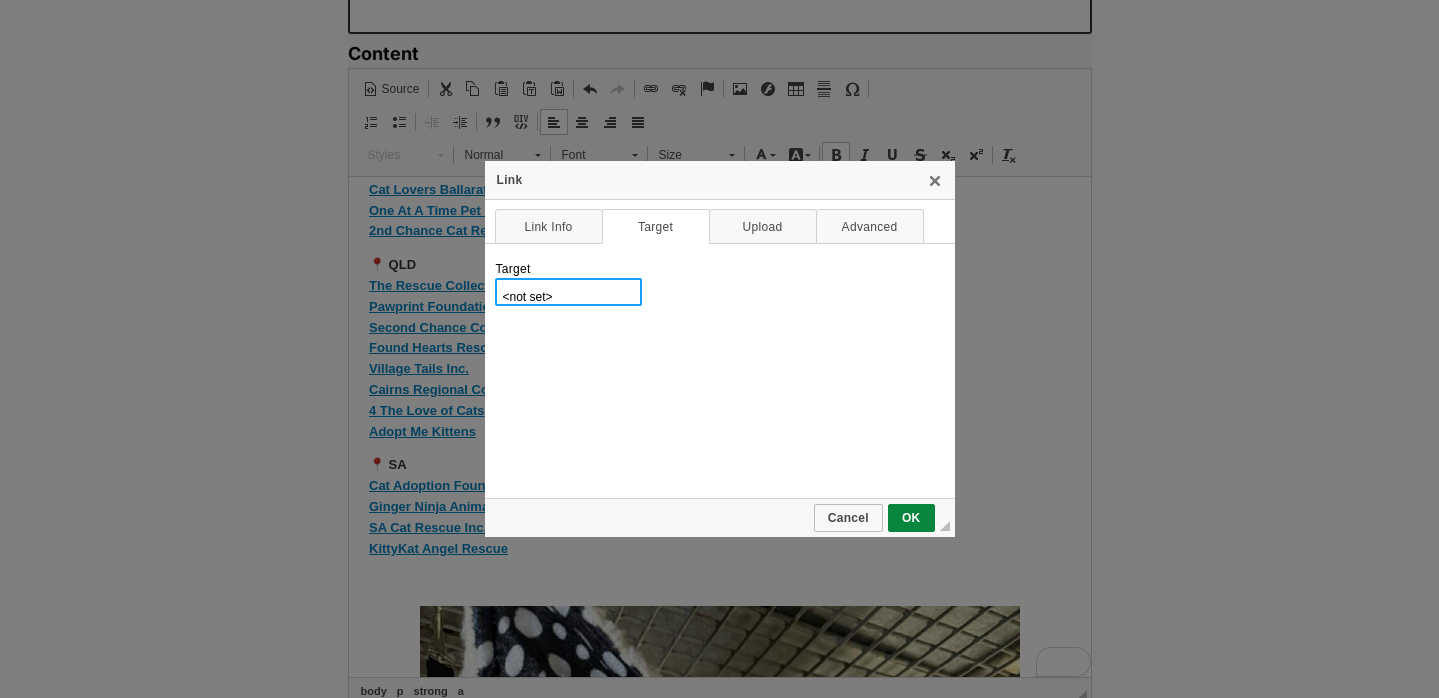 click on "<not set>  <frame>  <popup window>  New Window (_blank)  Topmost Window (_top)  Same Window (_self)  Parent Window (_parent)" at bounding box center [568, 292] 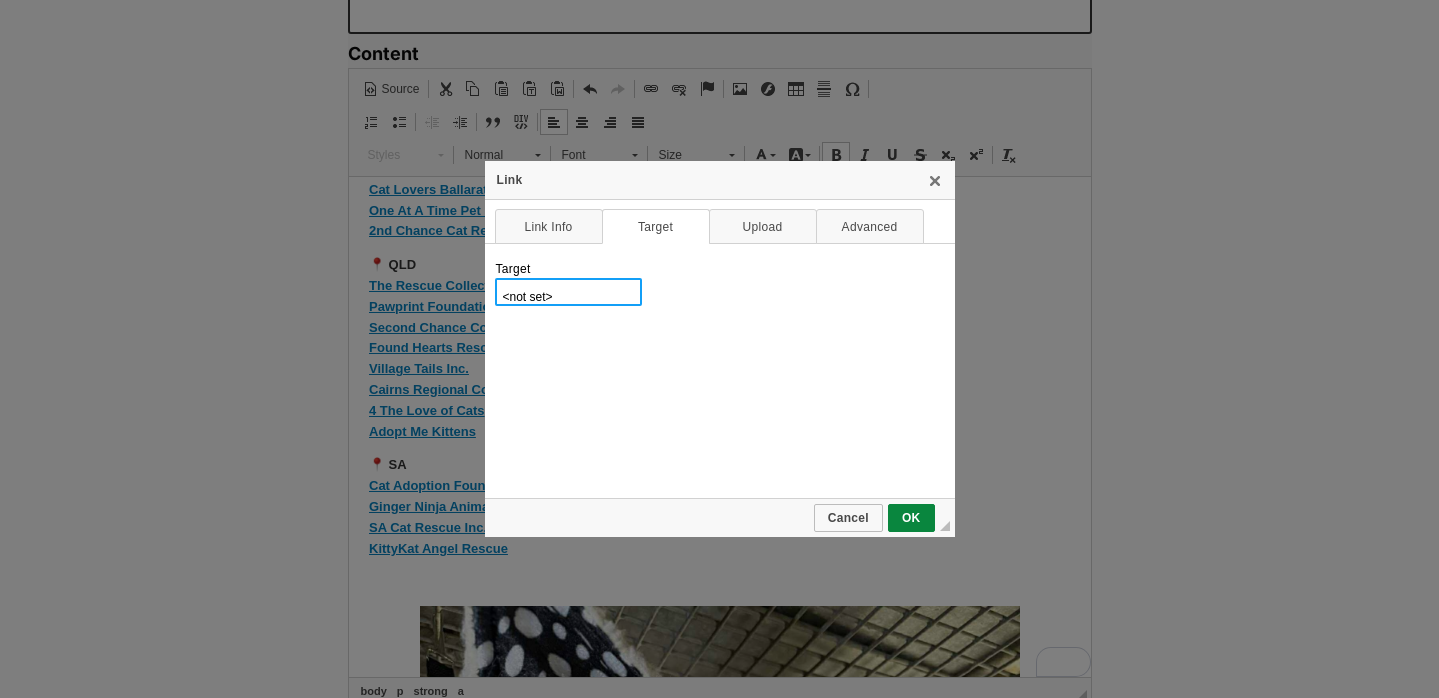 select on "_blank" 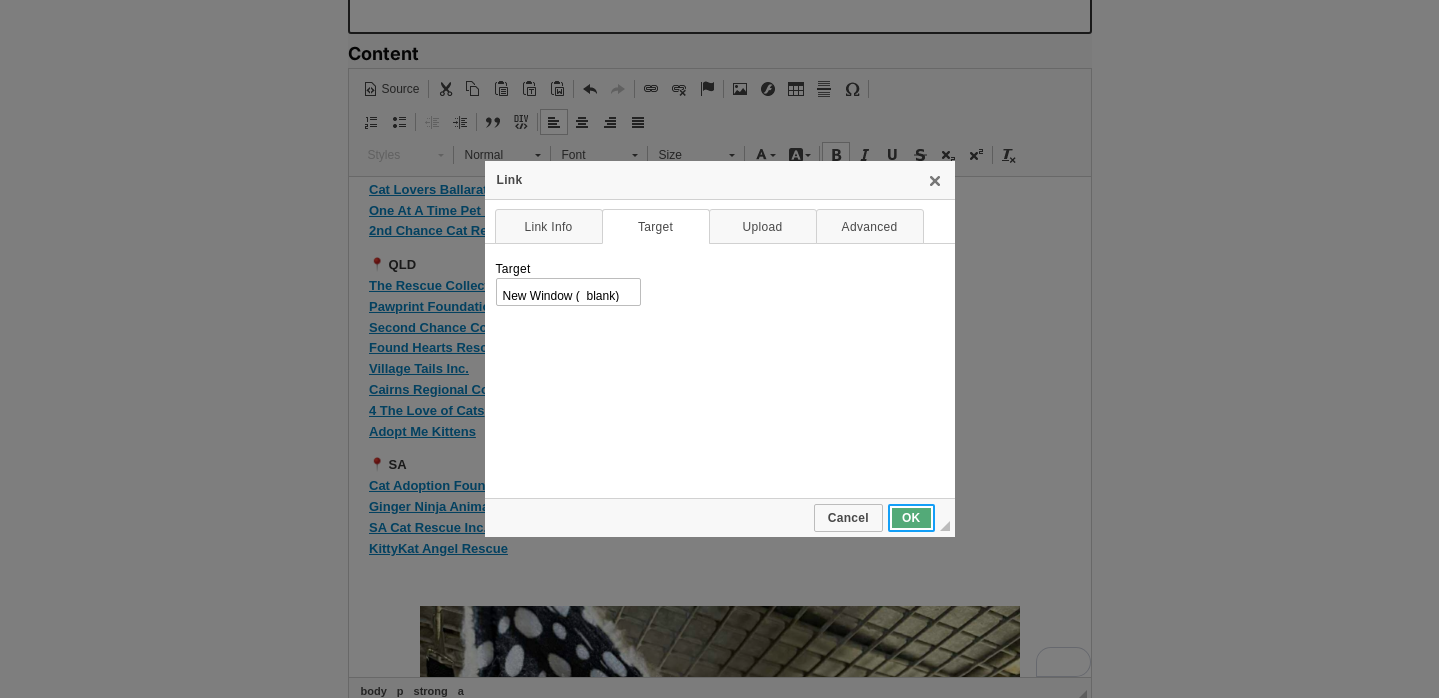 click on "OK" at bounding box center (911, 518) 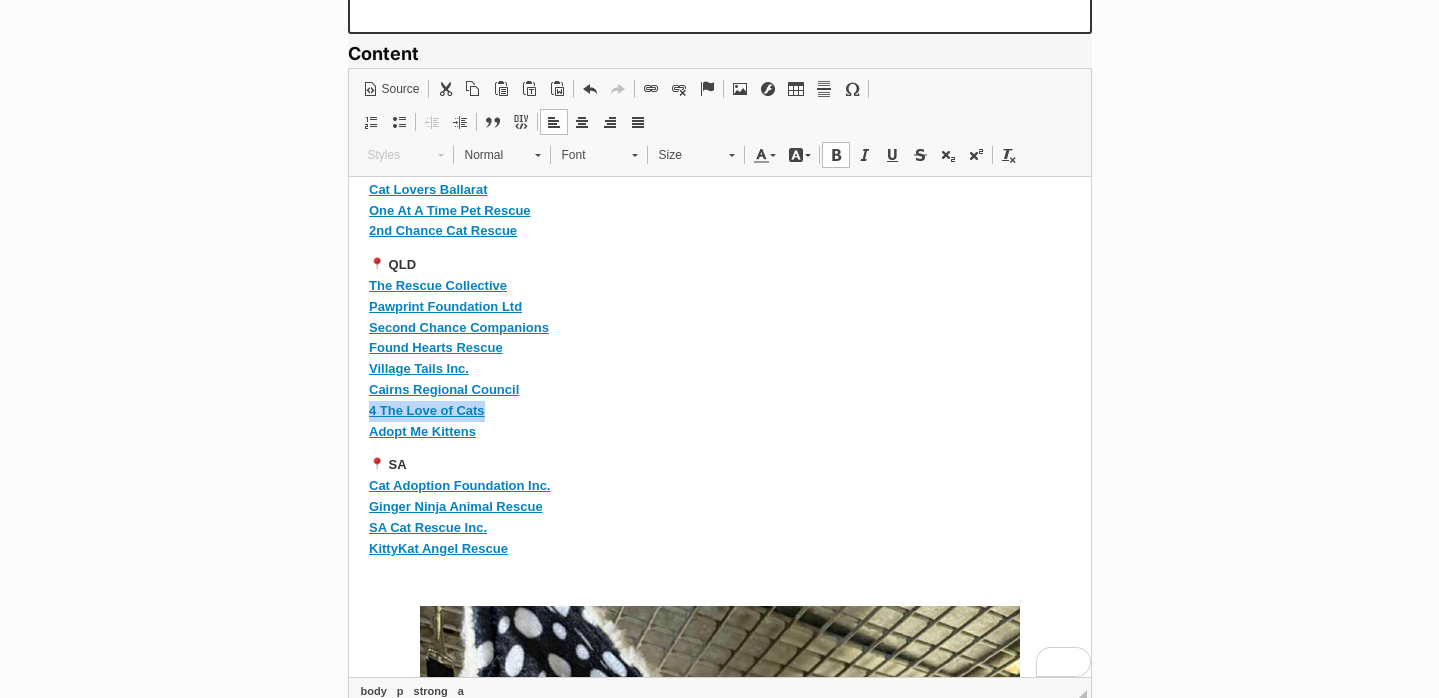 drag, startPoint x: 497, startPoint y: 428, endPoint x: 345, endPoint y: 428, distance: 152 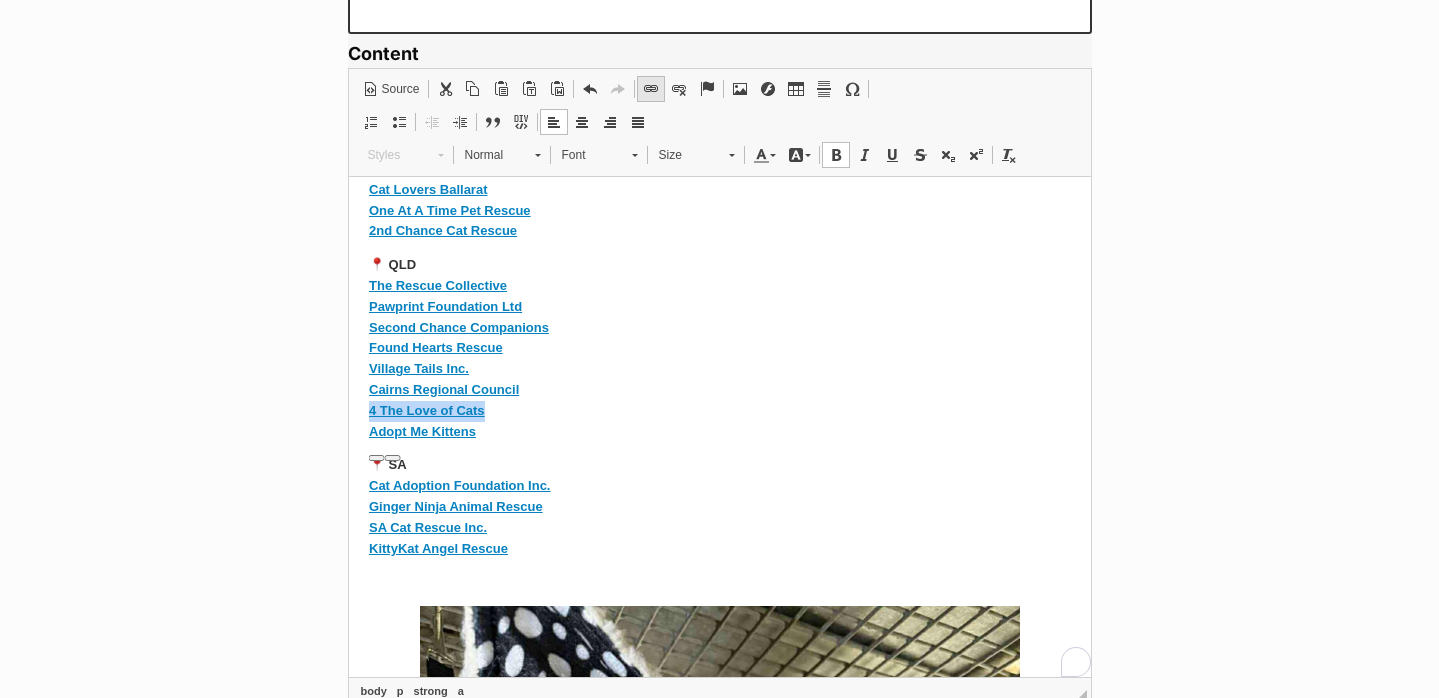 click at bounding box center (651, 89) 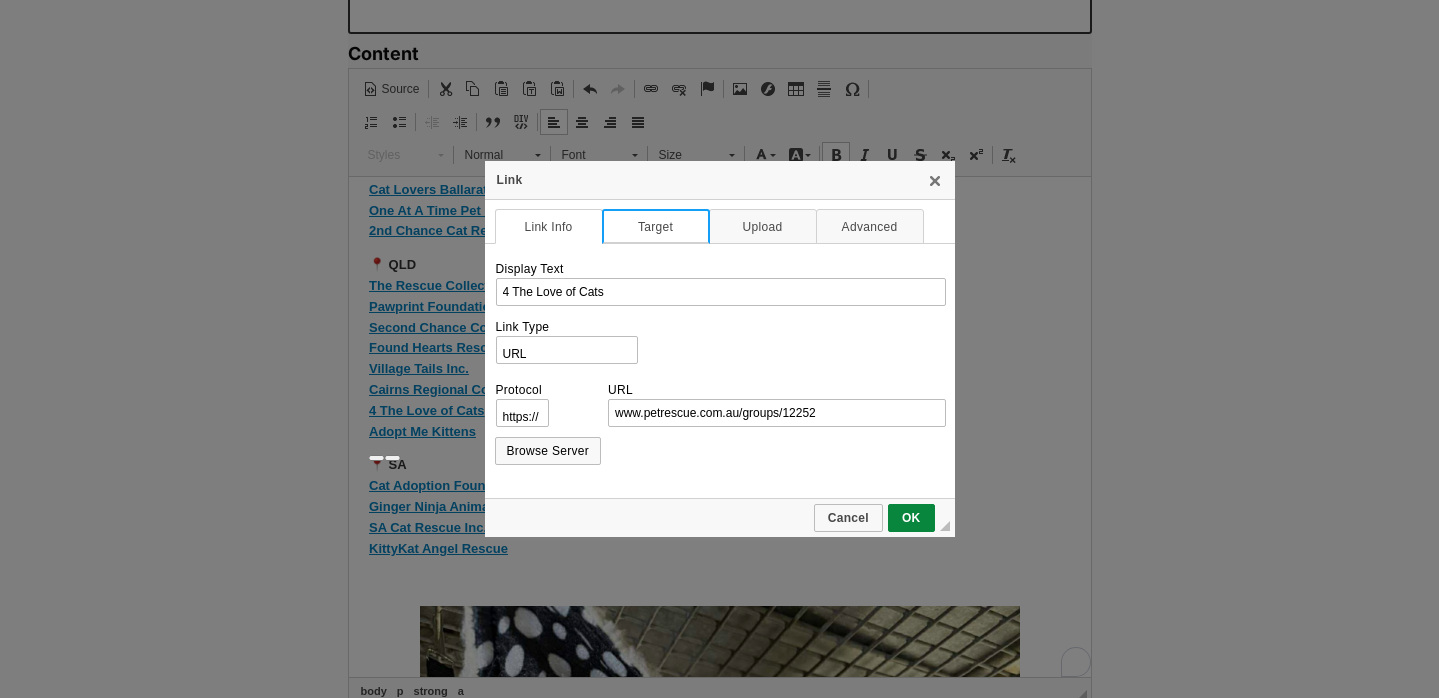 click on "Target" at bounding box center (656, 226) 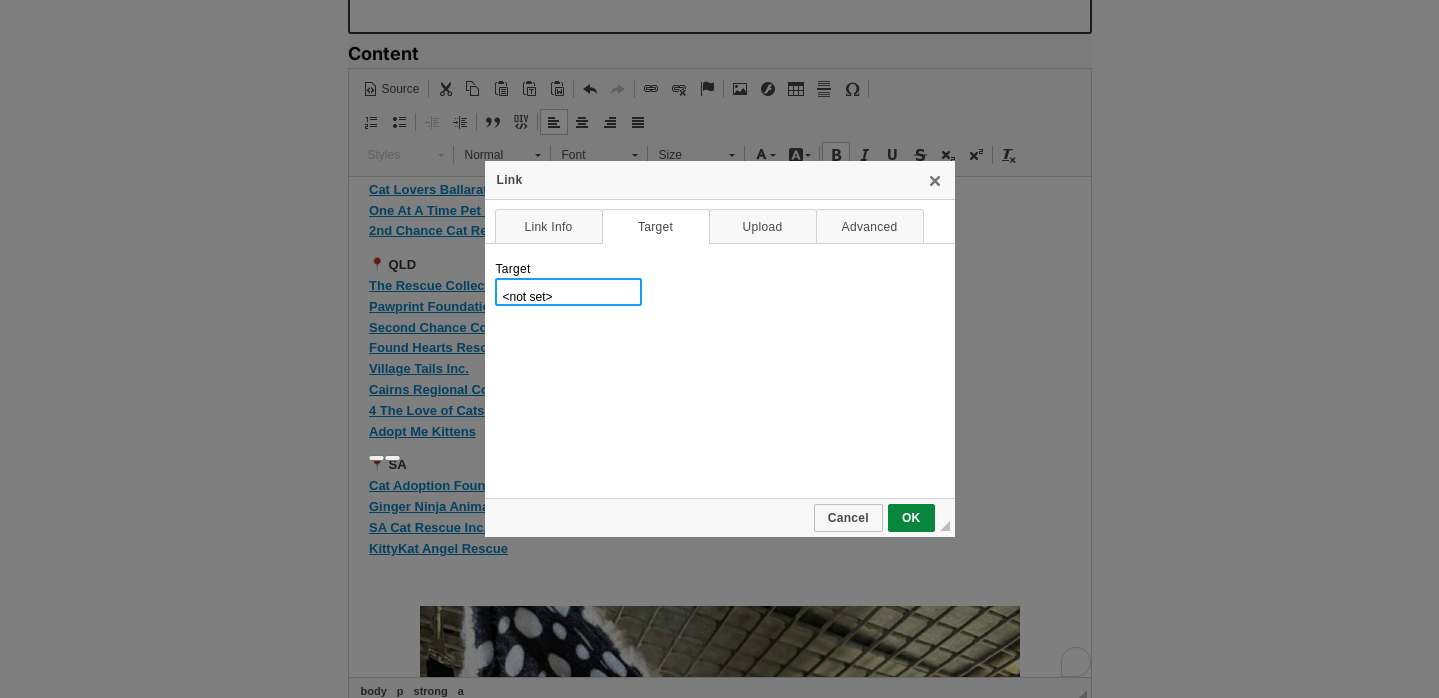 click on "<not set>  <frame>  <popup window>  New Window (_blank)  Topmost Window (_top)  Same Window (_self)  Parent Window (_parent)" at bounding box center [568, 292] 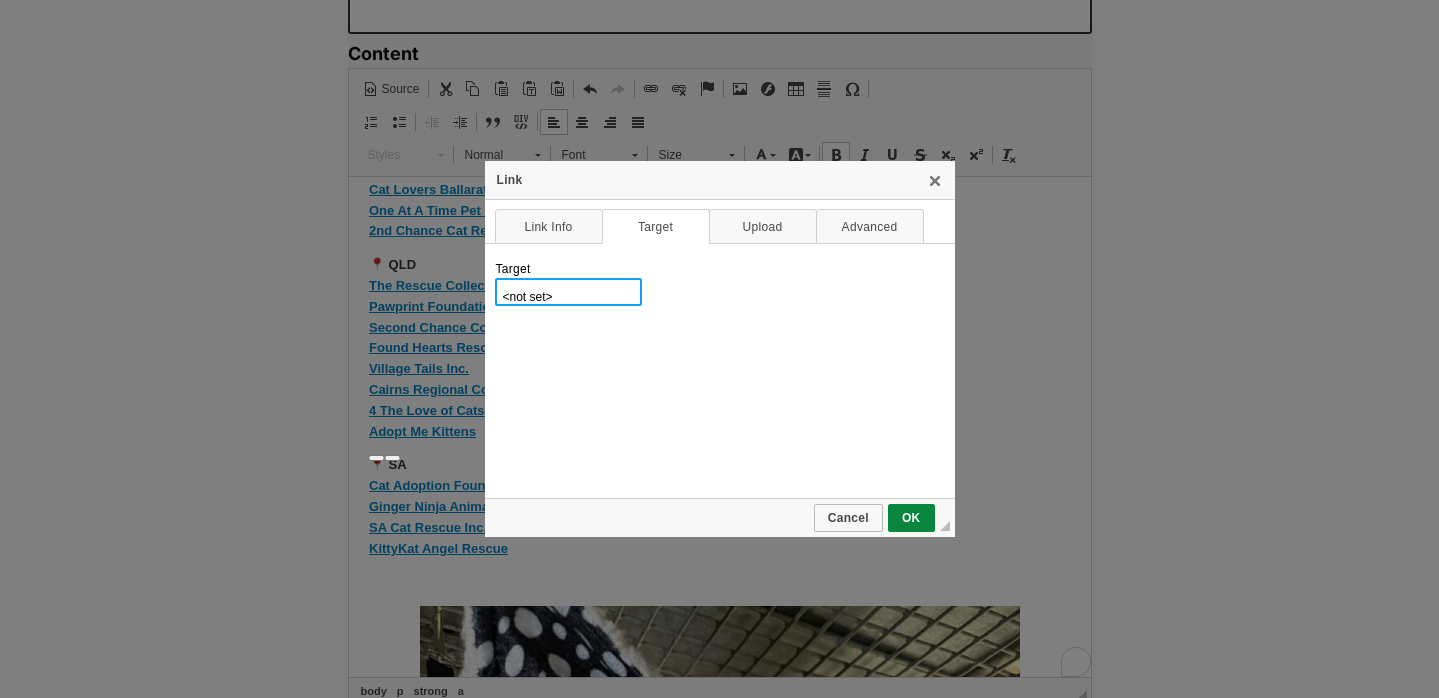 select on "_blank" 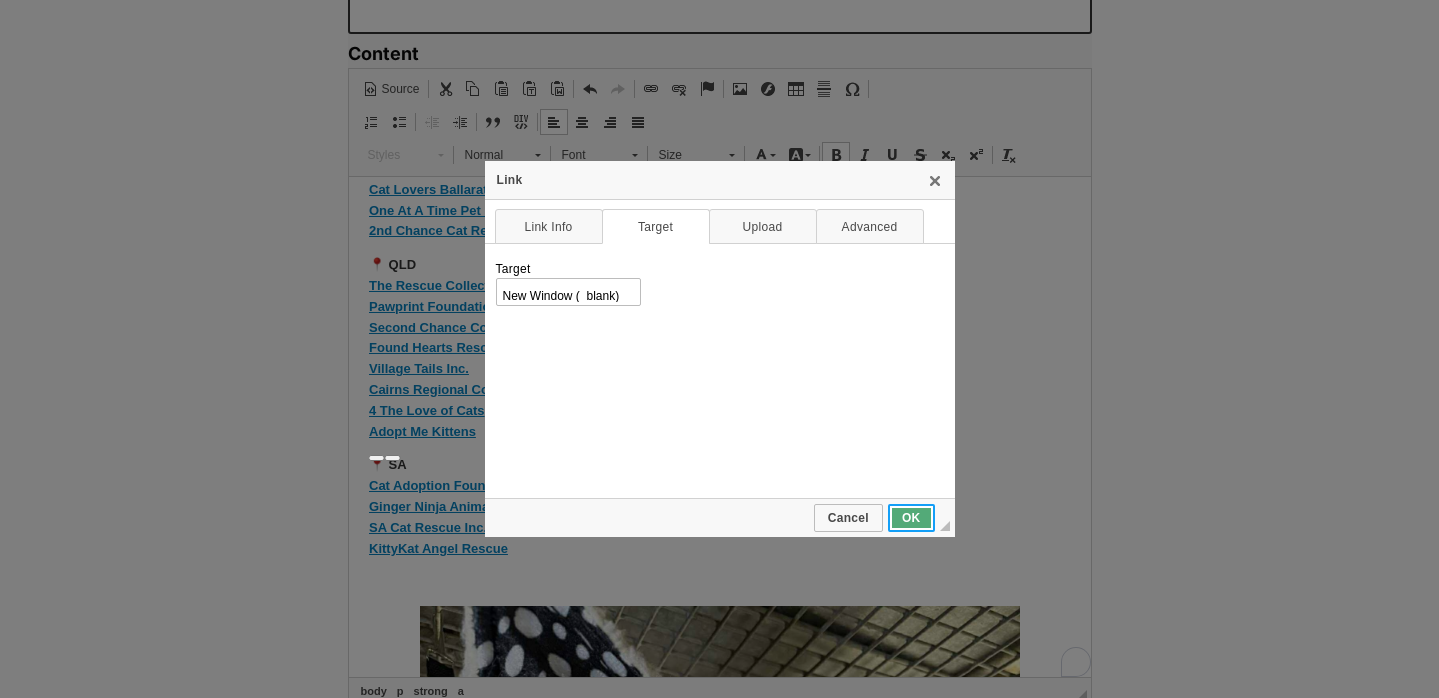 click on "OK" at bounding box center [911, 518] 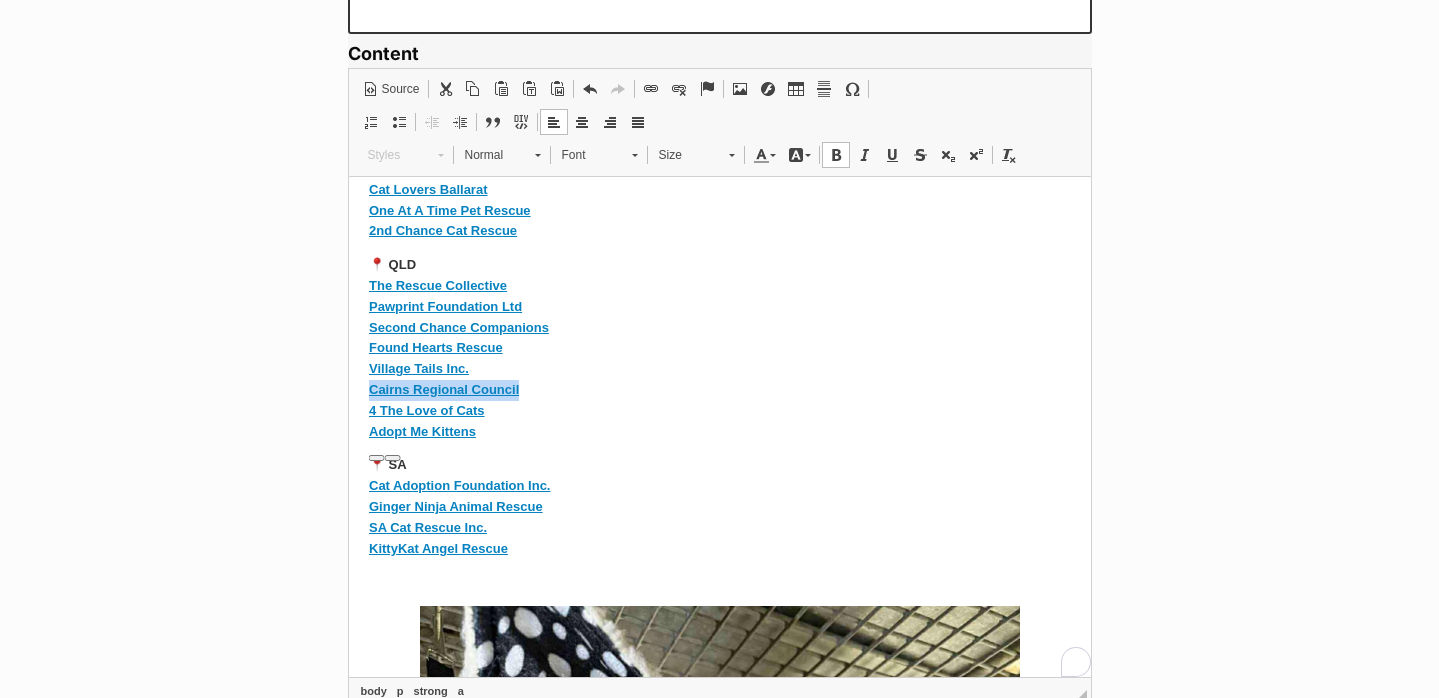 drag, startPoint x: 528, startPoint y: 411, endPoint x: 298, endPoint y: 411, distance: 230 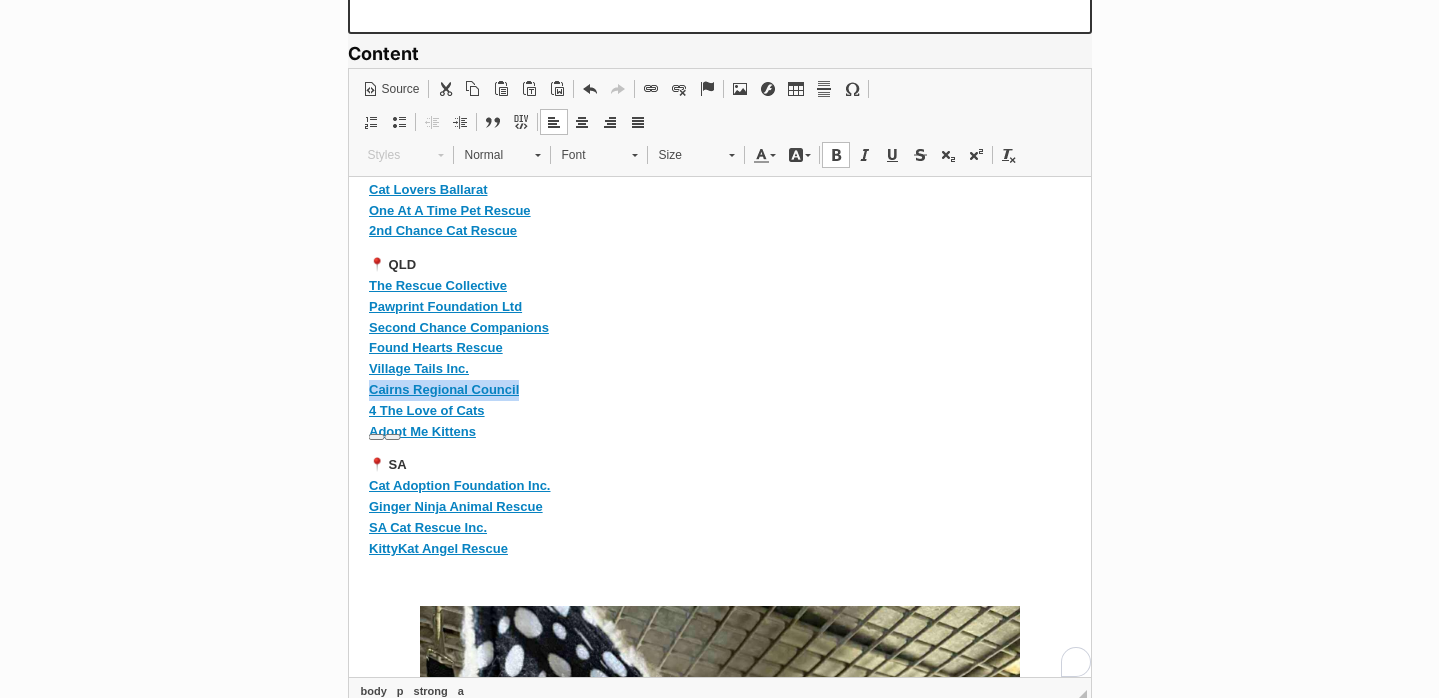 click at bounding box center [651, 89] 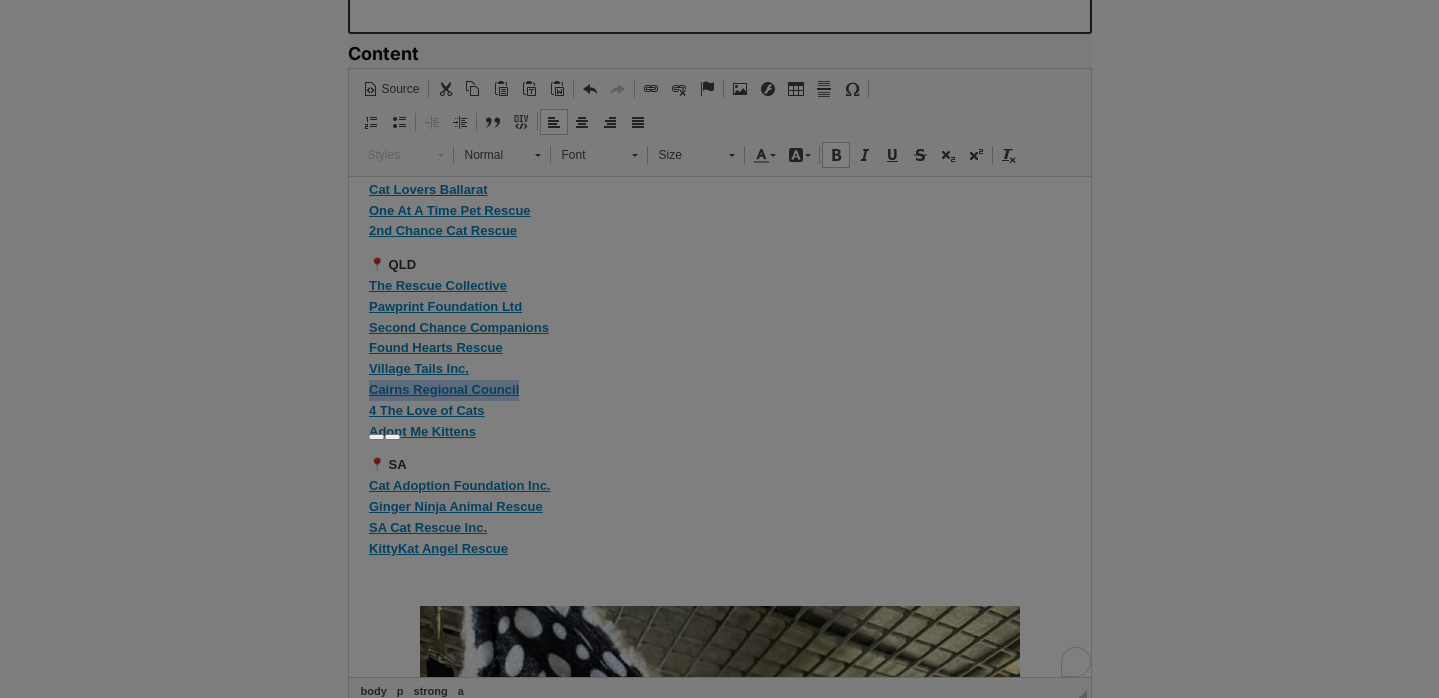 type on "Cairns Regional Council" 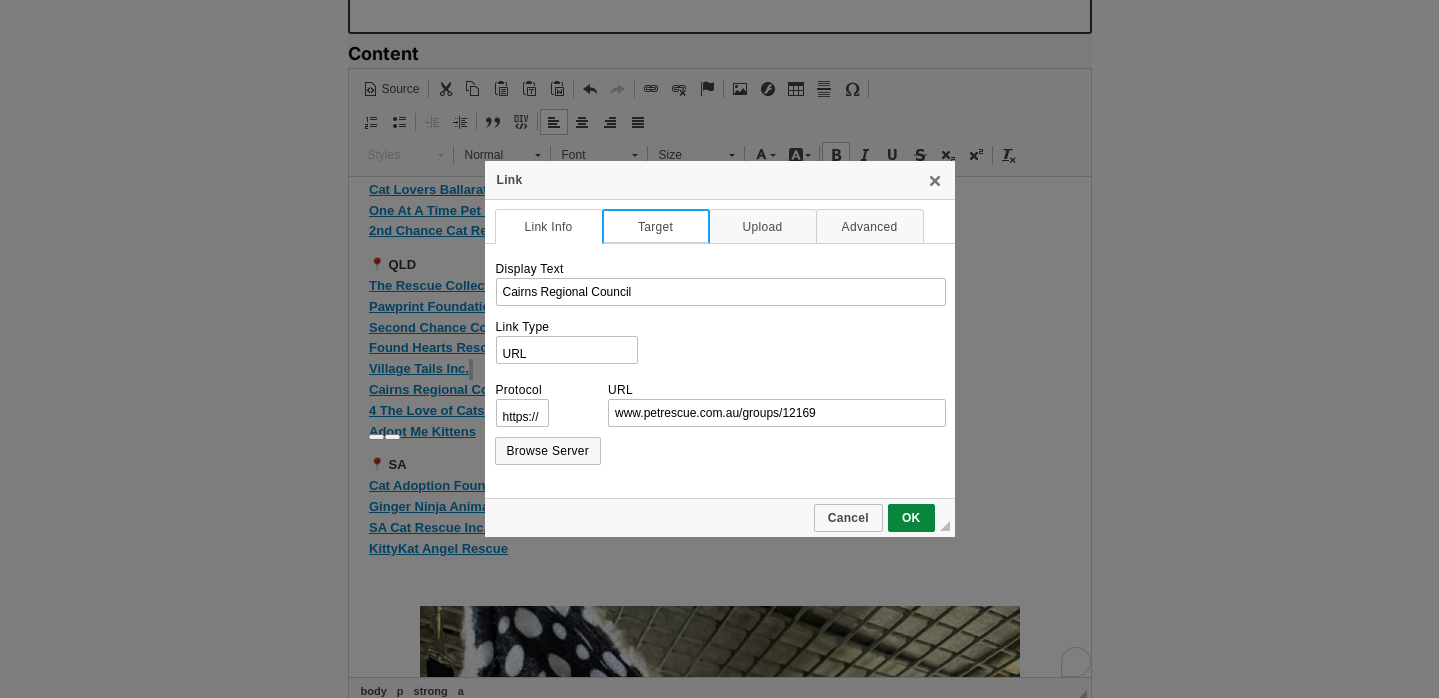 click on "Target" at bounding box center (656, 226) 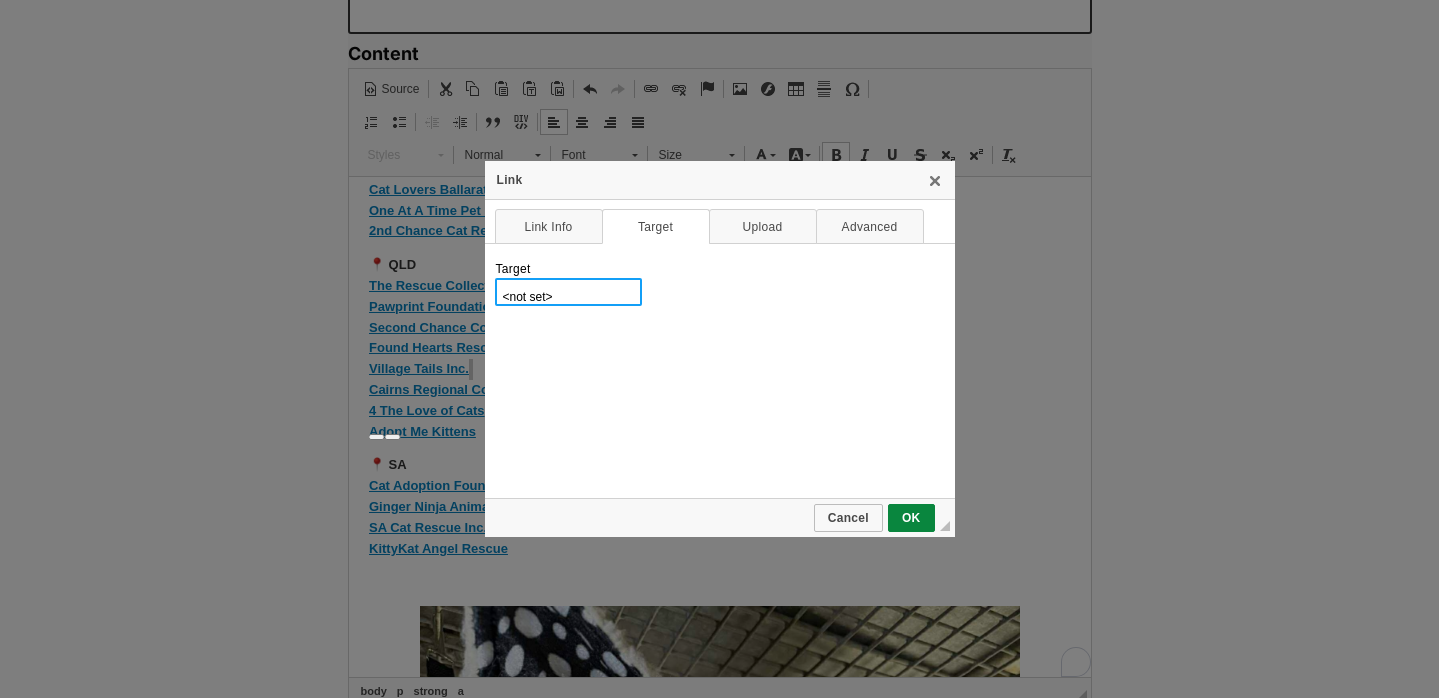 click on "<not set>  <frame>  <popup window>  New Window (_blank)  Topmost Window (_top)  Same Window (_self)  Parent Window (_parent)" at bounding box center (568, 292) 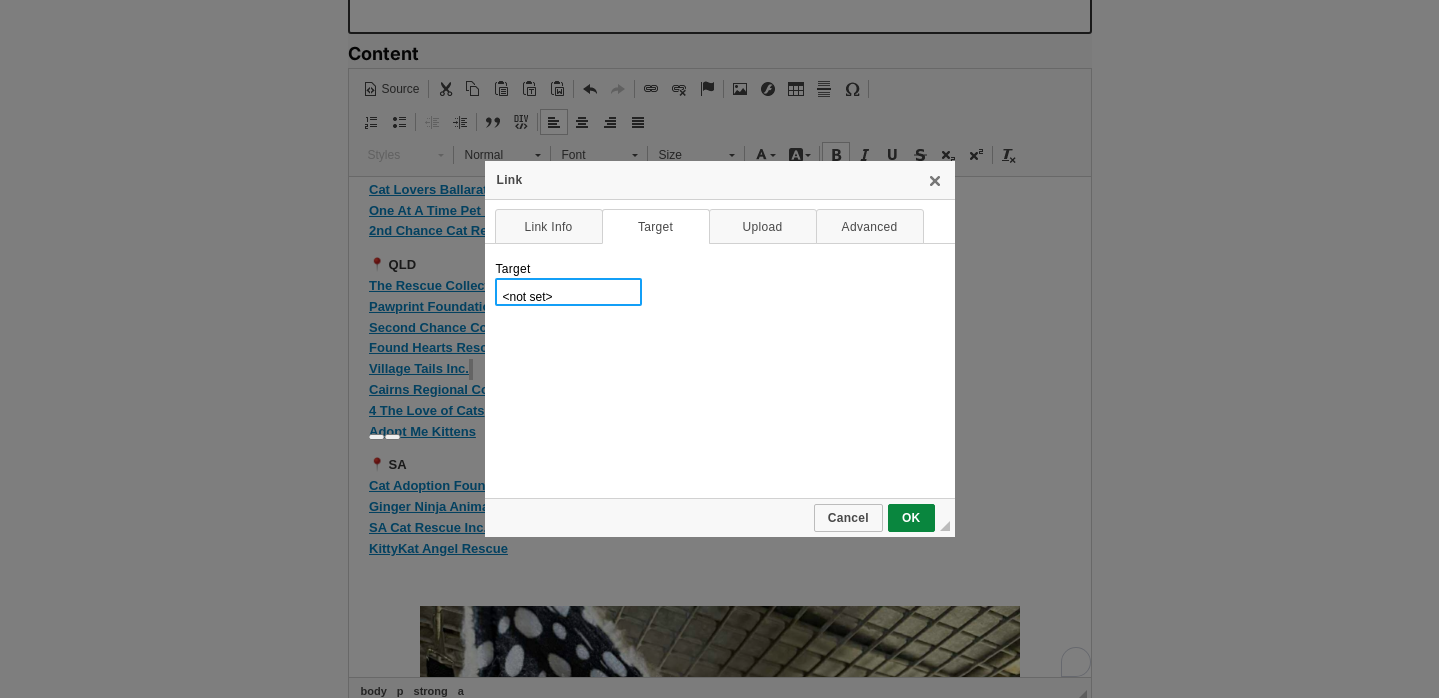 select on "_blank" 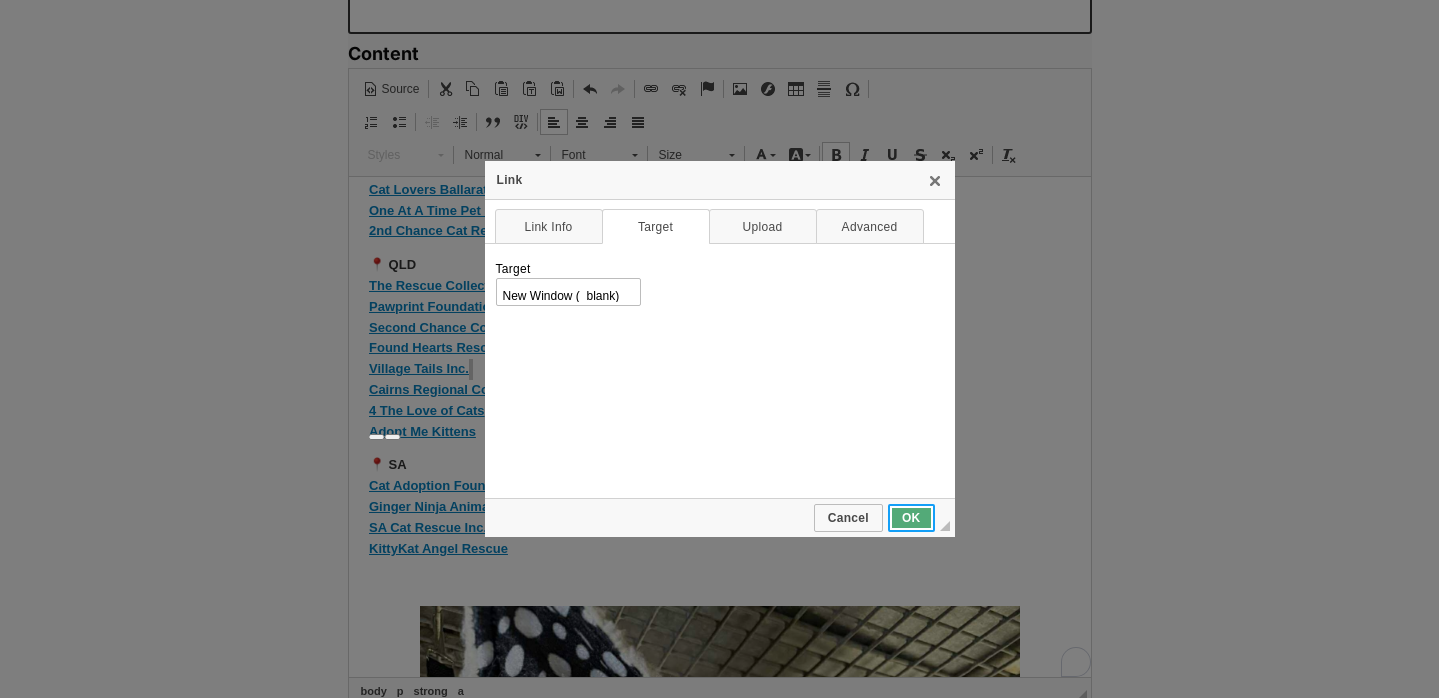 drag, startPoint x: 918, startPoint y: 511, endPoint x: 569, endPoint y: 335, distance: 390.86697 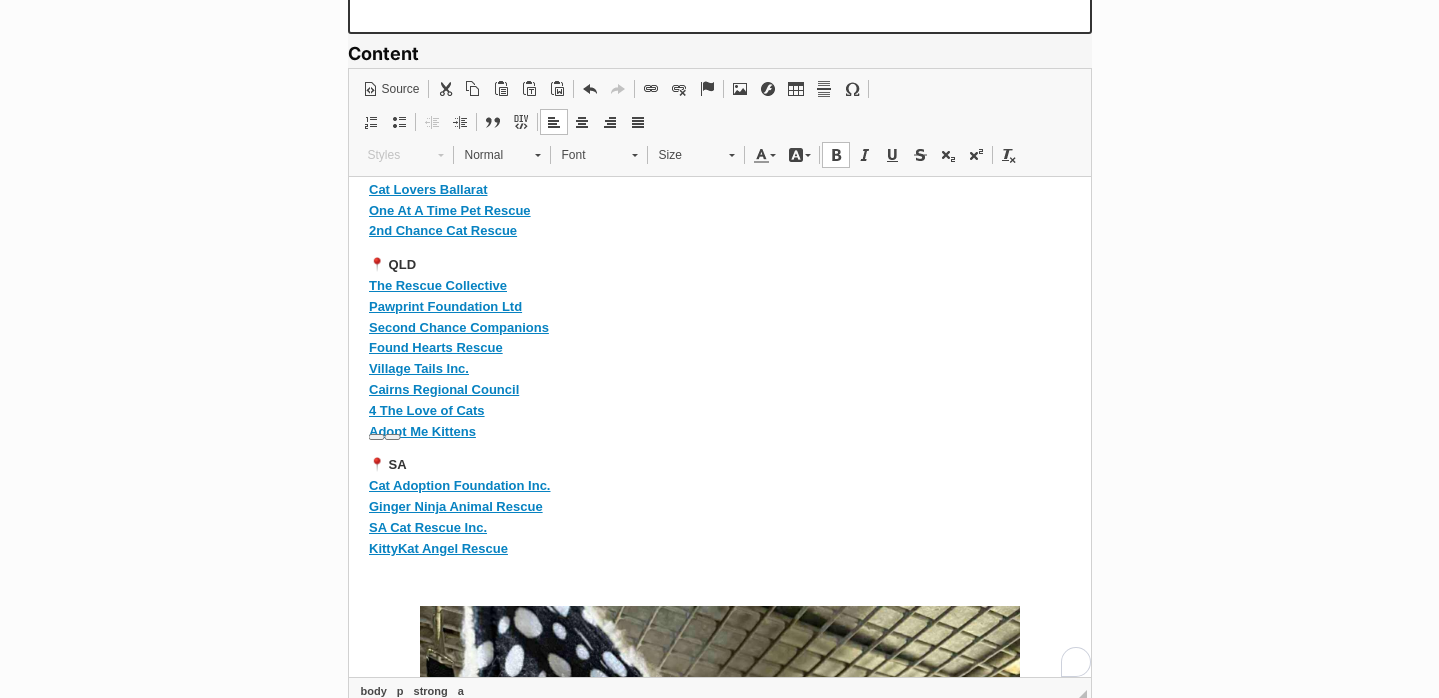 click on "📍 QLD The Rescue Collective Pawprint Foundation Ltd Second Chance Companions Found Hearts Rescue Village Tails Inc. Cairns Regional Council 4 The Love of Cats Adopt Me Kittens" at bounding box center (719, 347) 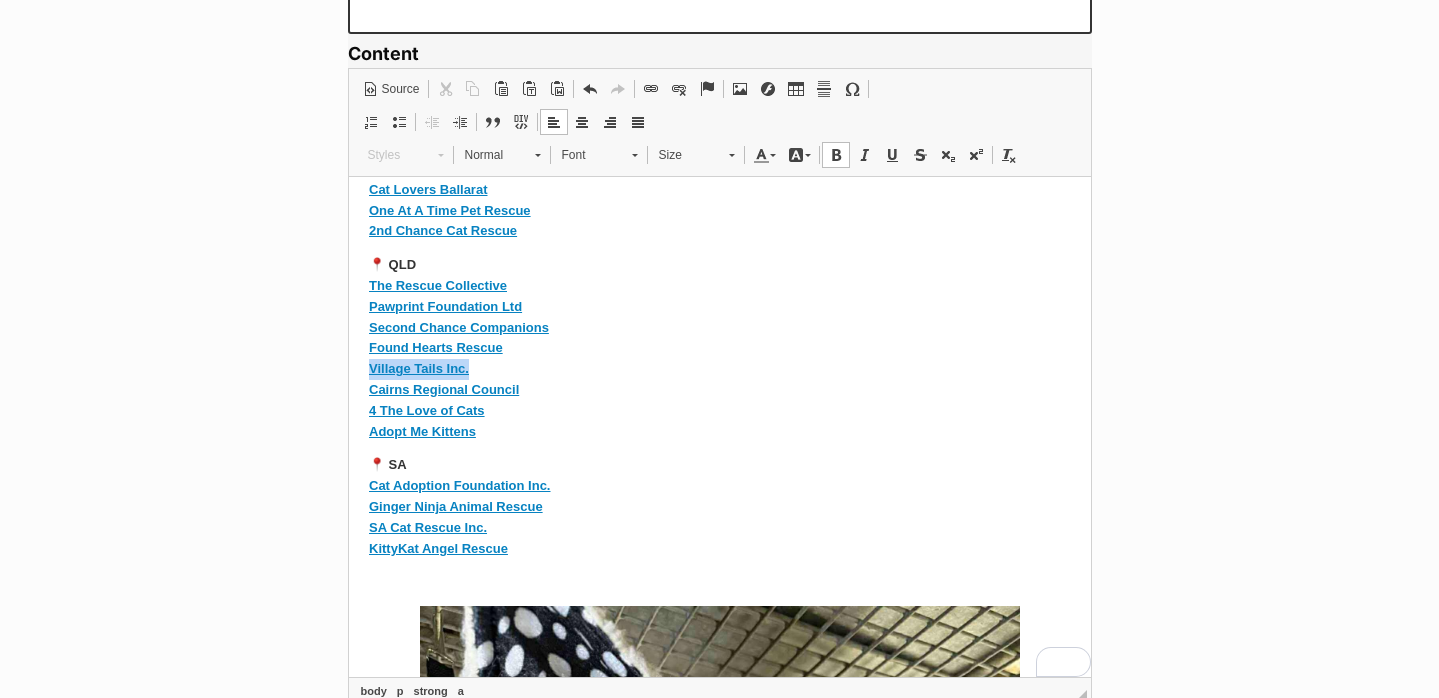 drag, startPoint x: 480, startPoint y: 386, endPoint x: 309, endPoint y: 385, distance: 171.00293 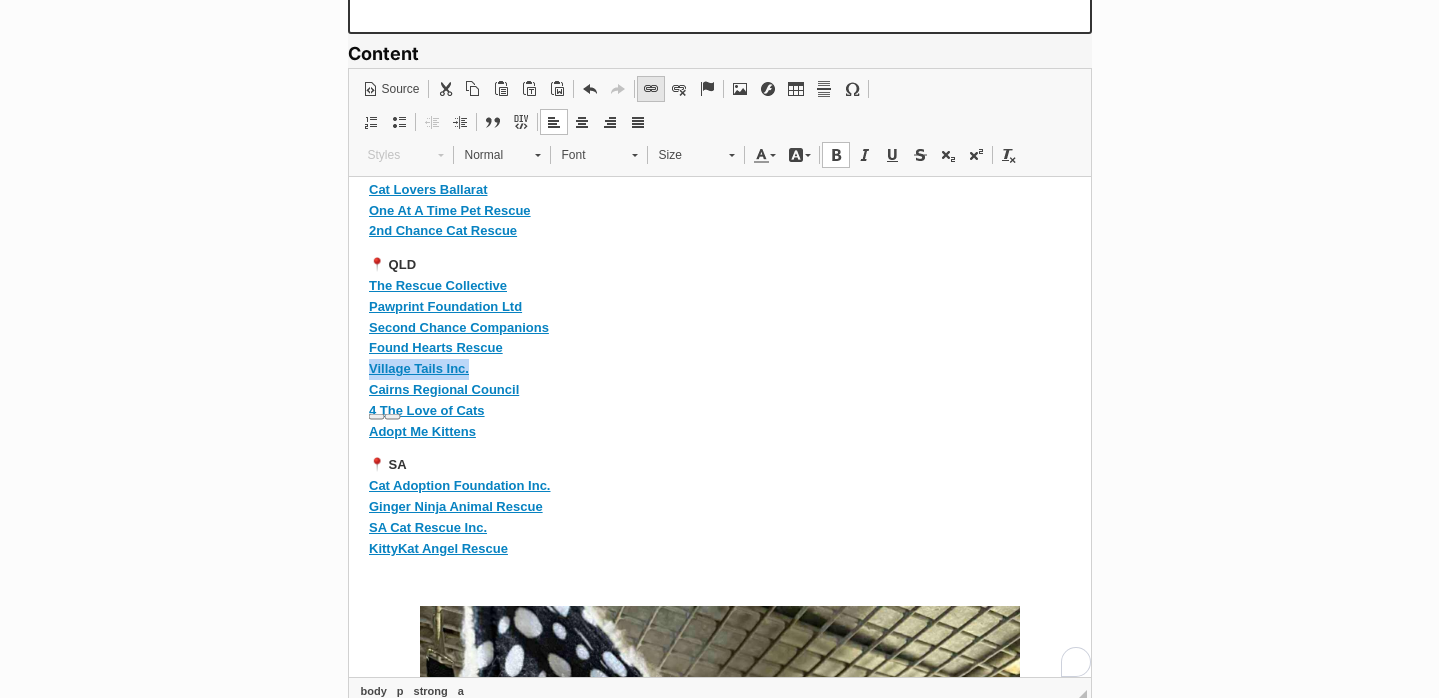 click at bounding box center [651, 89] 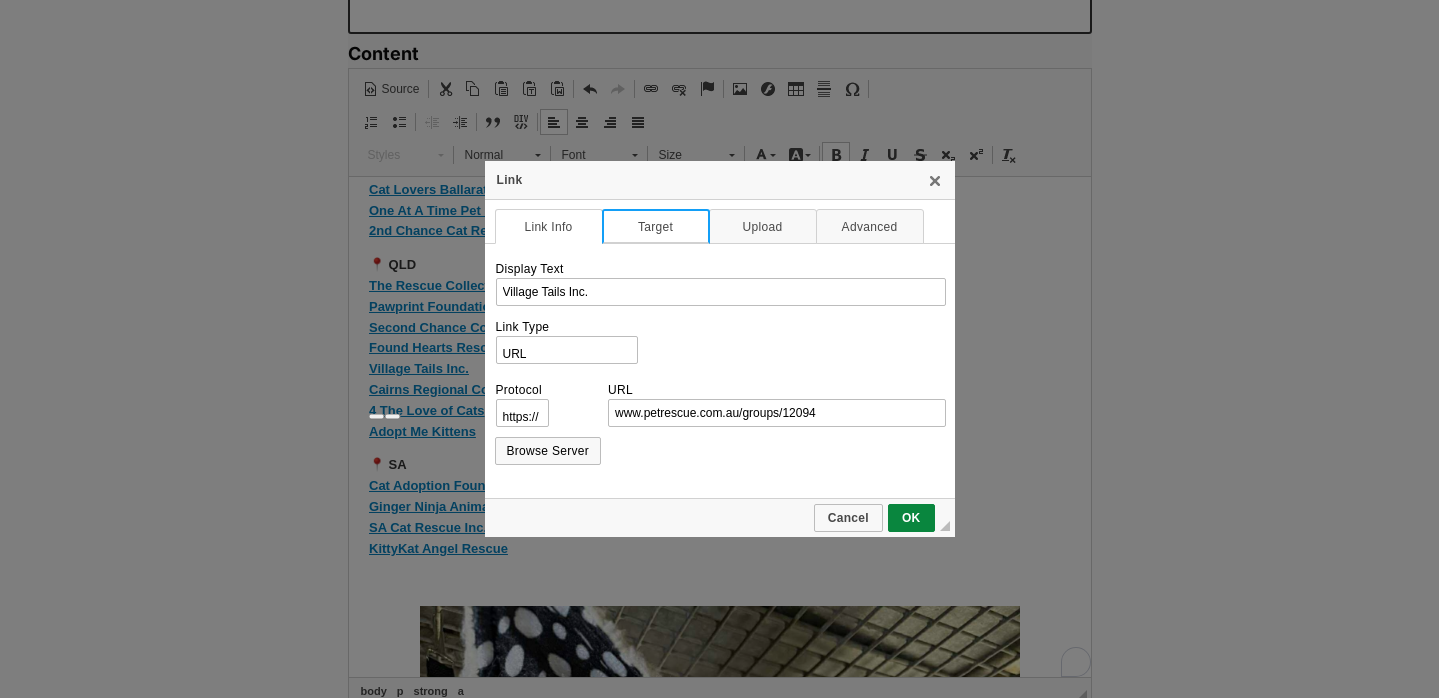 click on "Target" at bounding box center [656, 226] 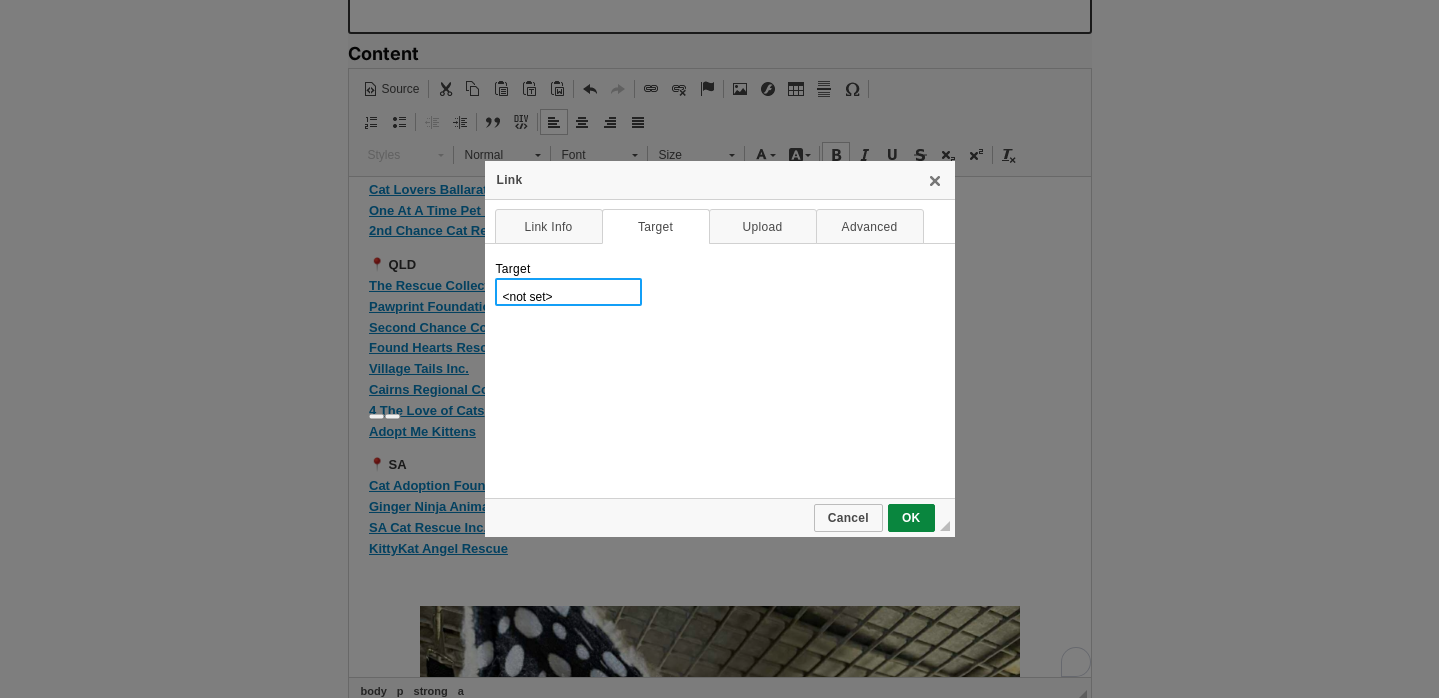click on "<not set>  <frame>  <popup window>  New Window (_blank)  Topmost Window (_top)  Same Window (_self)  Parent Window (_parent)" at bounding box center [568, 292] 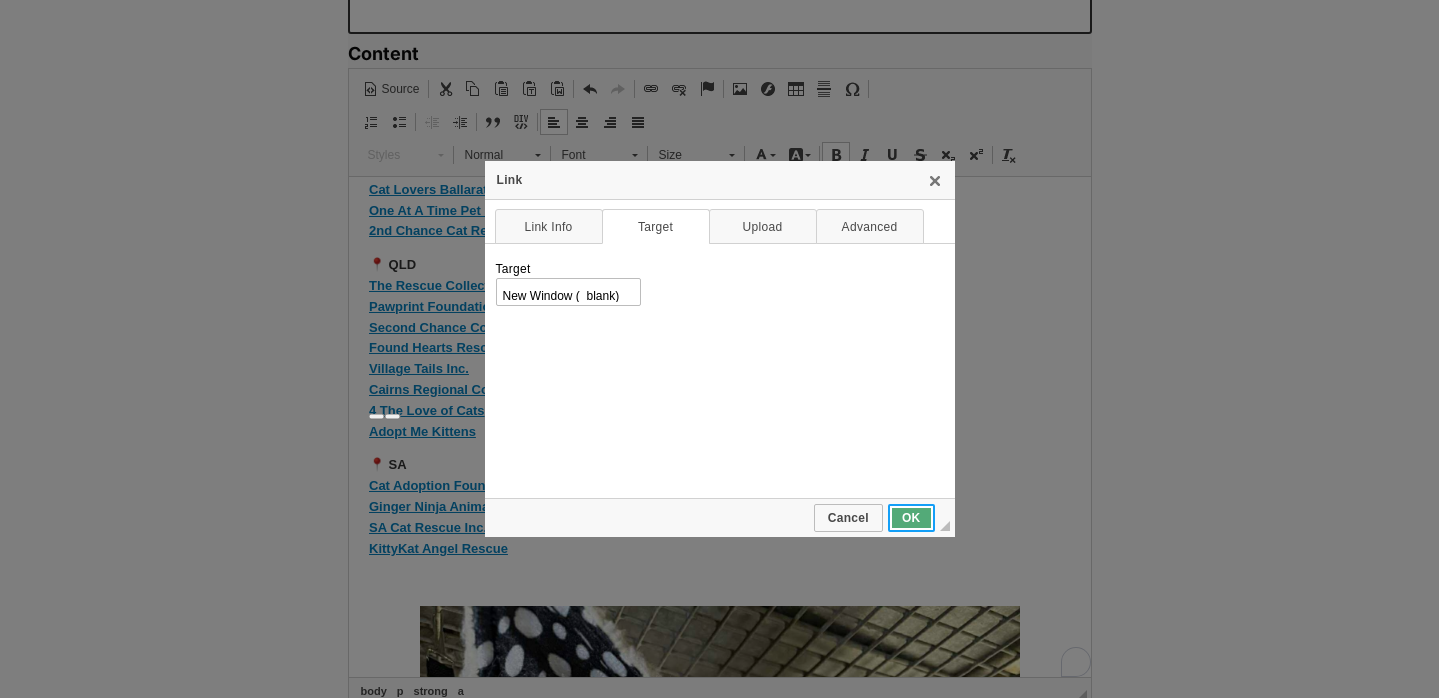 click on "OK" at bounding box center (911, 518) 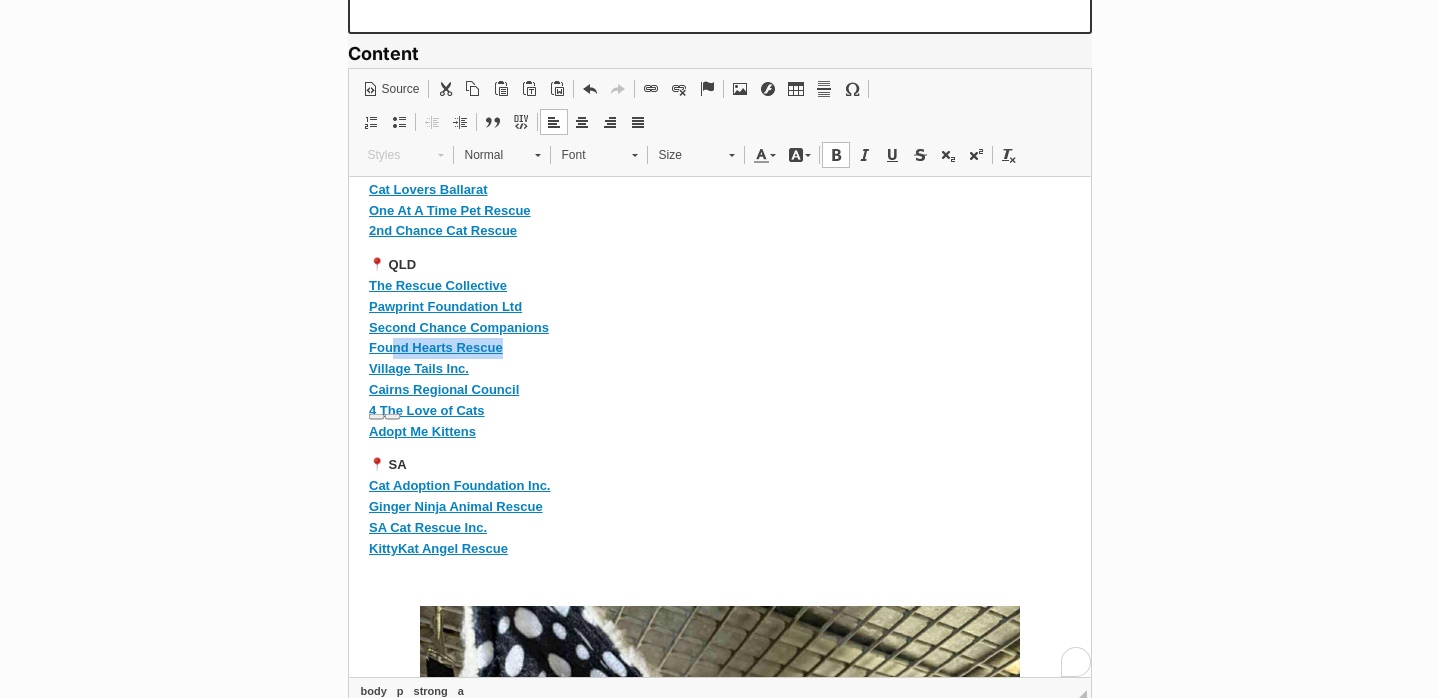 drag, startPoint x: 504, startPoint y: 367, endPoint x: 325, endPoint y: 367, distance: 179 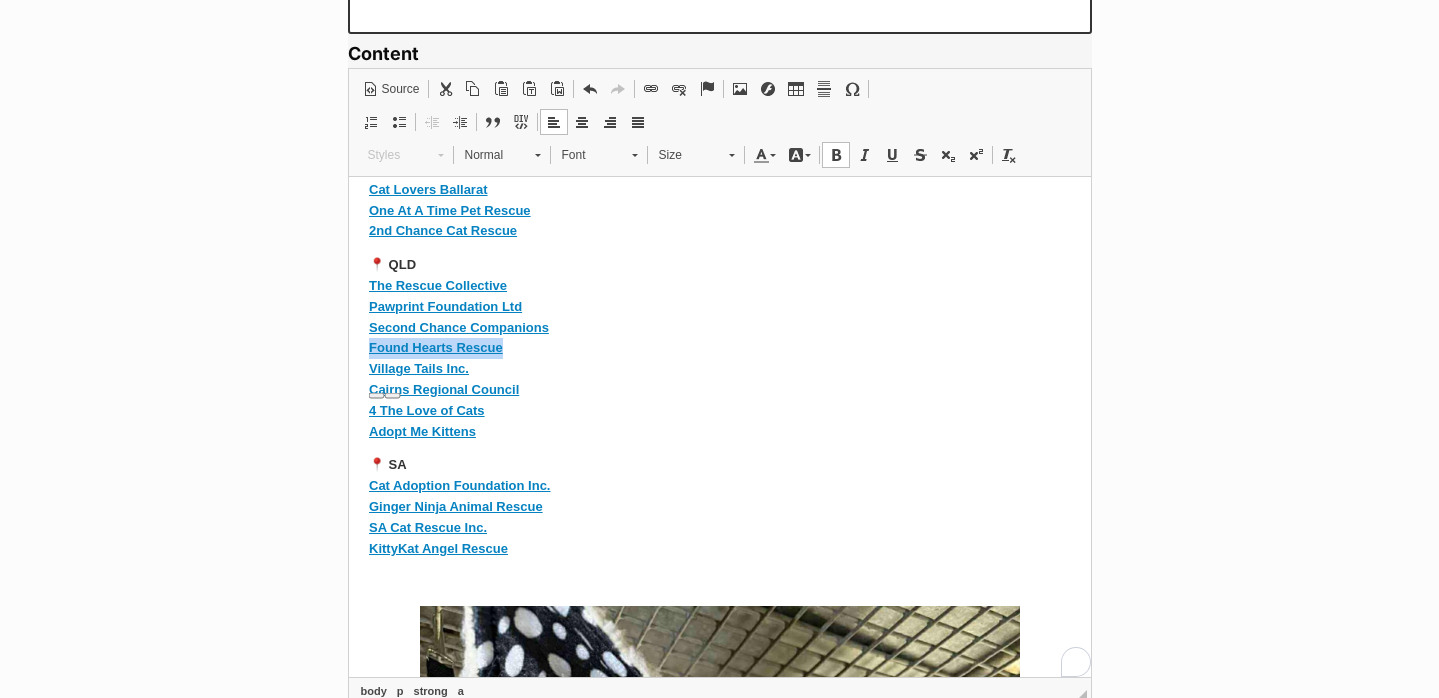 click at bounding box center [651, 89] 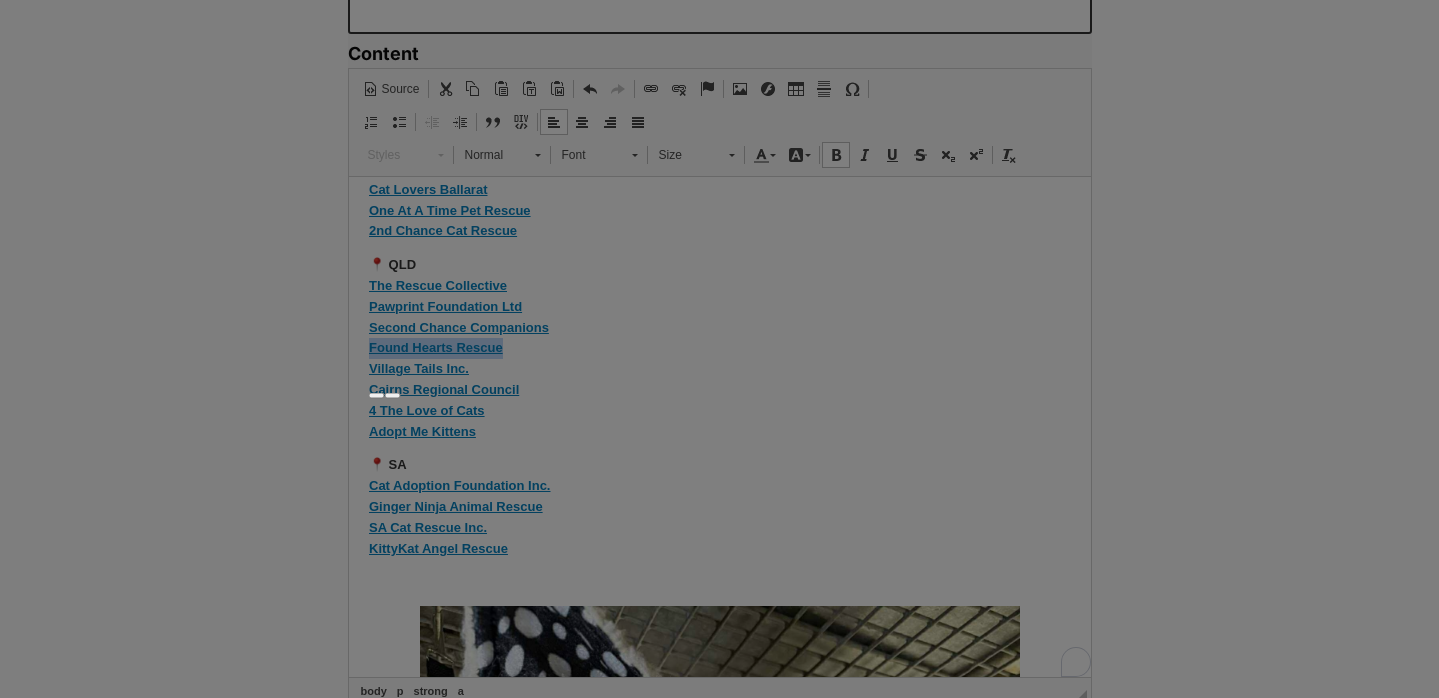 type on "Found Hearts Rescue" 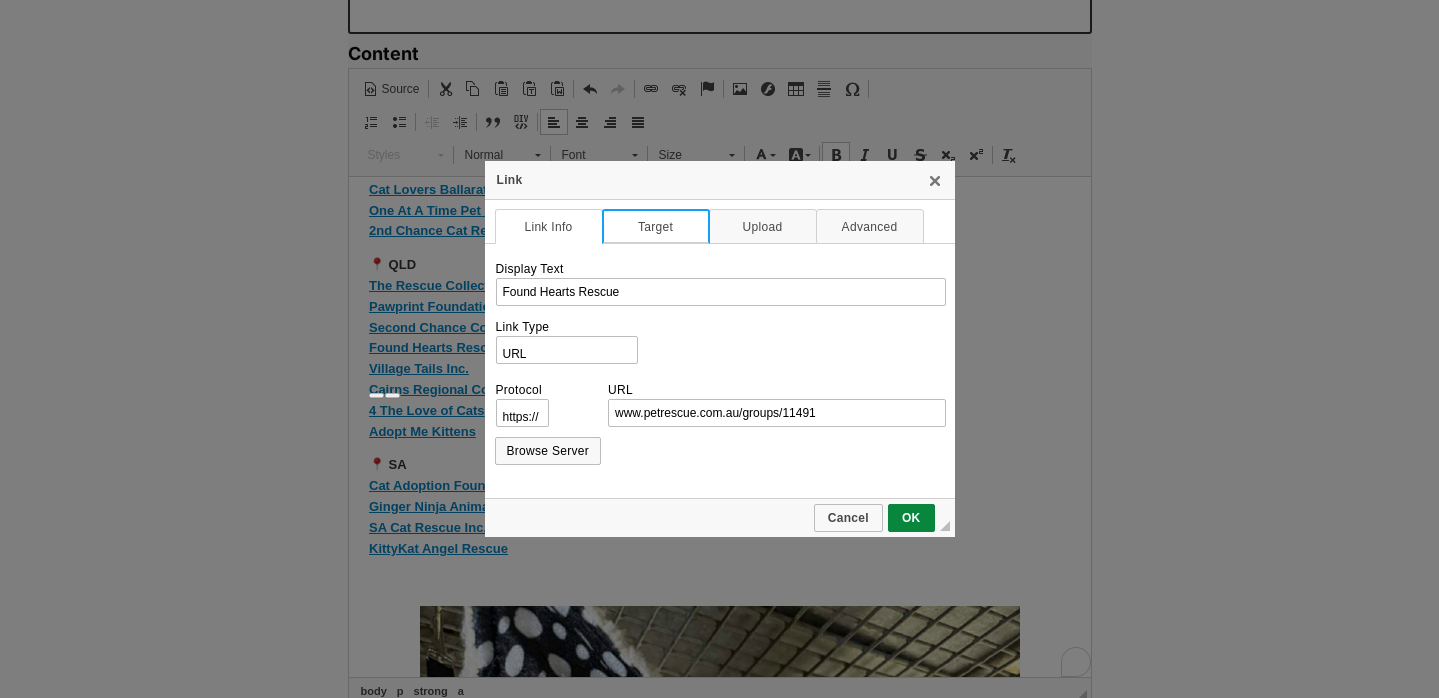click on "Target" at bounding box center [656, 226] 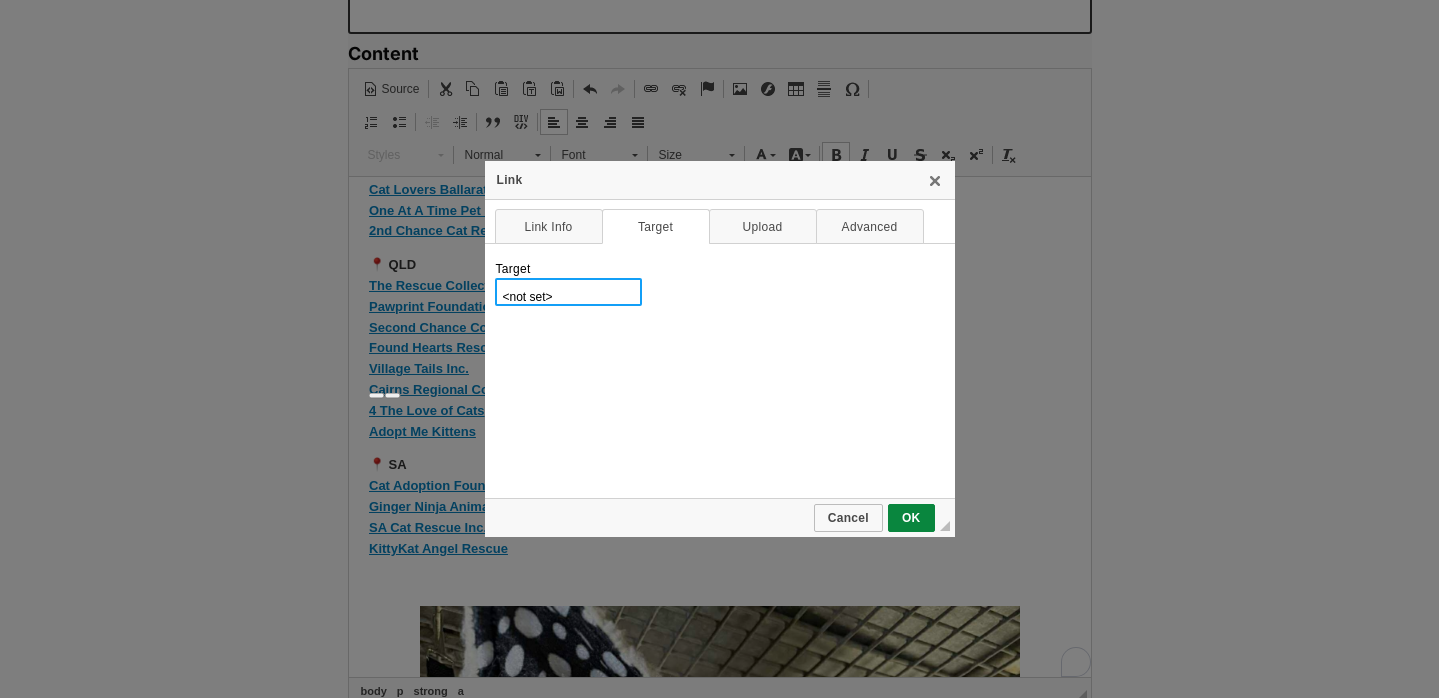 click on "<not set>  <frame>  <popup window>  New Window (_blank)  Topmost Window (_top)  Same Window (_self)  Parent Window (_parent)" at bounding box center (568, 292) 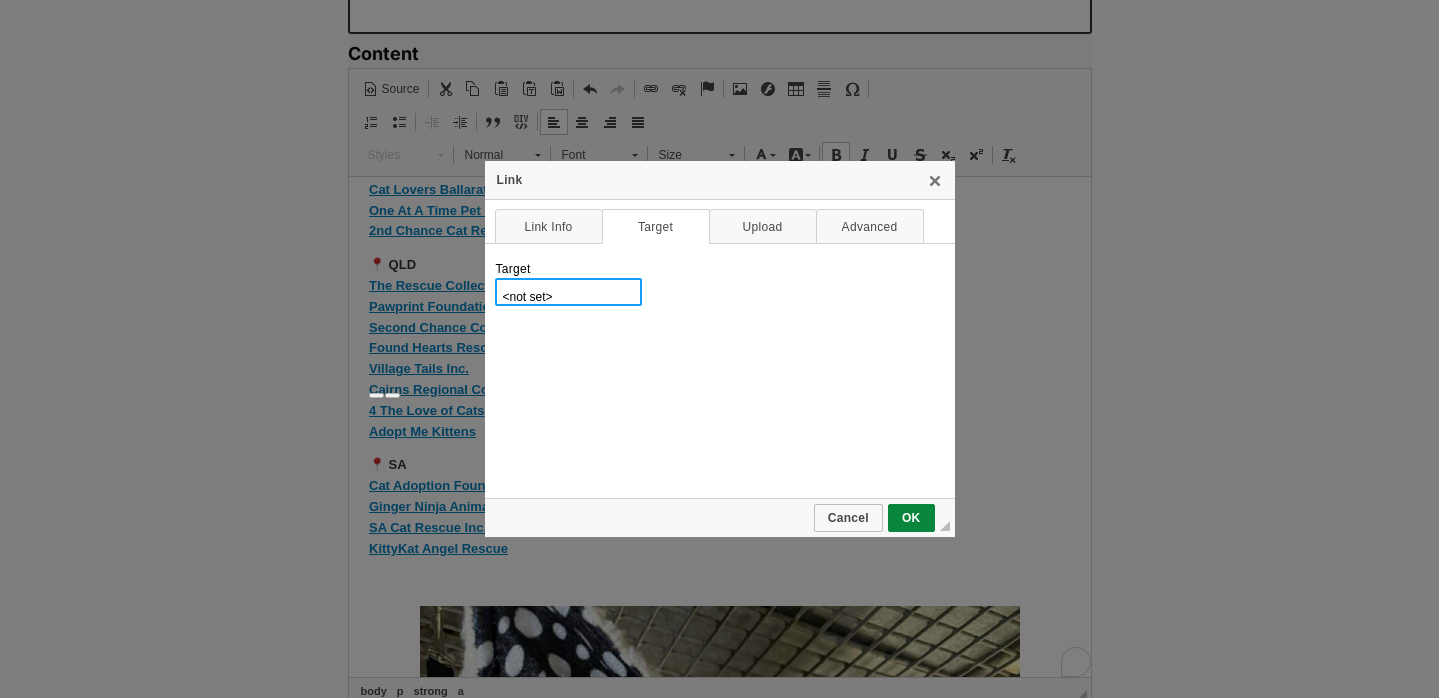 select on "_blank" 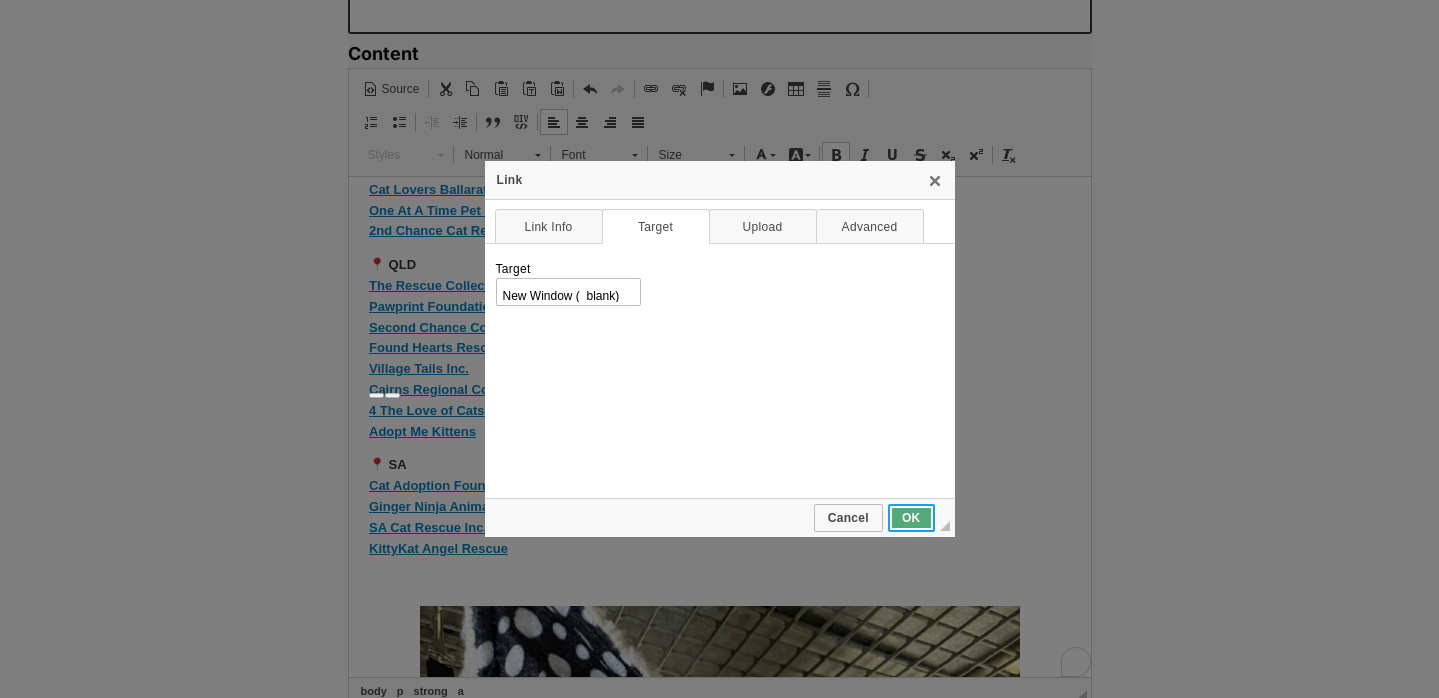 click on "OK" at bounding box center (911, 518) 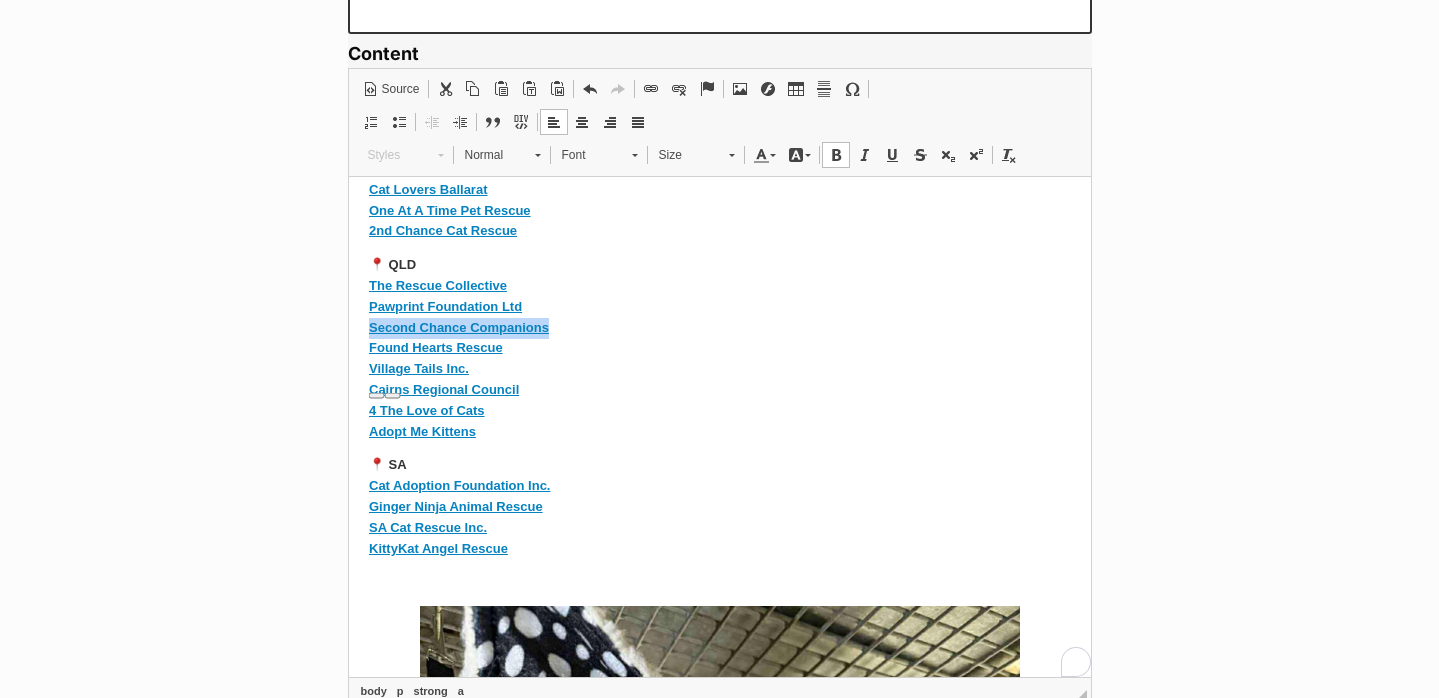 drag, startPoint x: 550, startPoint y: 343, endPoint x: 262, endPoint y: 343, distance: 288 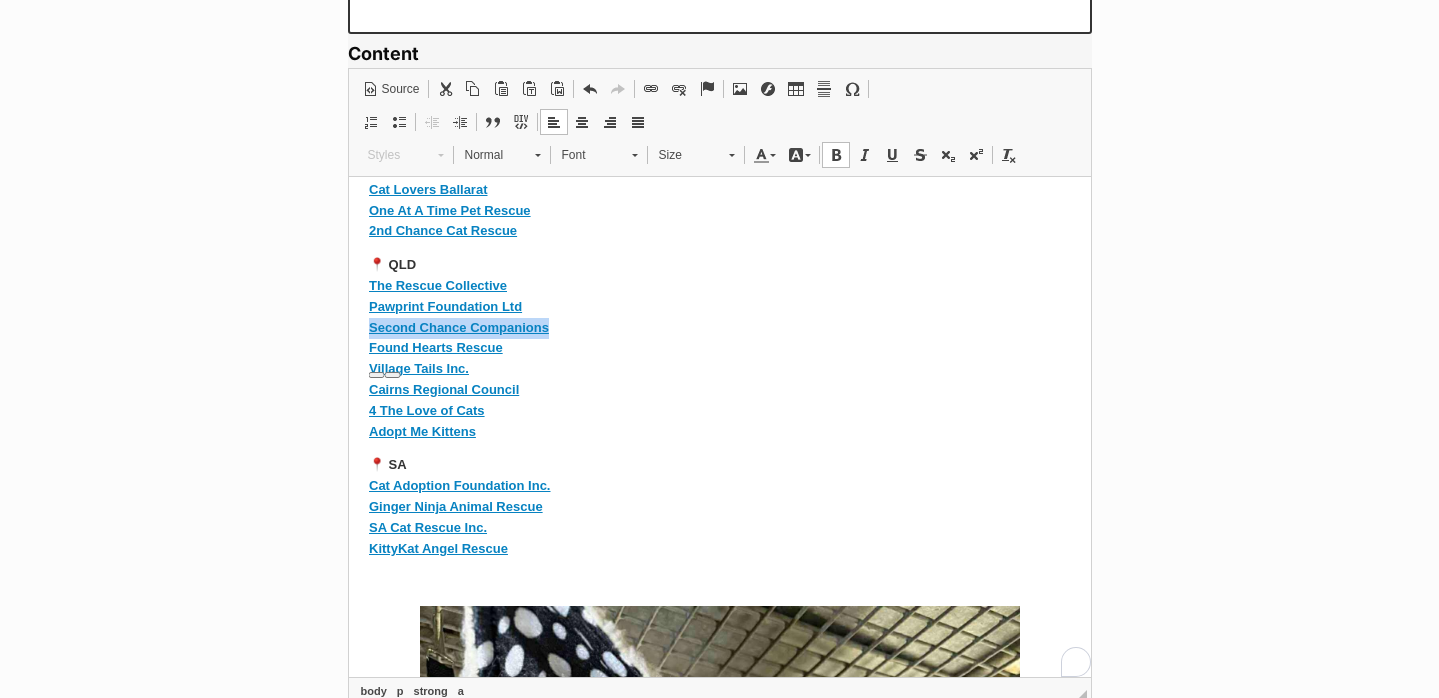 click at bounding box center (651, 89) 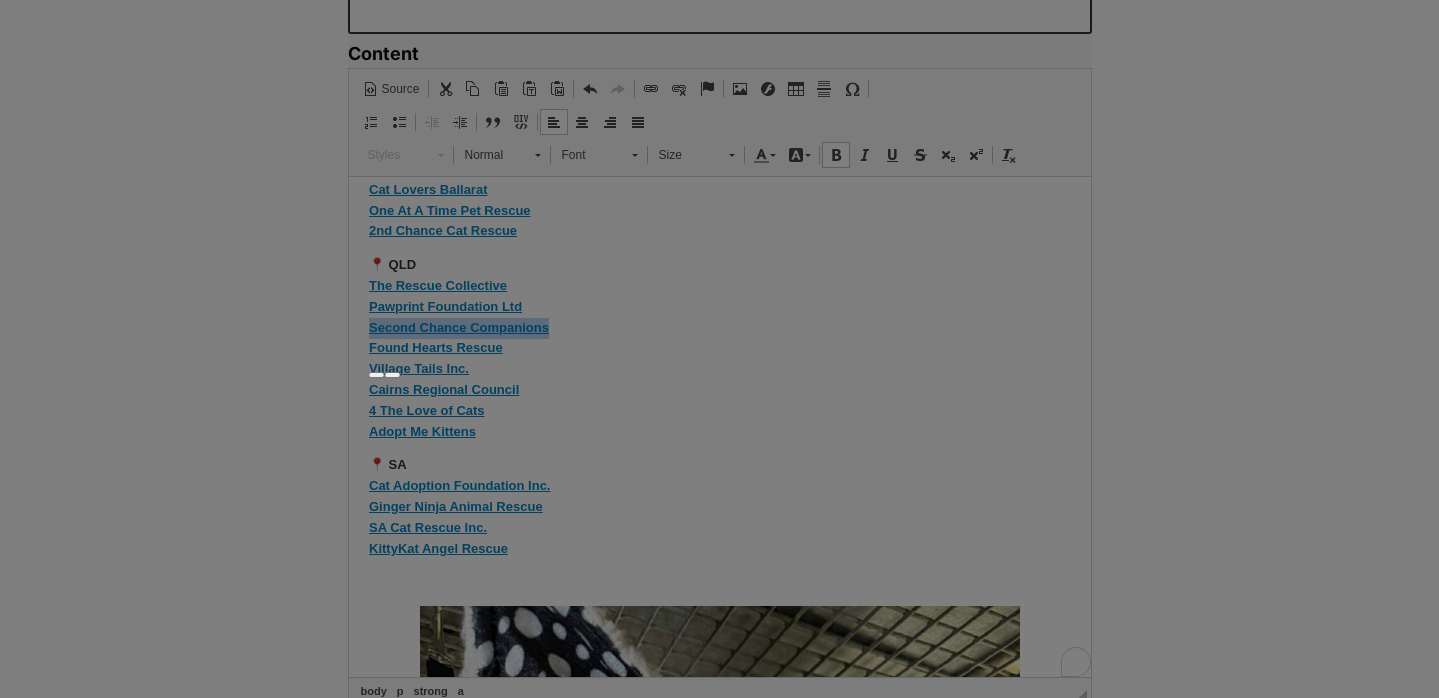 type on "Second Chance Companions" 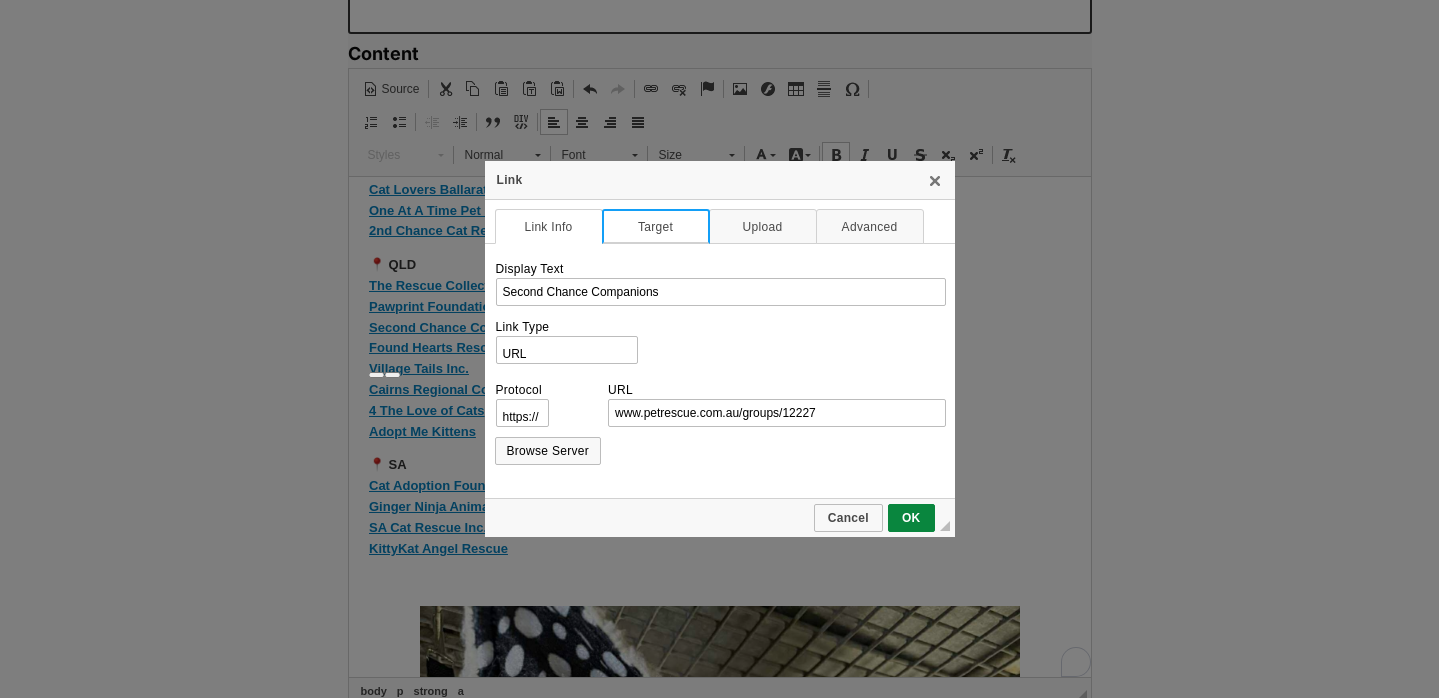 click on "Target" at bounding box center [656, 226] 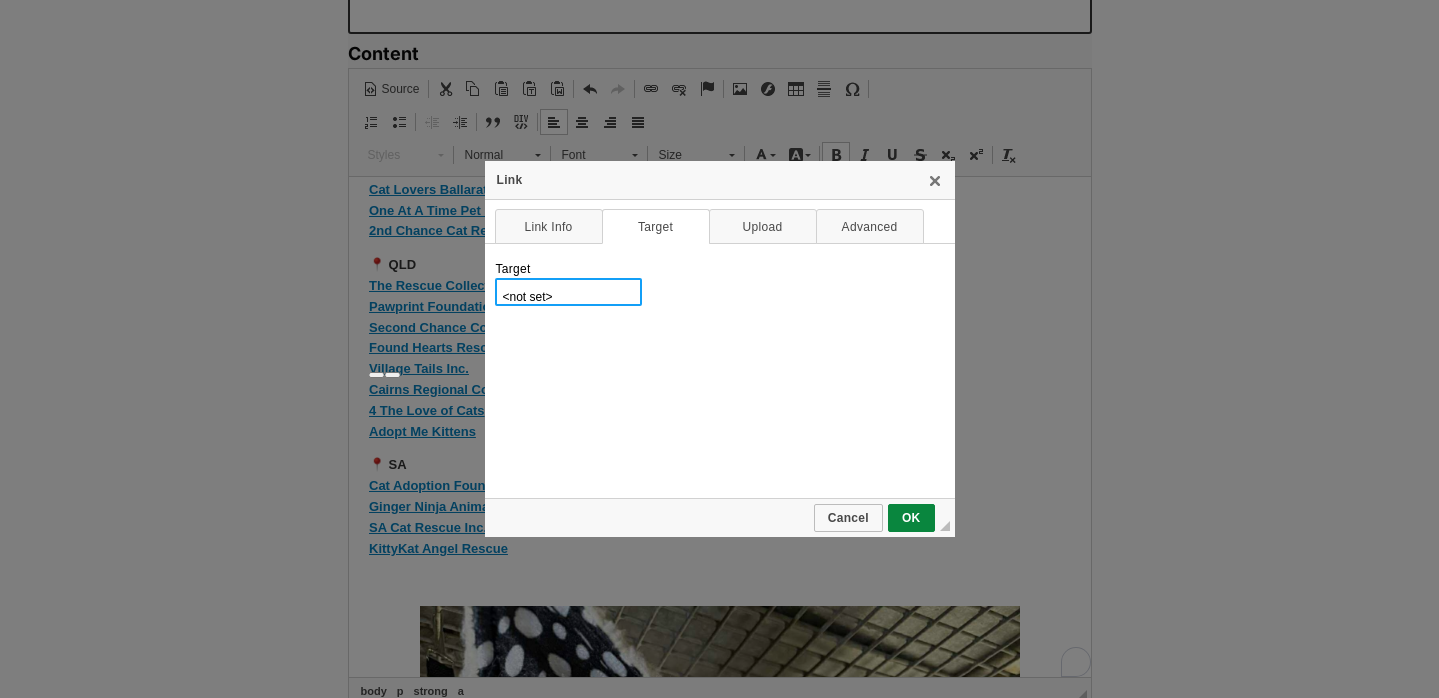 click on "<not set>  <frame>  <popup window>  New Window (_blank)  Topmost Window (_top)  Same Window (_self)  Parent Window (_parent)" at bounding box center [568, 292] 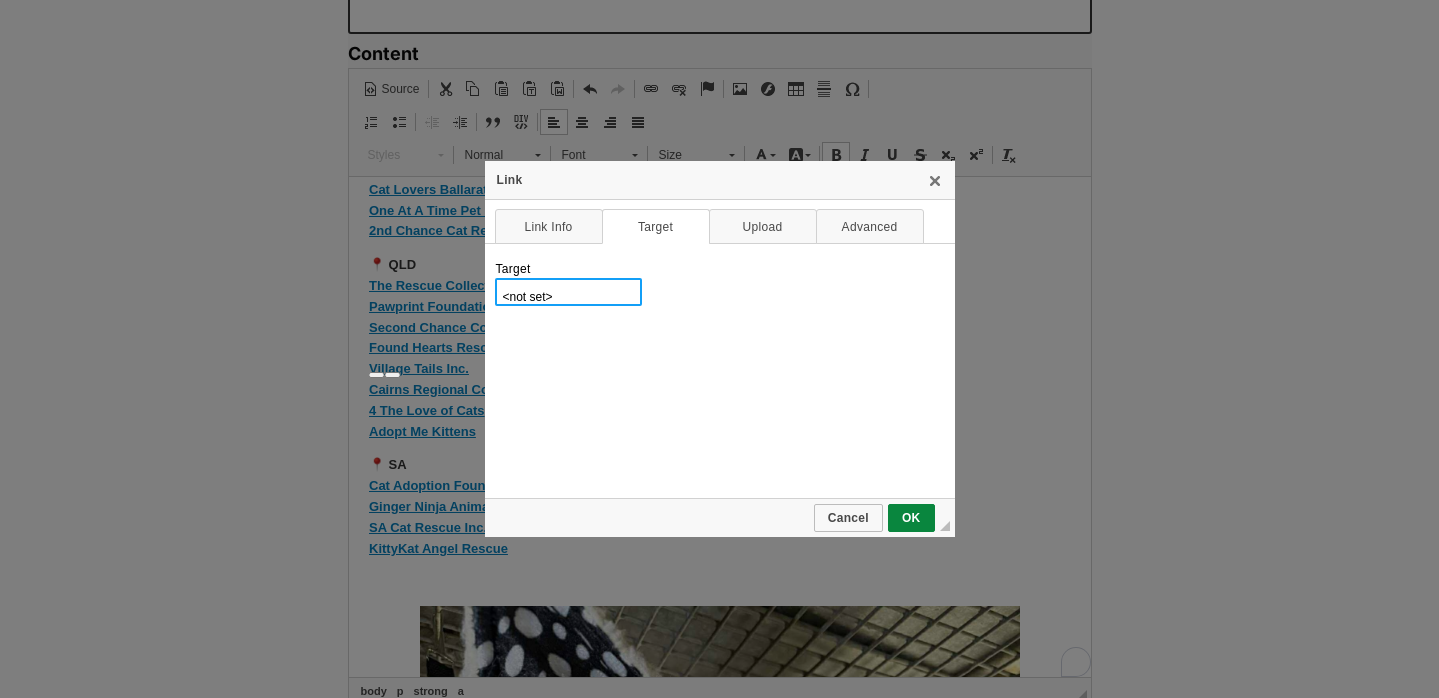 select on "_blank" 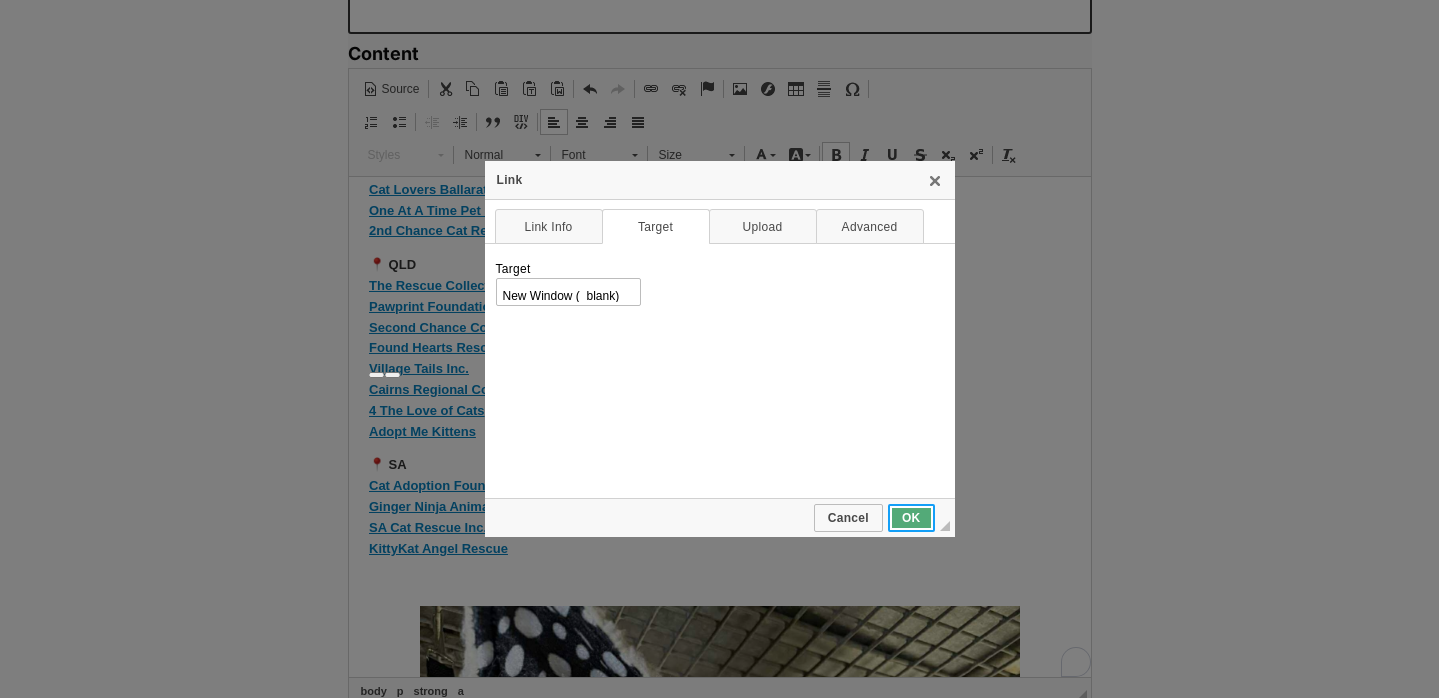 click on "OK" at bounding box center [911, 518] 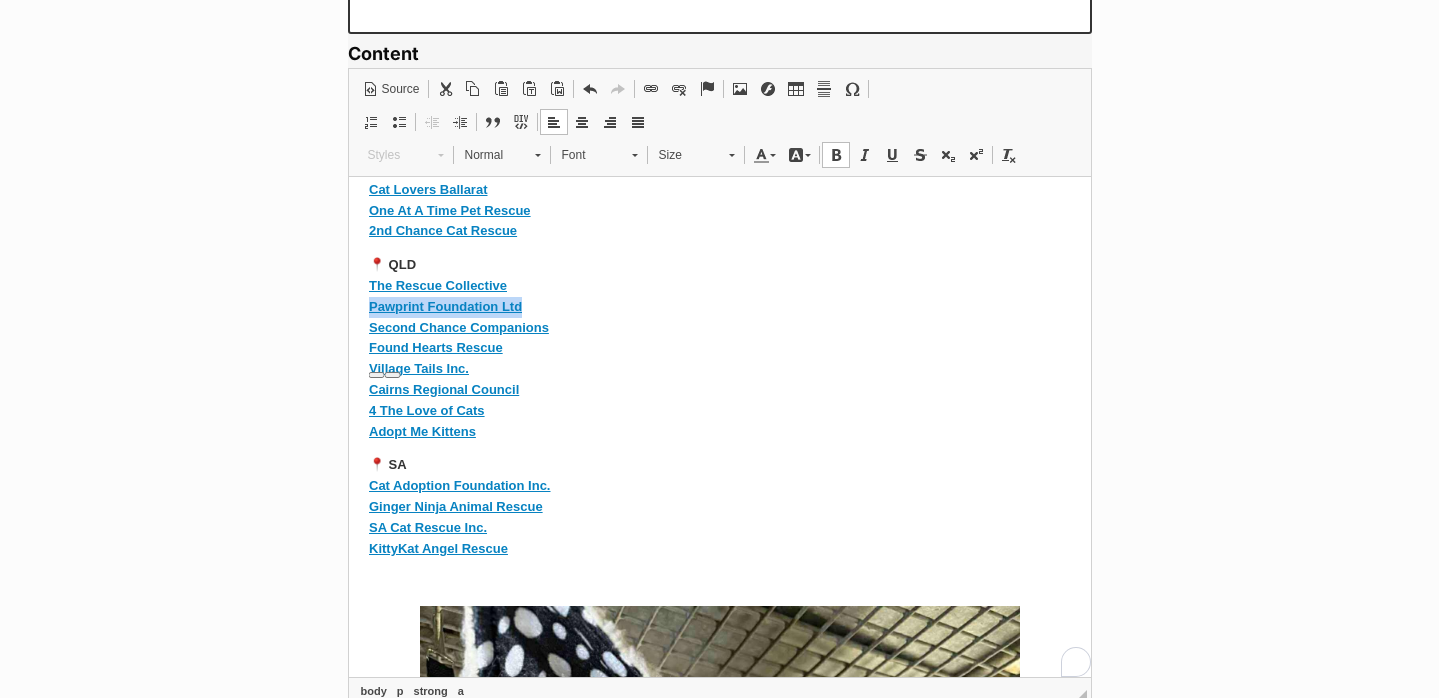 drag, startPoint x: 528, startPoint y: 323, endPoint x: 347, endPoint y: 323, distance: 181 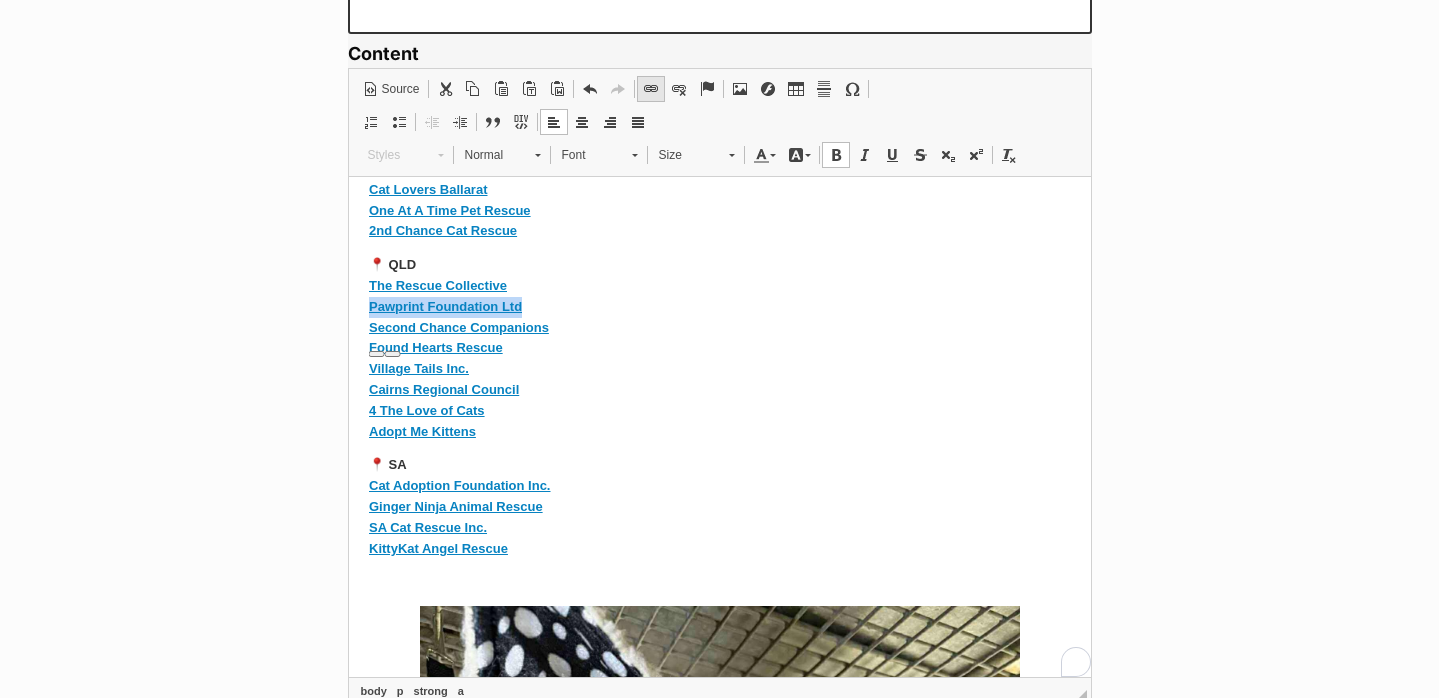click at bounding box center (651, 89) 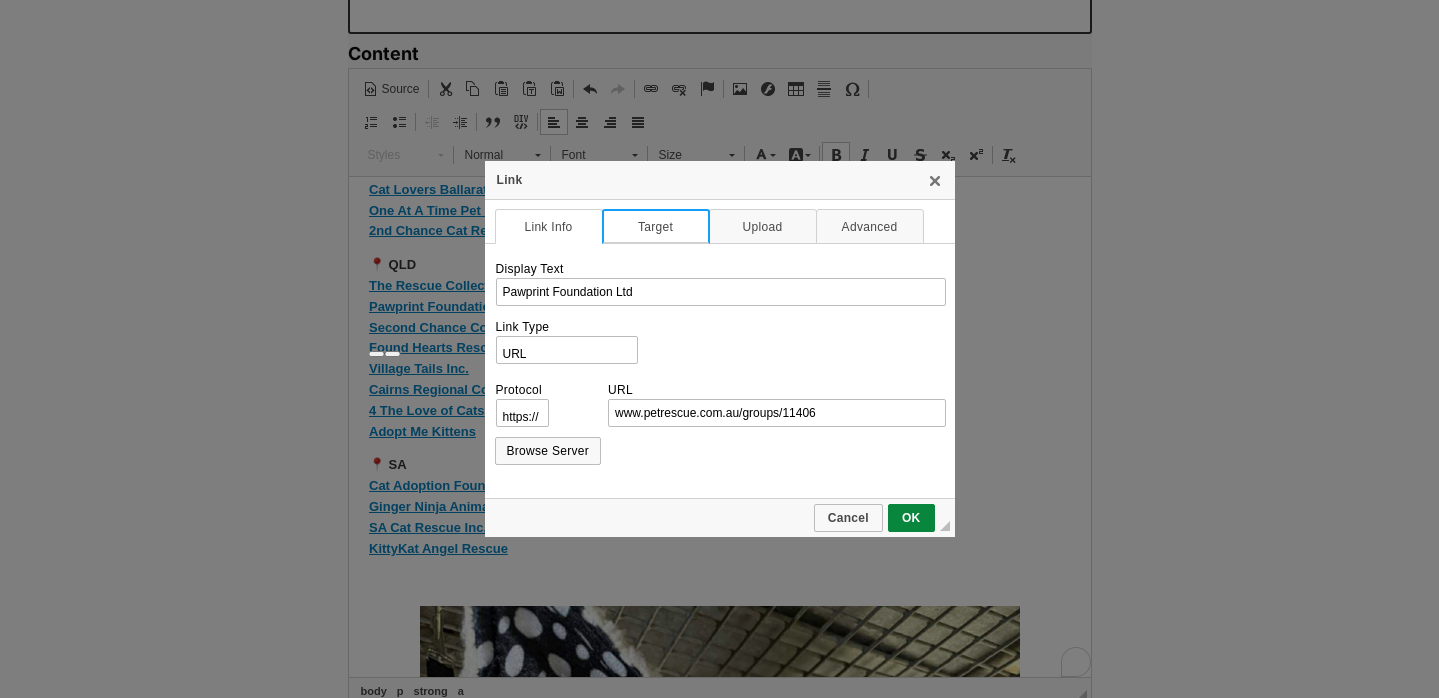 click on "Target" at bounding box center (656, 226) 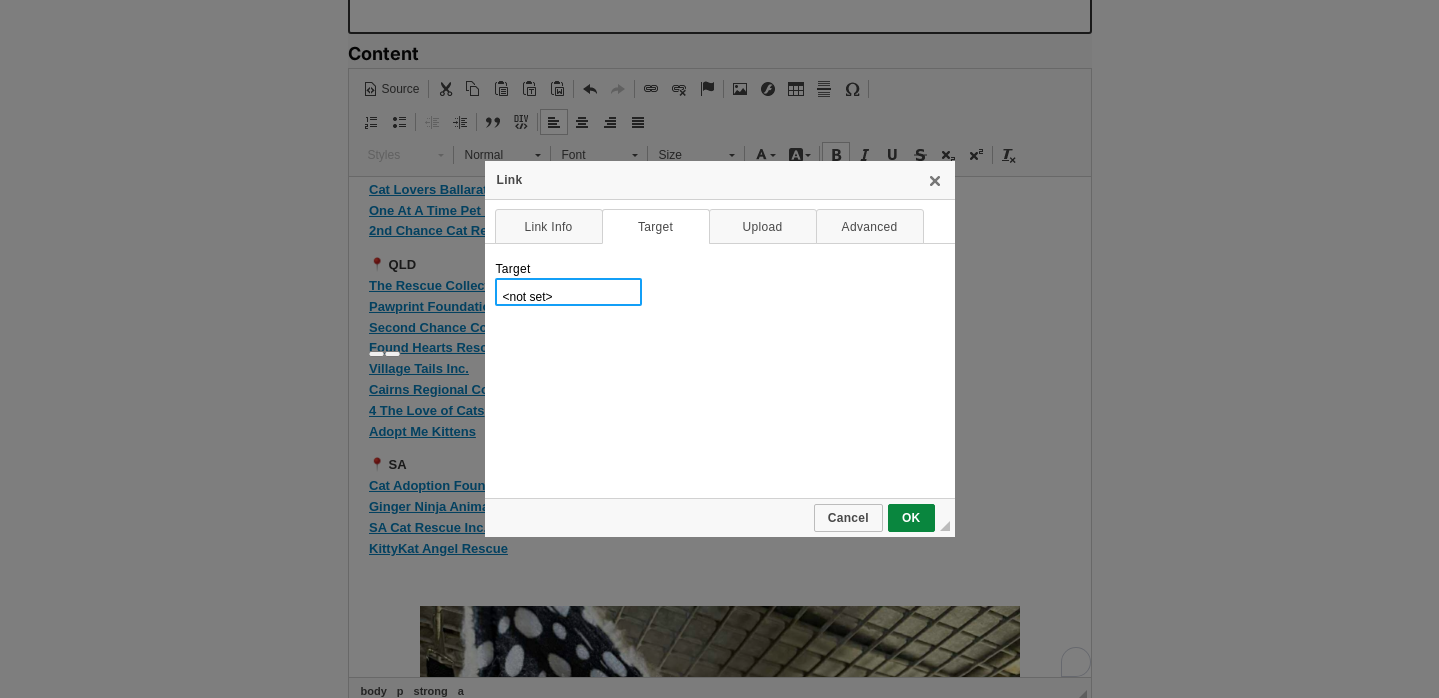 click on "<not set>  <frame>  <popup window>  New Window (_blank)  Topmost Window (_top)  Same Window (_self)  Parent Window (_parent)" at bounding box center [568, 292] 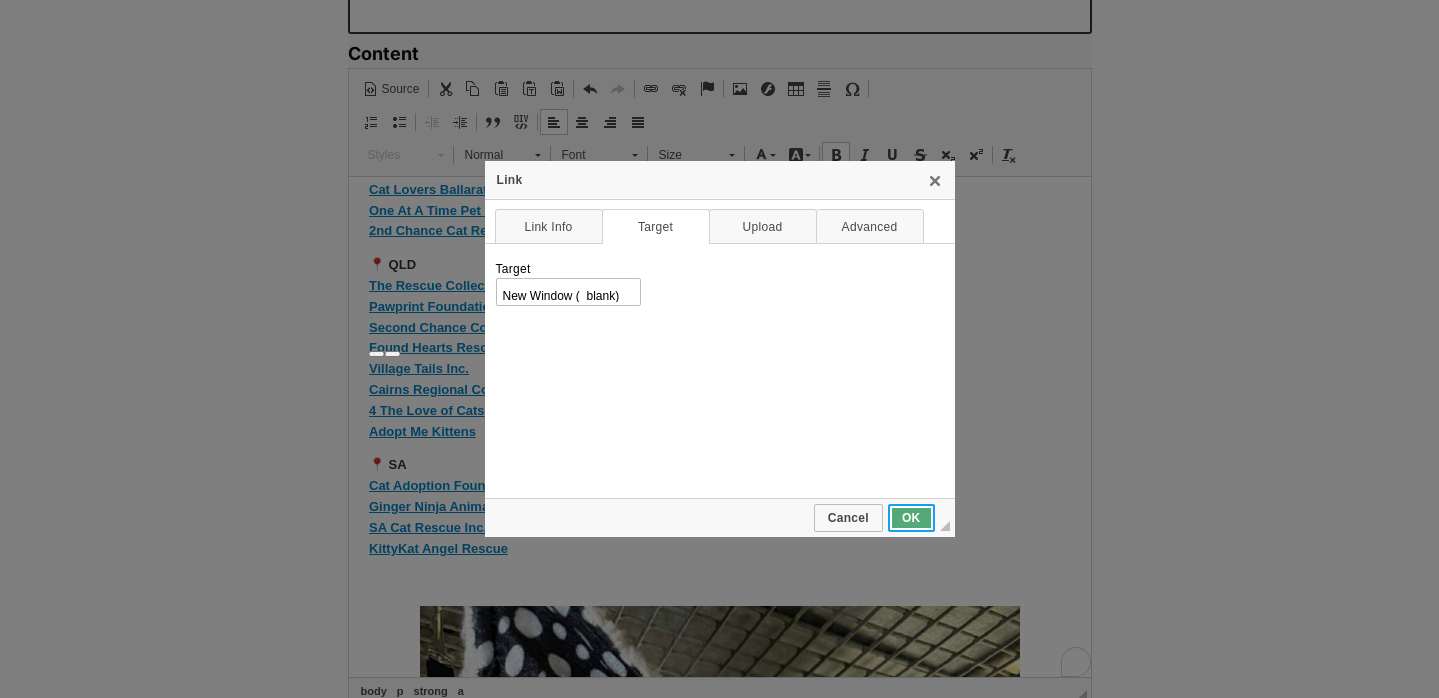 click on "OK" at bounding box center [911, 518] 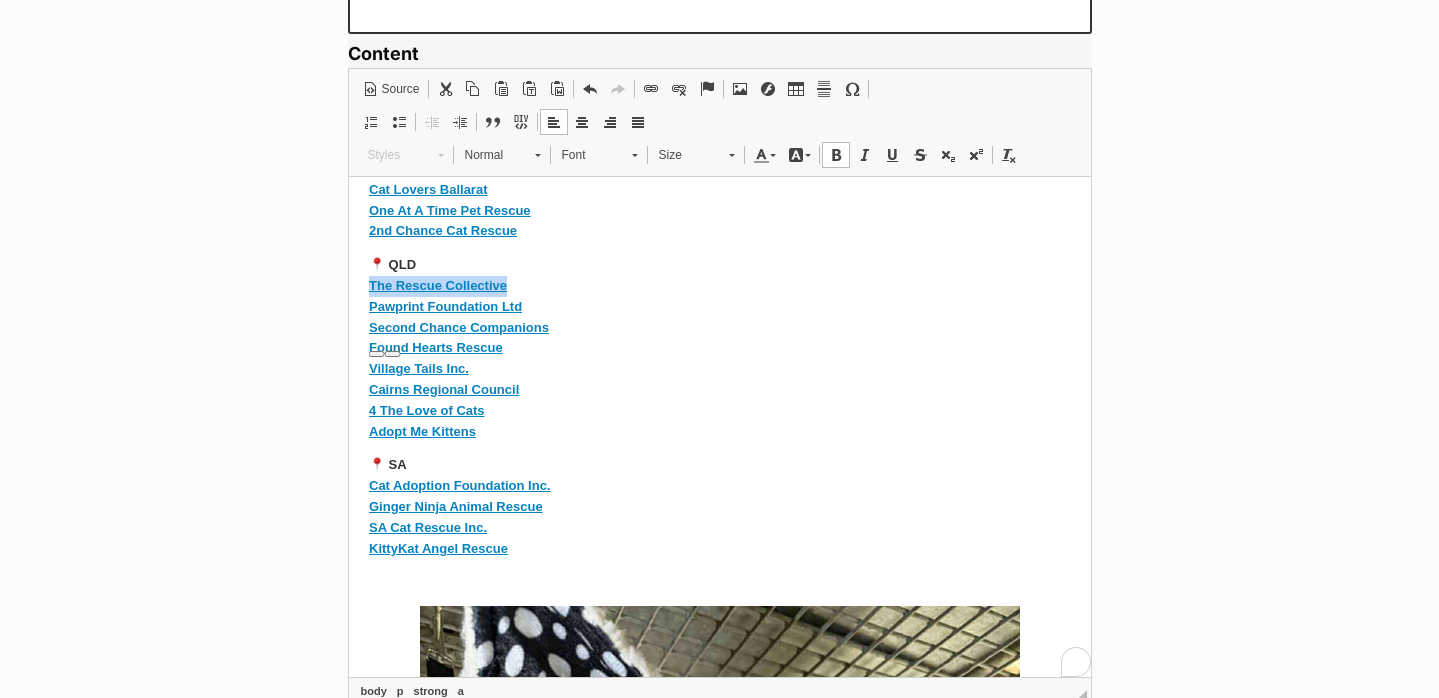 drag, startPoint x: 488, startPoint y: 310, endPoint x: 287, endPoint y: 310, distance: 201 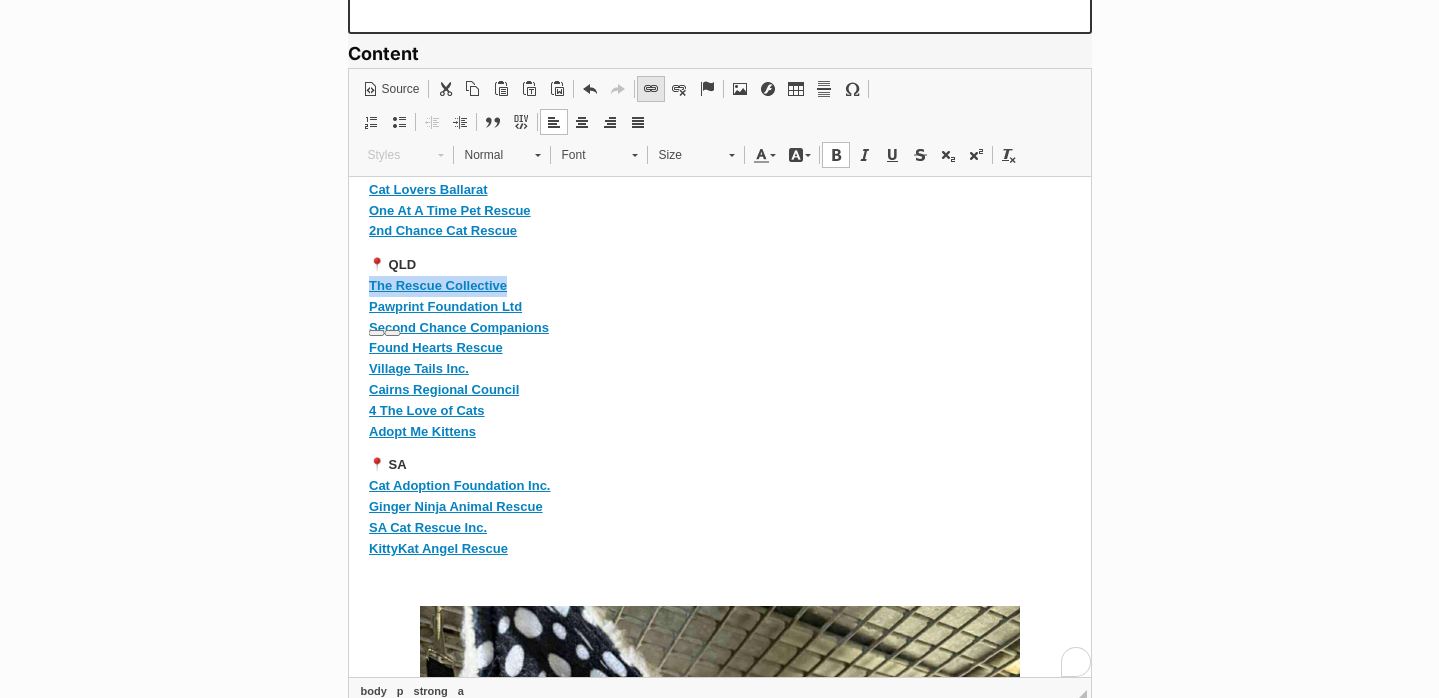 click at bounding box center [651, 89] 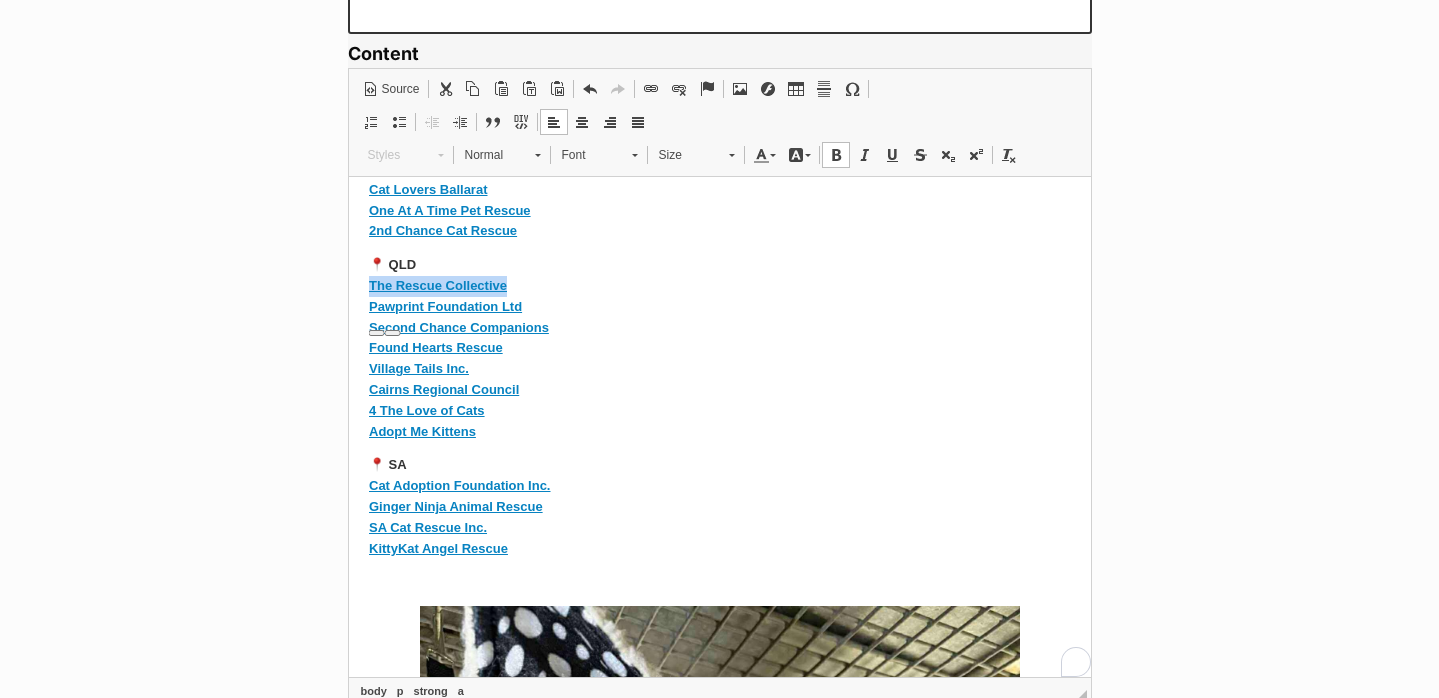 type 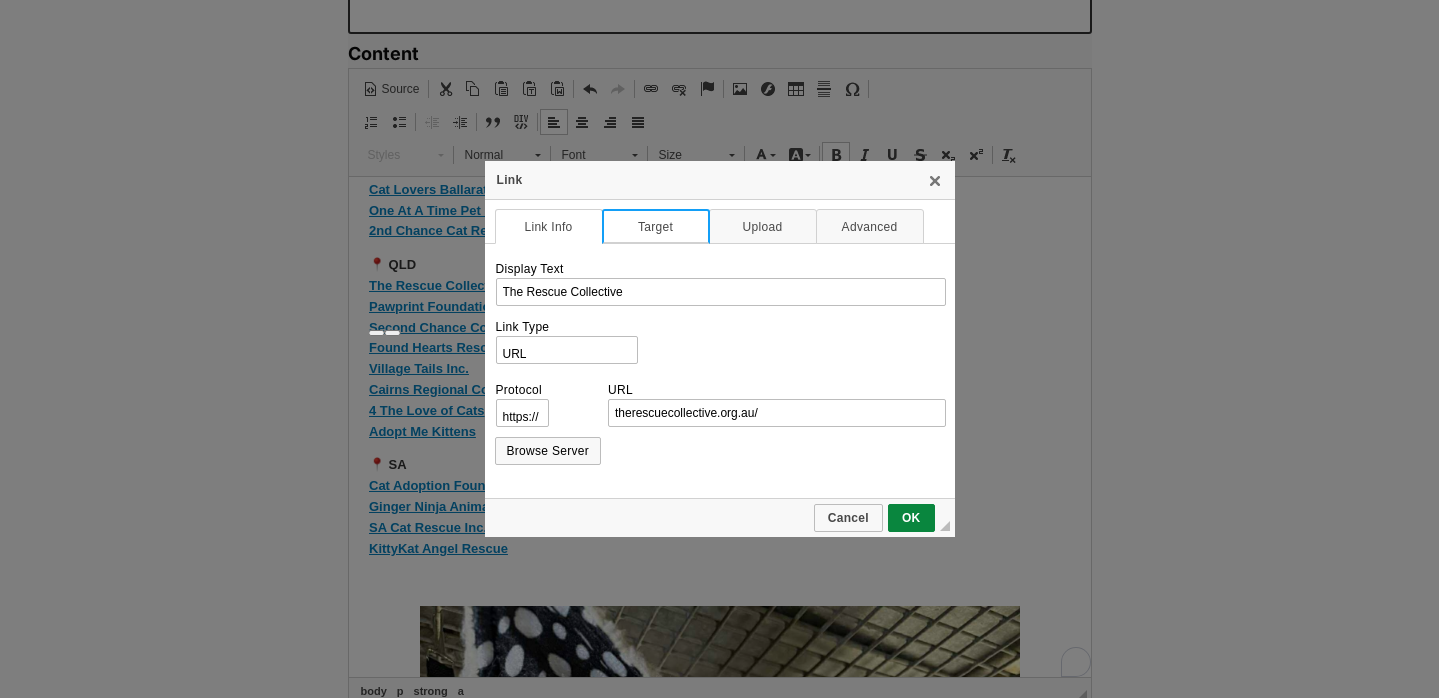 click on "Target" at bounding box center (656, 226) 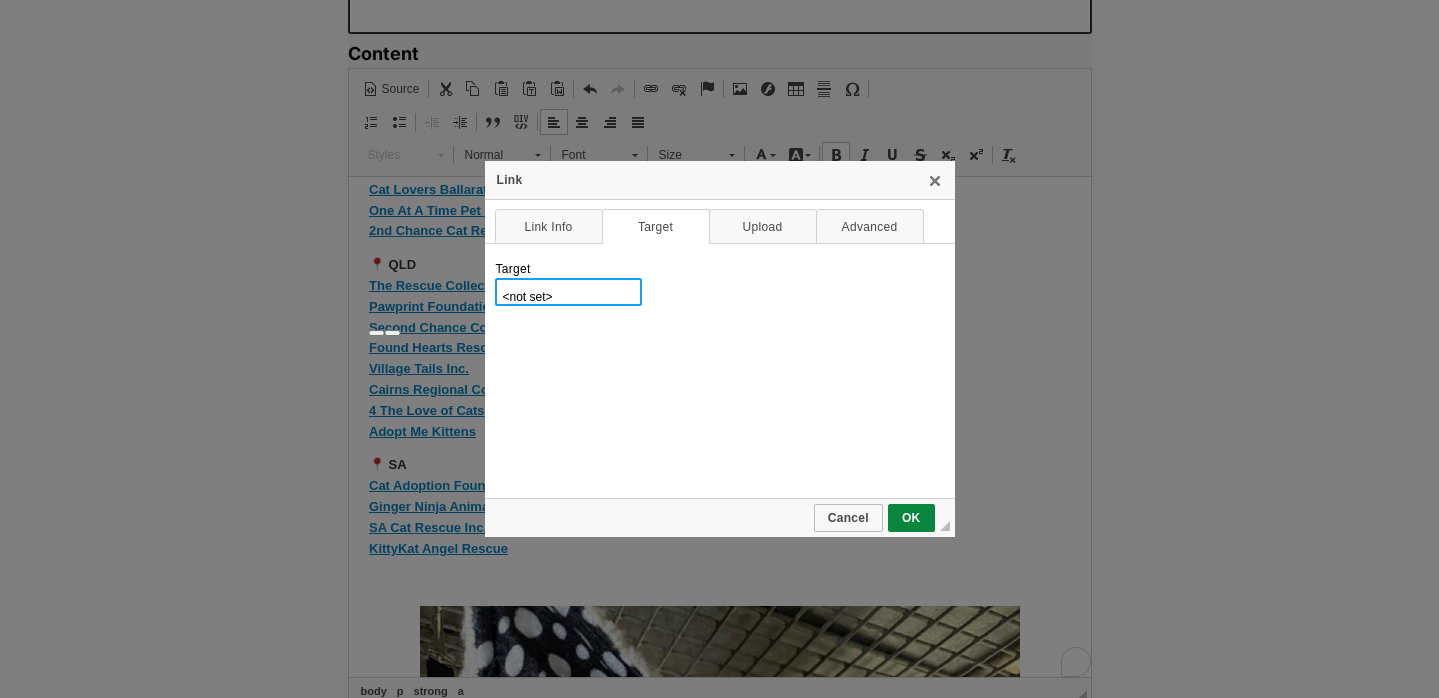 click on "<not set>  <frame>  <popup window>  New Window (_blank)  Topmost Window (_top)  Same Window (_self)  Parent Window (_parent)" at bounding box center (568, 292) 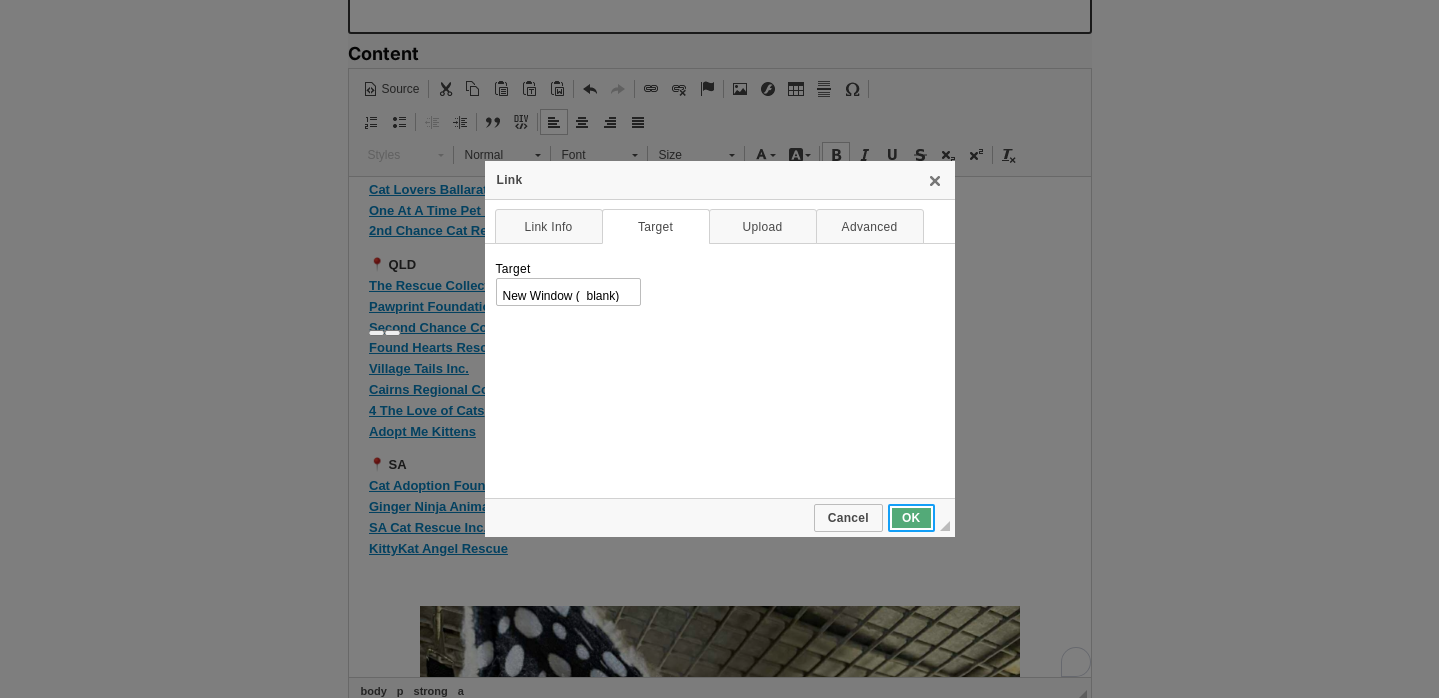 drag, startPoint x: 916, startPoint y: 514, endPoint x: 567, endPoint y: 338, distance: 390.86697 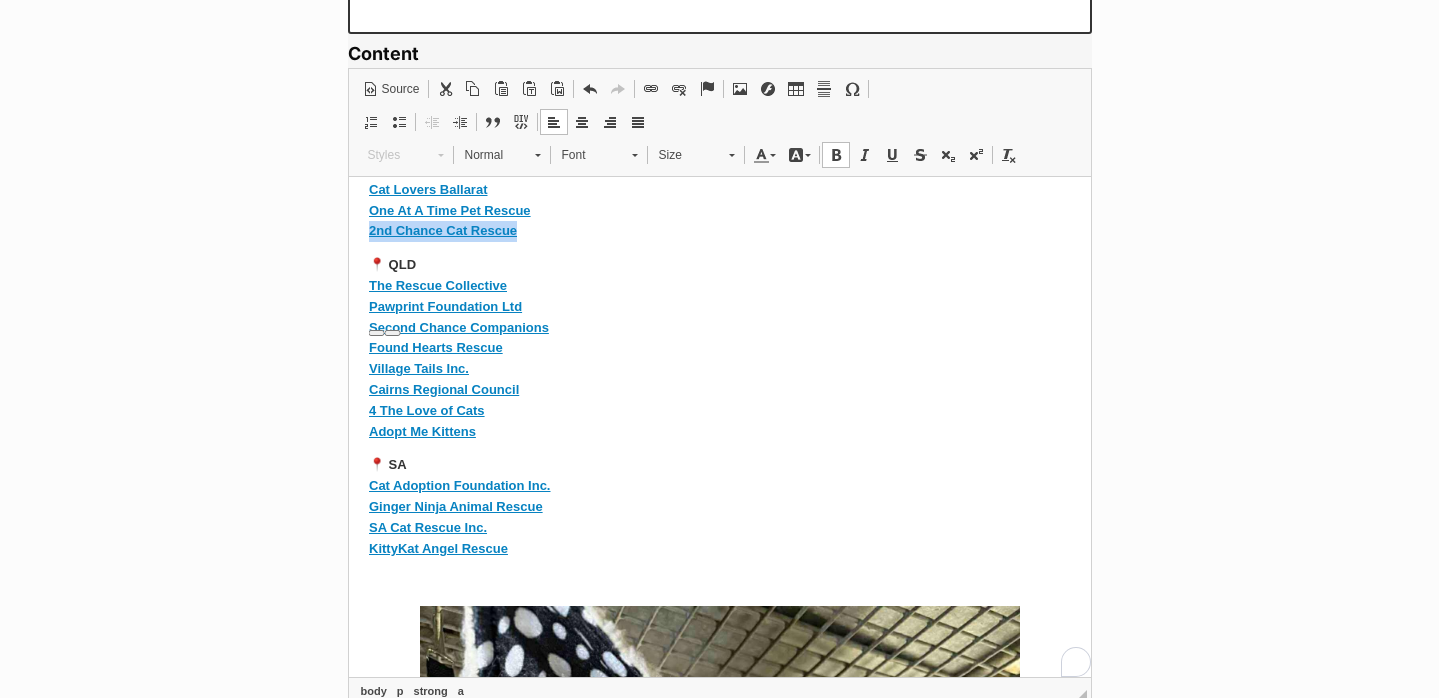 drag, startPoint x: 502, startPoint y: 250, endPoint x: 220, endPoint y: 250, distance: 282 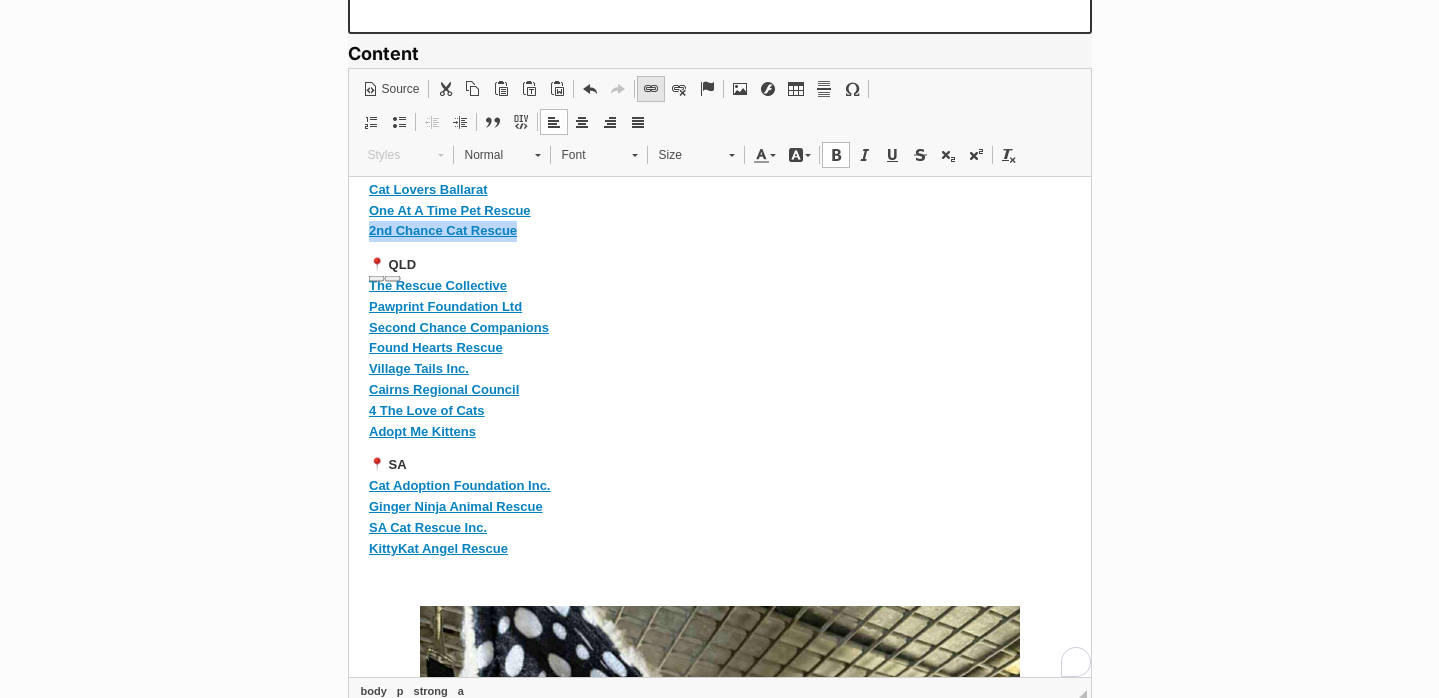 click on "Link Keyboard shortcut Command+L" at bounding box center [651, 89] 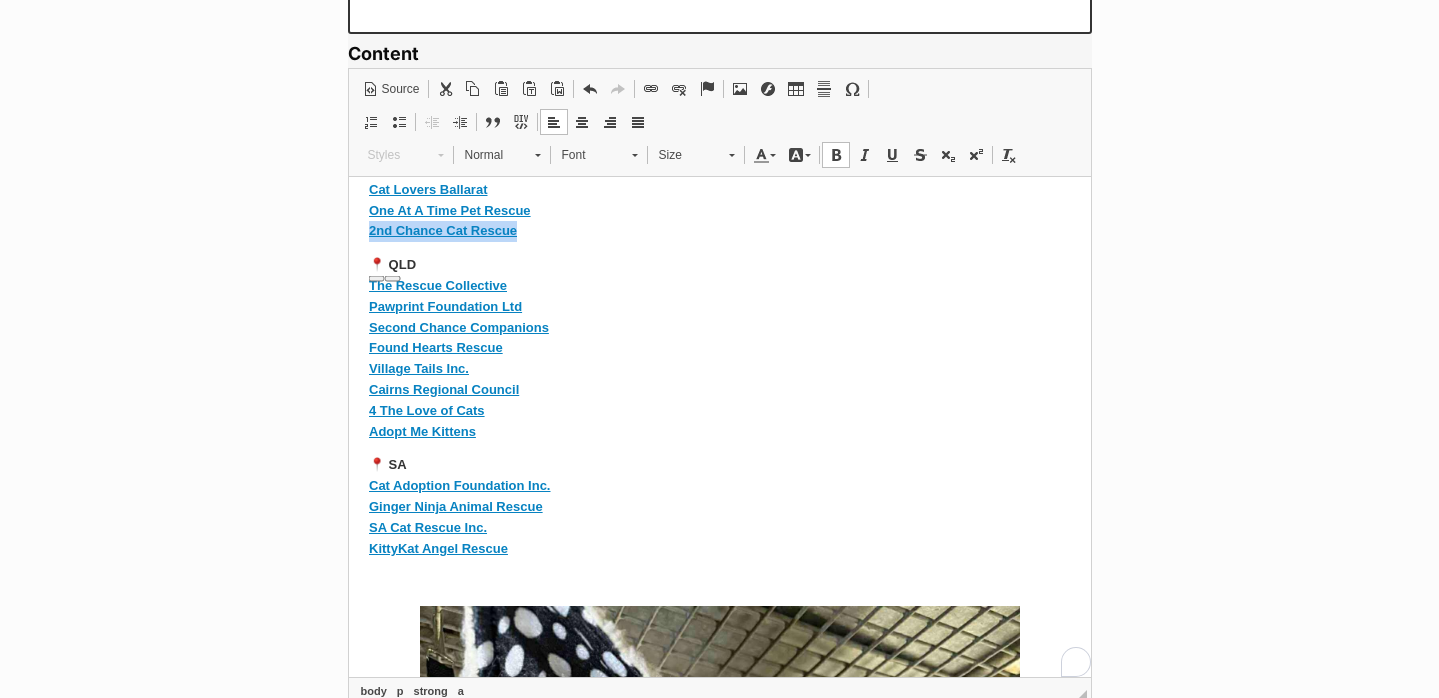 type 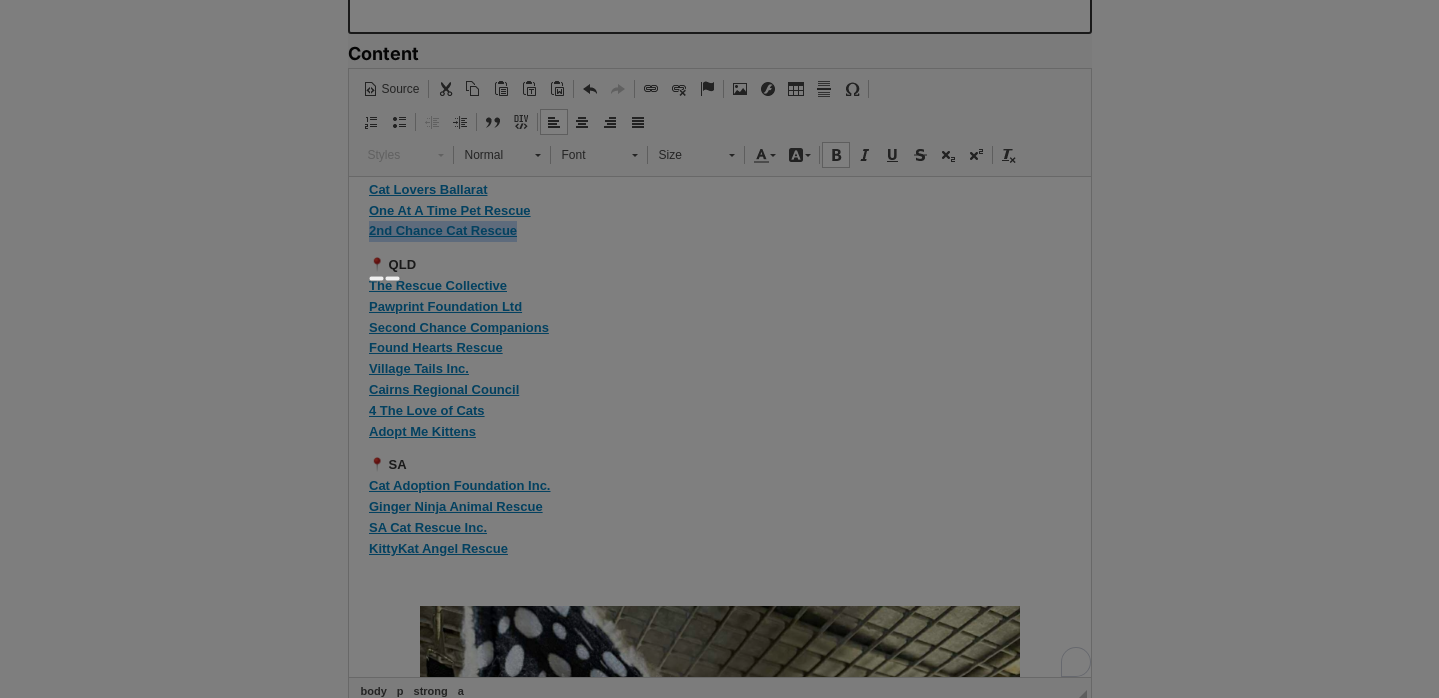 type on "2nd Chance Cat Rescue" 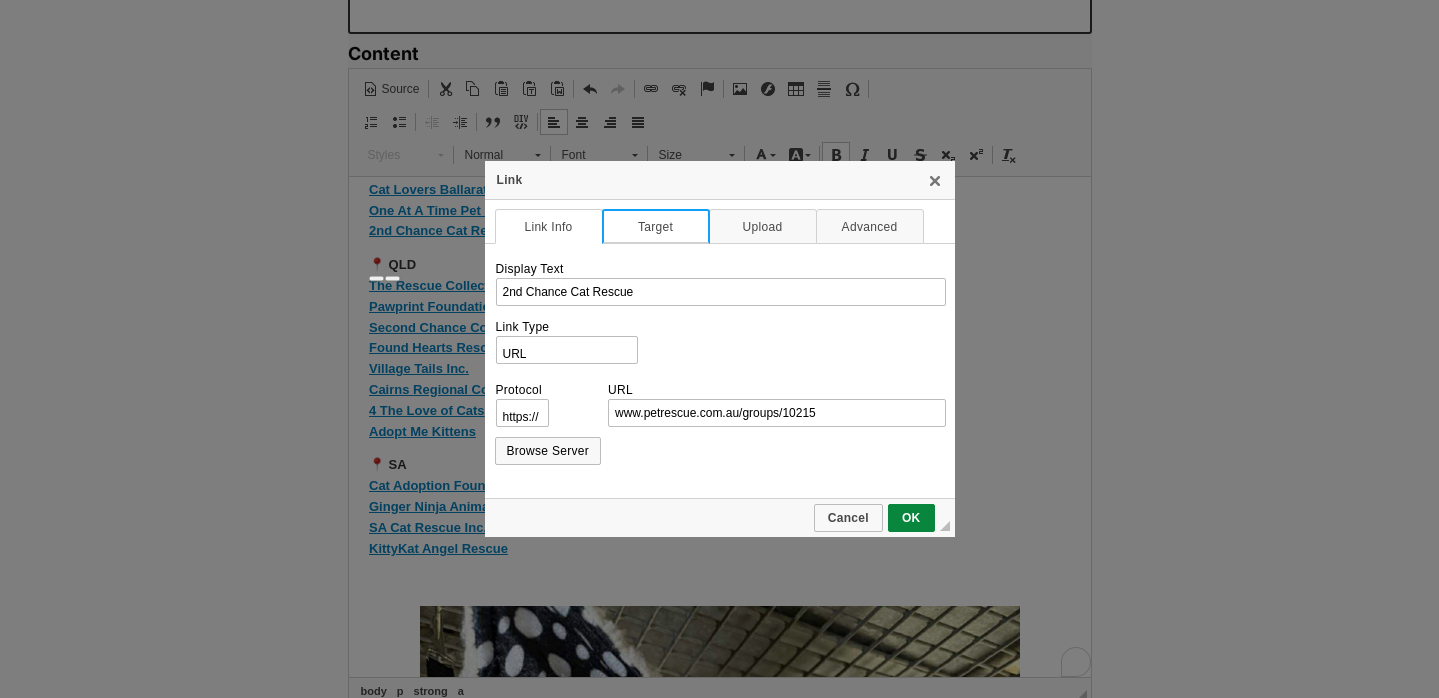 click on "Target" at bounding box center [656, 226] 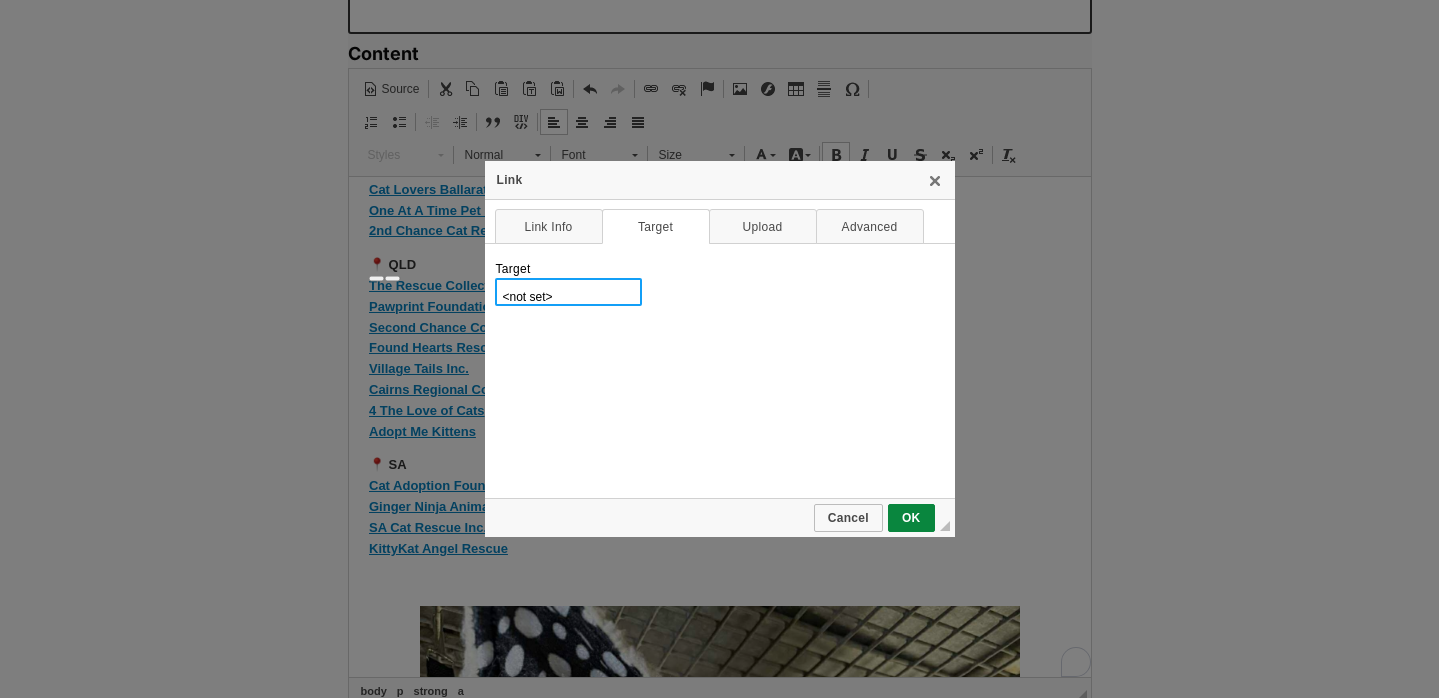 click on "<not set>  <frame>  <popup window>  New Window (_blank)  Topmost Window (_top)  Same Window (_self)  Parent Window (_parent)" at bounding box center [568, 292] 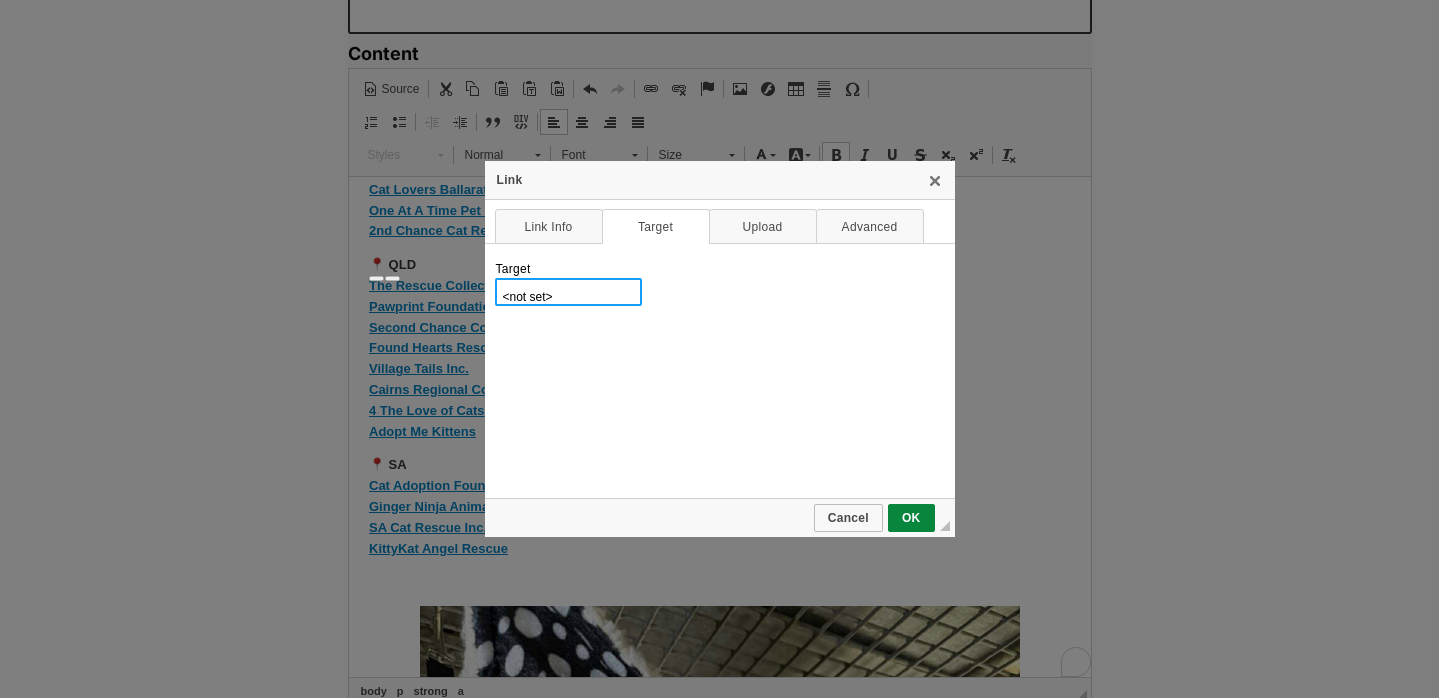 select on "_blank" 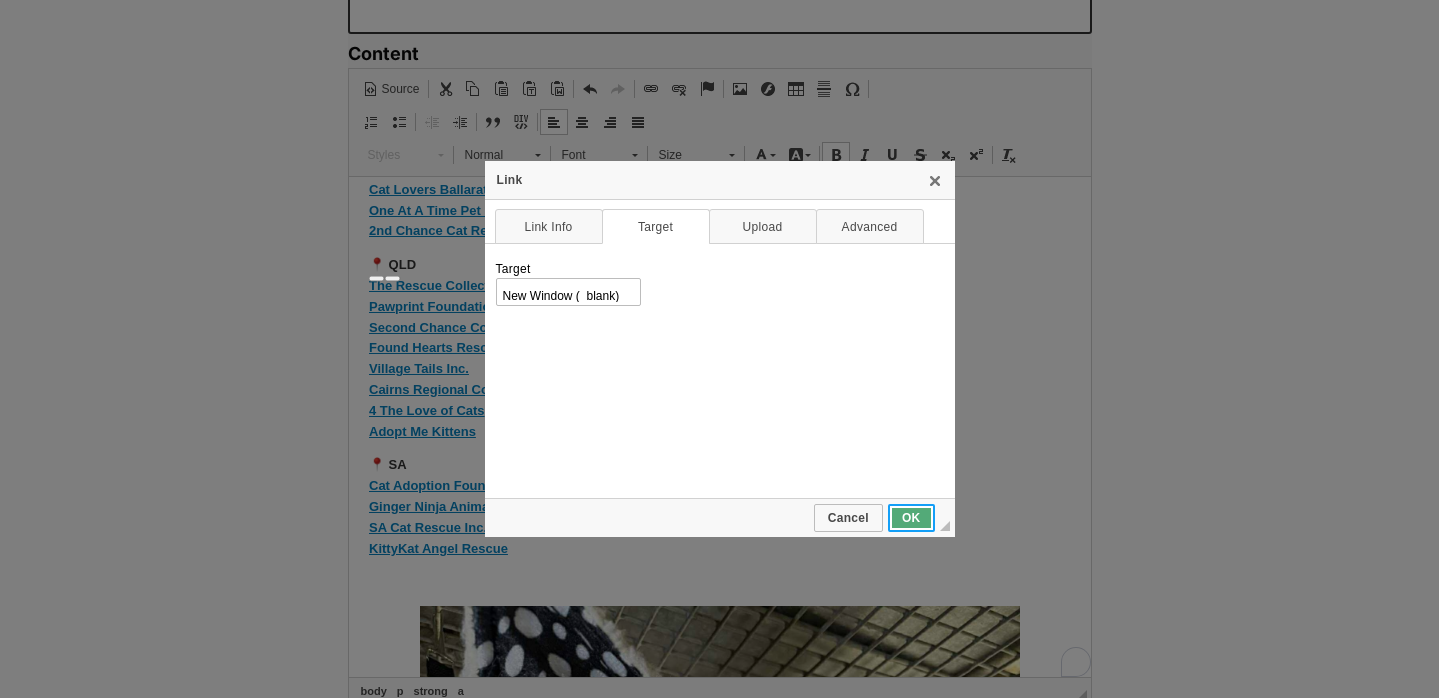 click on "OK" at bounding box center [911, 518] 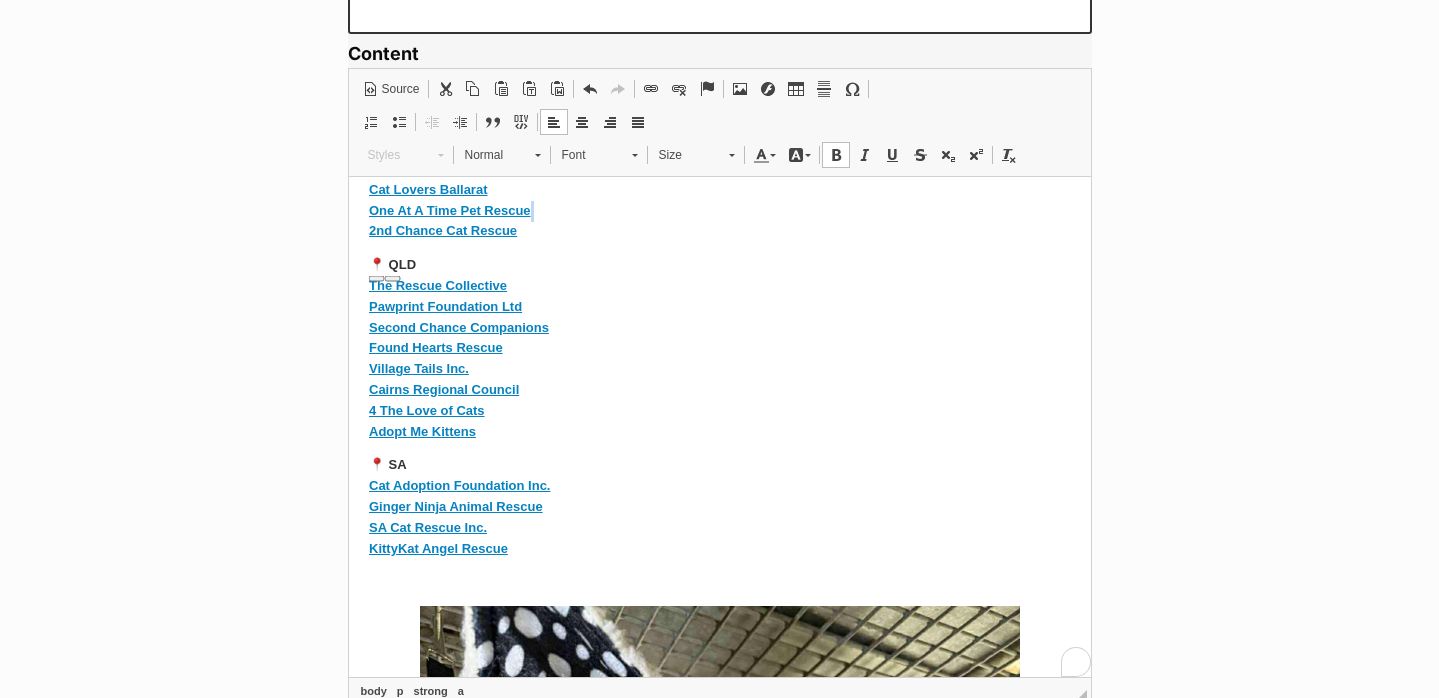 scroll, scrollTop: 2557, scrollLeft: 0, axis: vertical 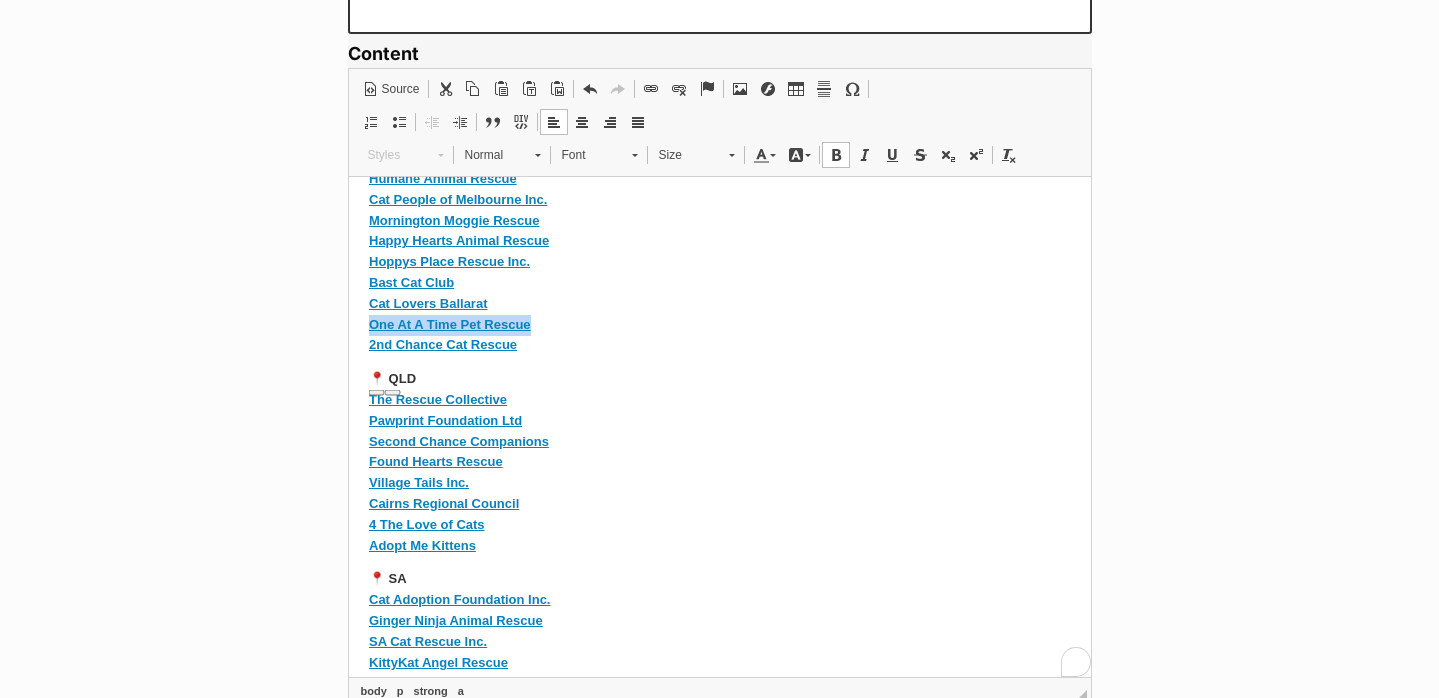 drag, startPoint x: 546, startPoint y: 342, endPoint x: 328, endPoint y: 342, distance: 218 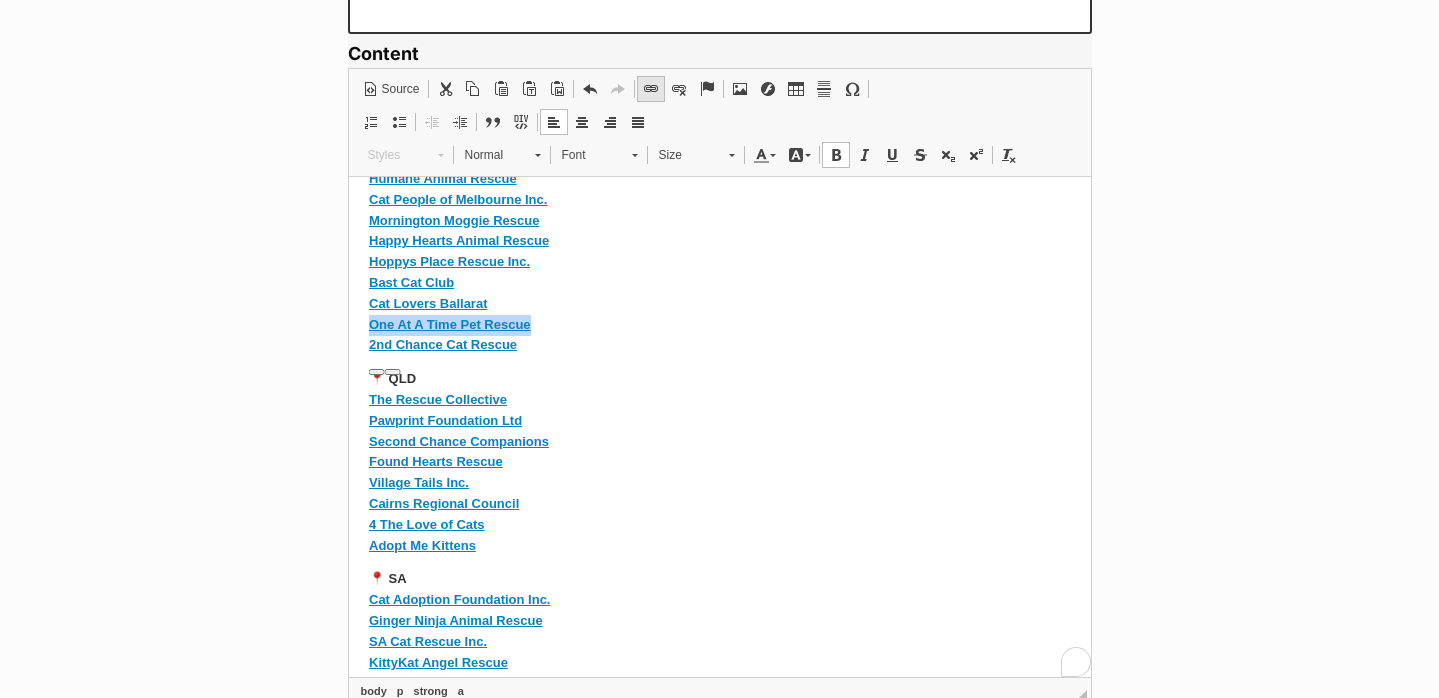 click at bounding box center [651, 89] 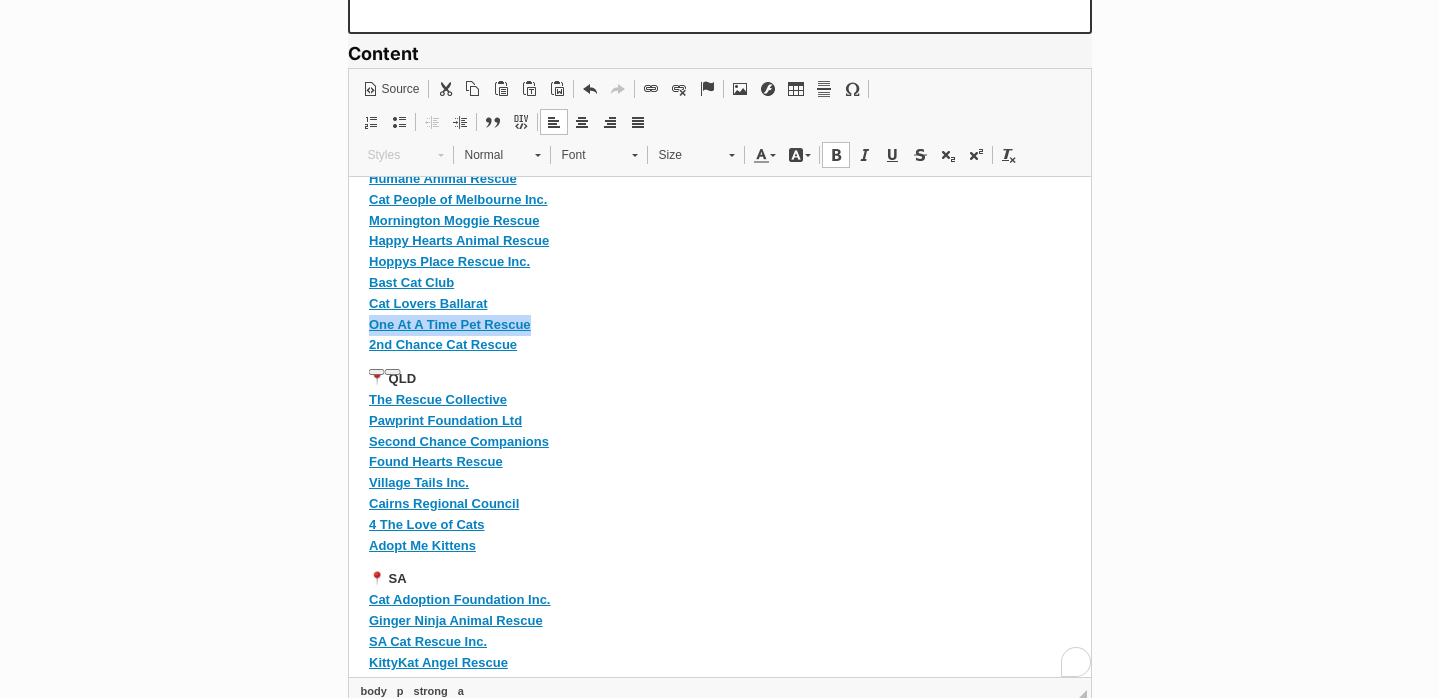 type 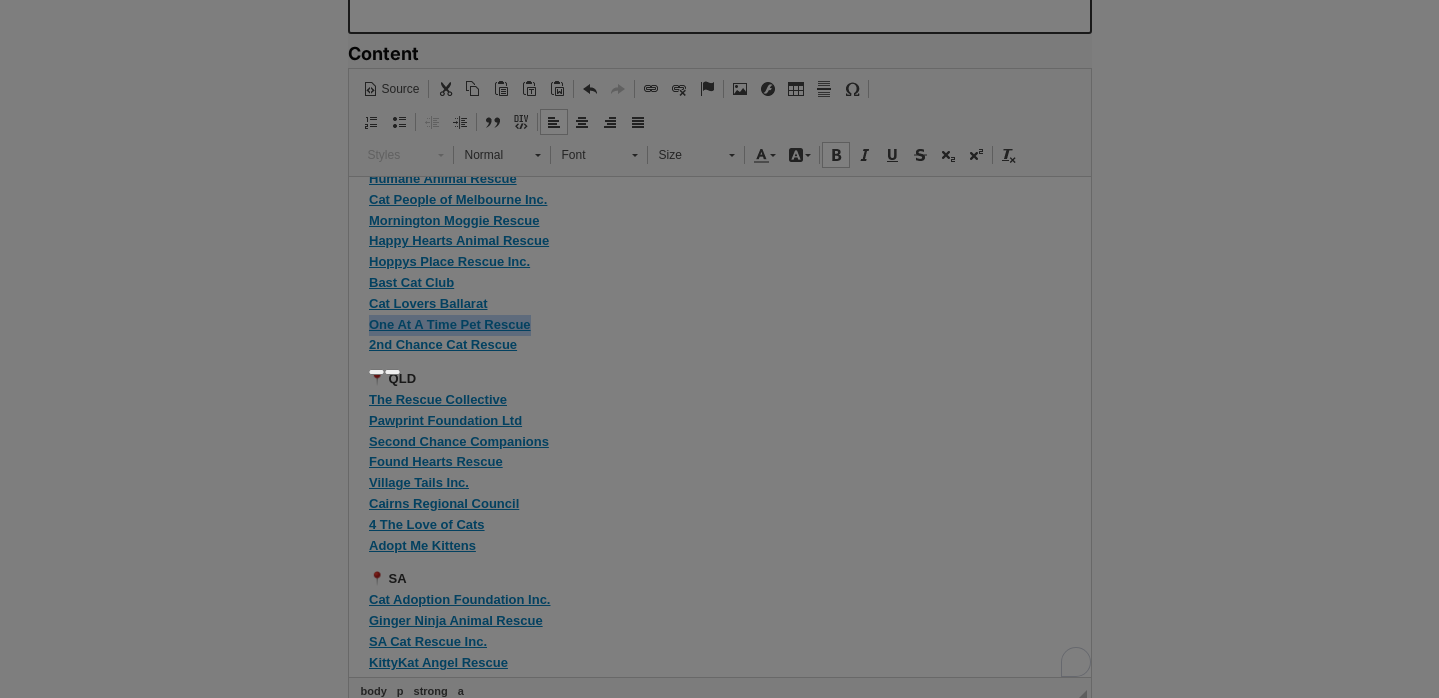 type on "One At A Time Pet Rescue" 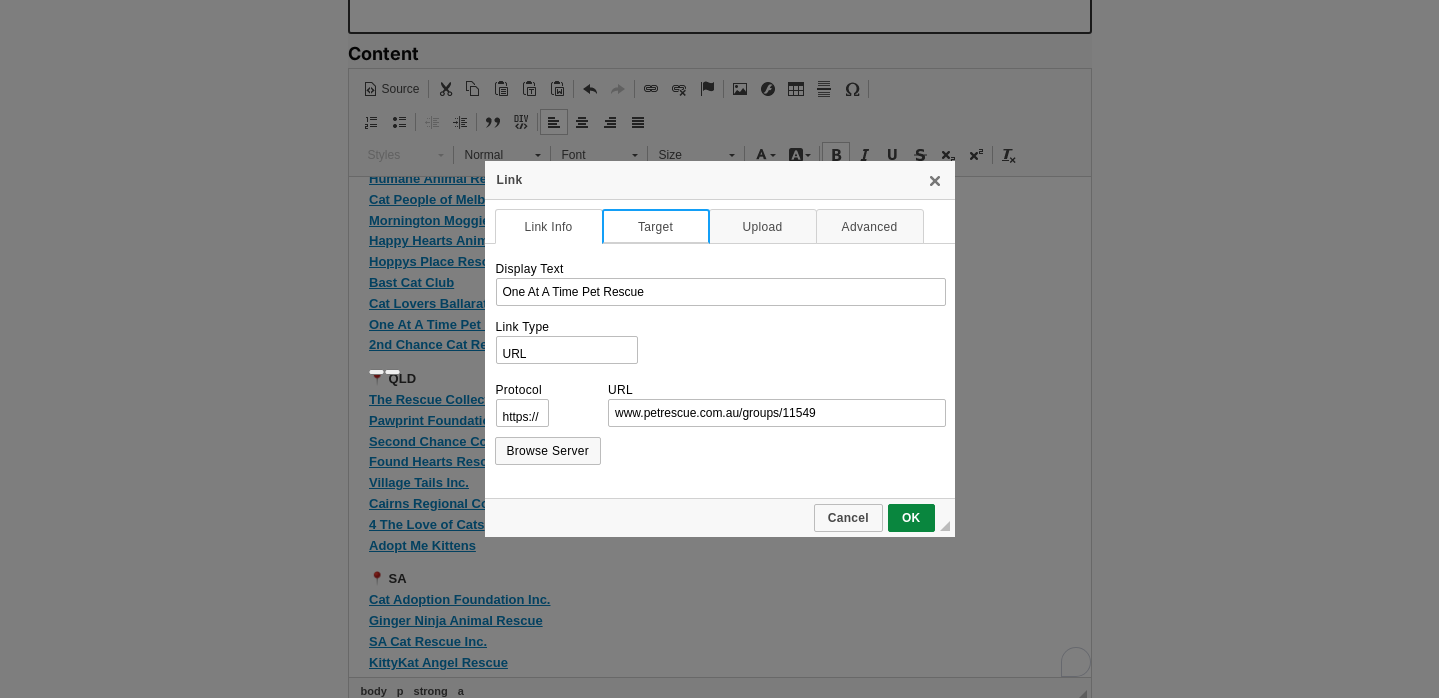 click on "Target" at bounding box center [656, 226] 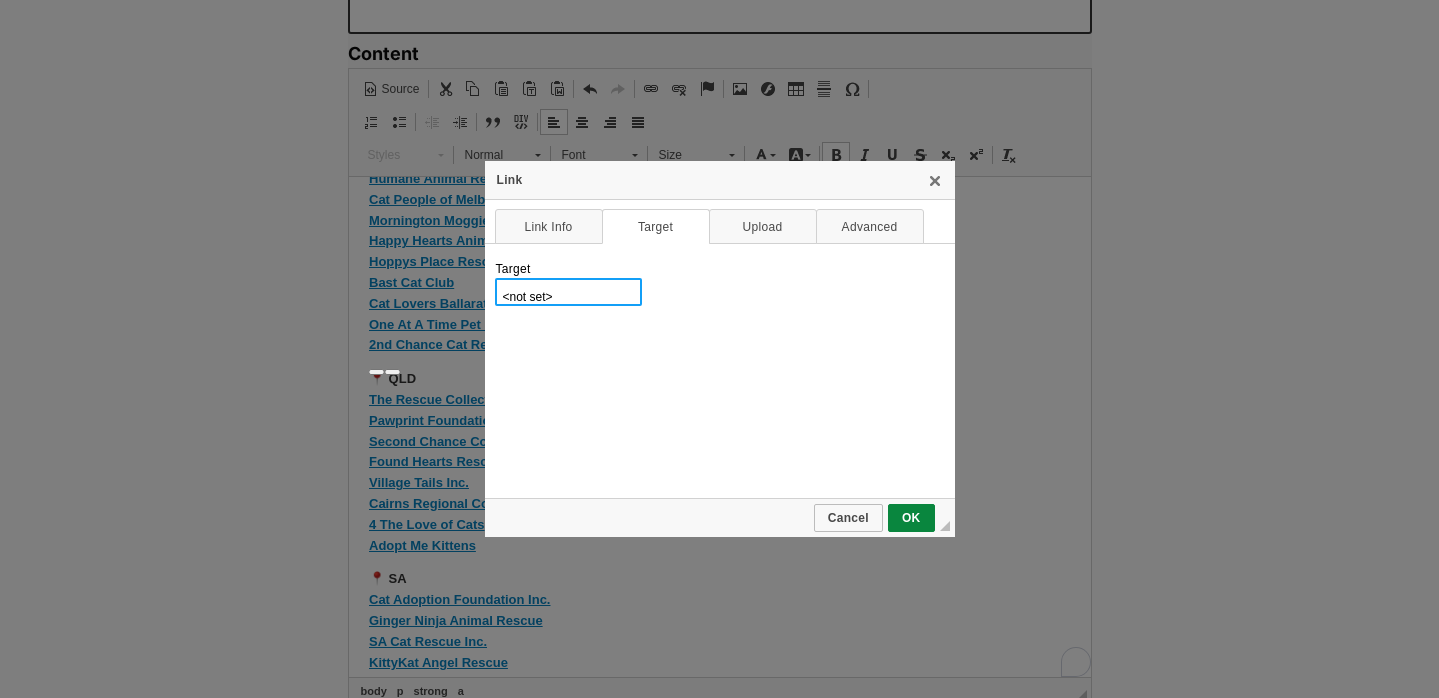 click on "<not set>  <frame>  <popup window>  New Window (_blank)  Topmost Window (_top)  Same Window (_self)  Parent Window (_parent)" at bounding box center (568, 292) 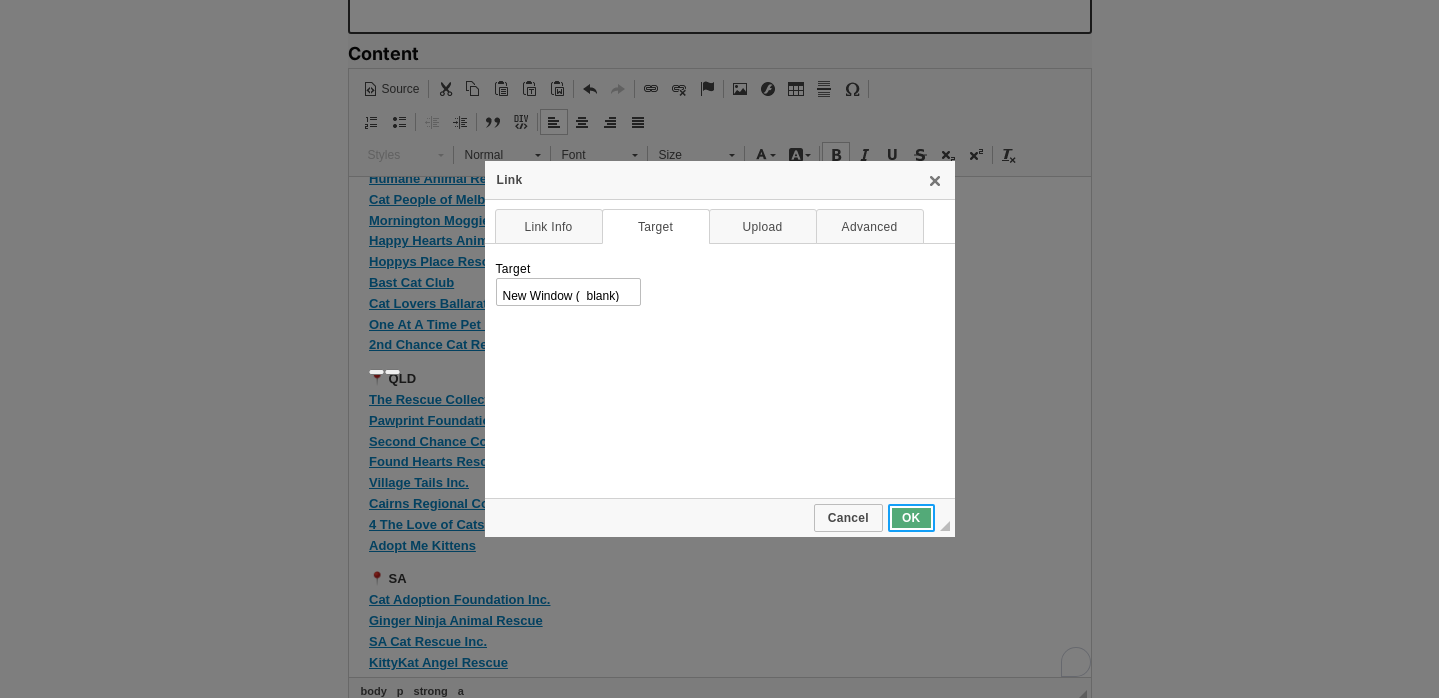 click on "OK" at bounding box center [911, 518] 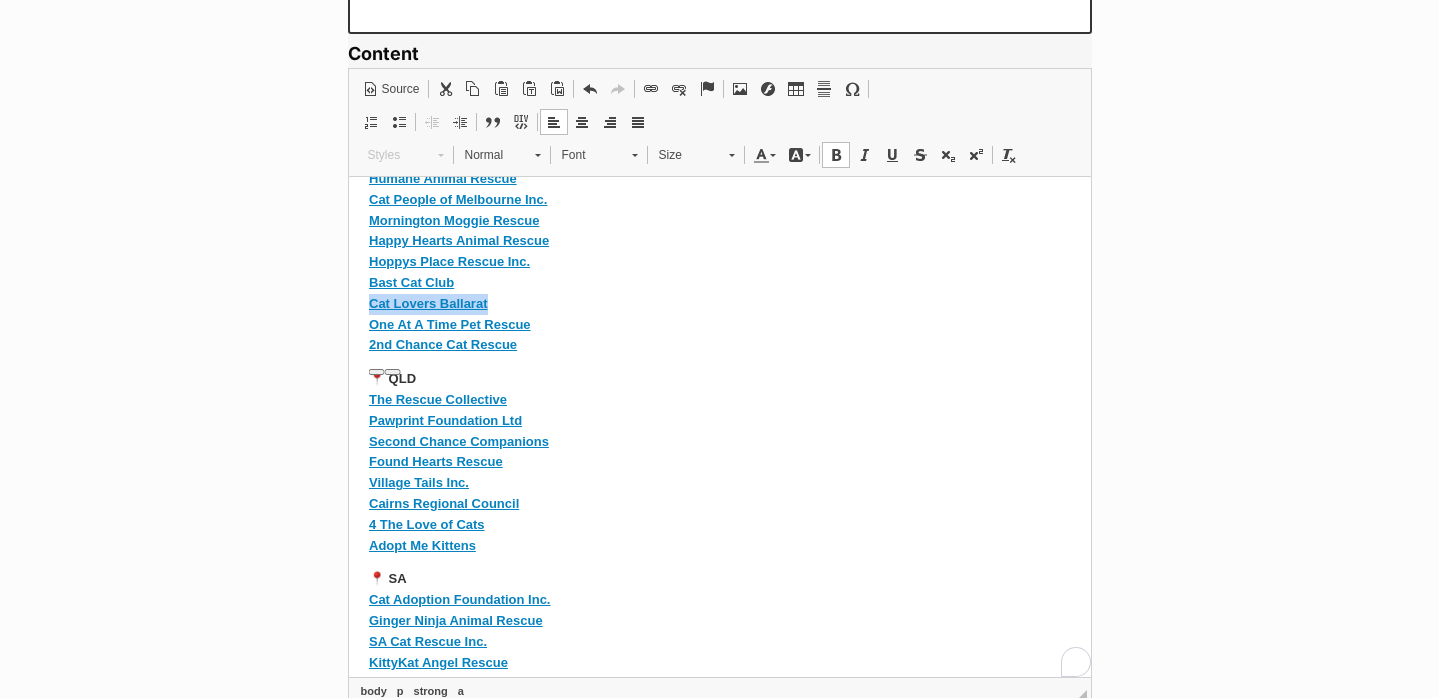 drag, startPoint x: 502, startPoint y: 323, endPoint x: 309, endPoint y: 323, distance: 193 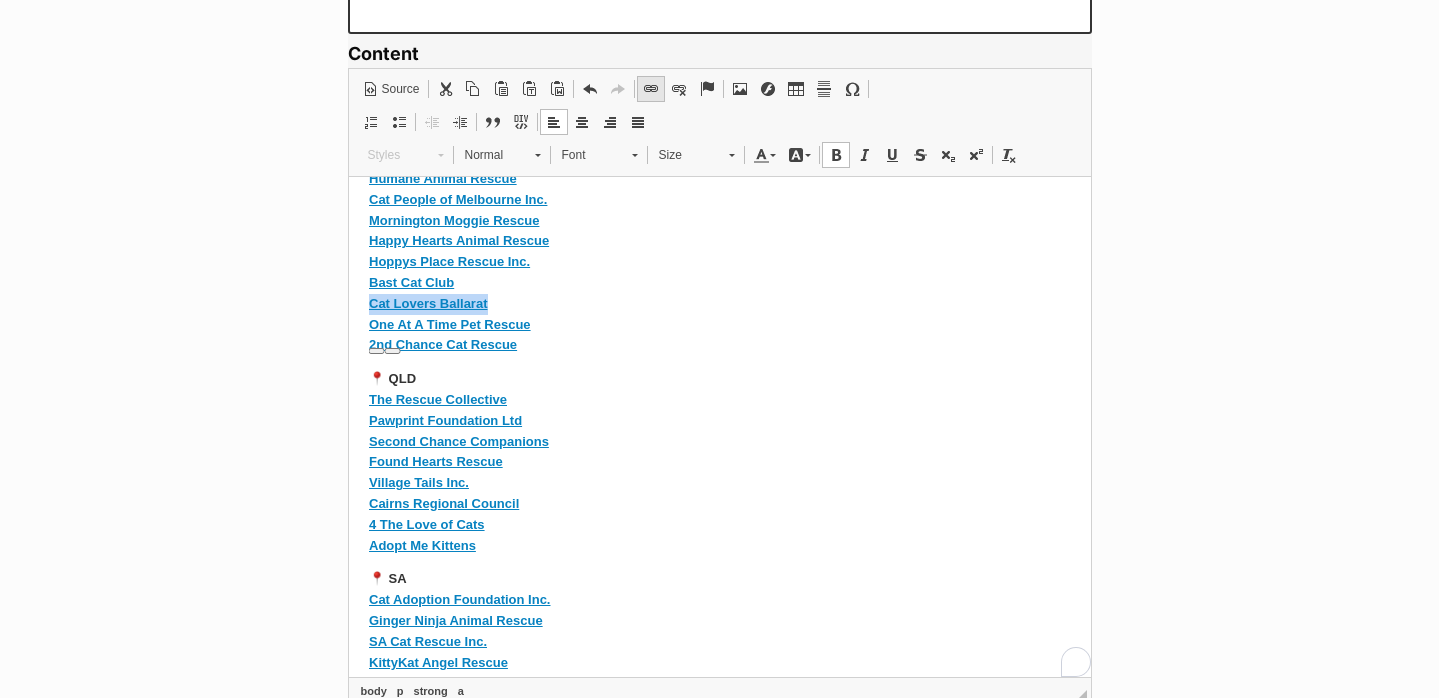 click at bounding box center [651, 89] 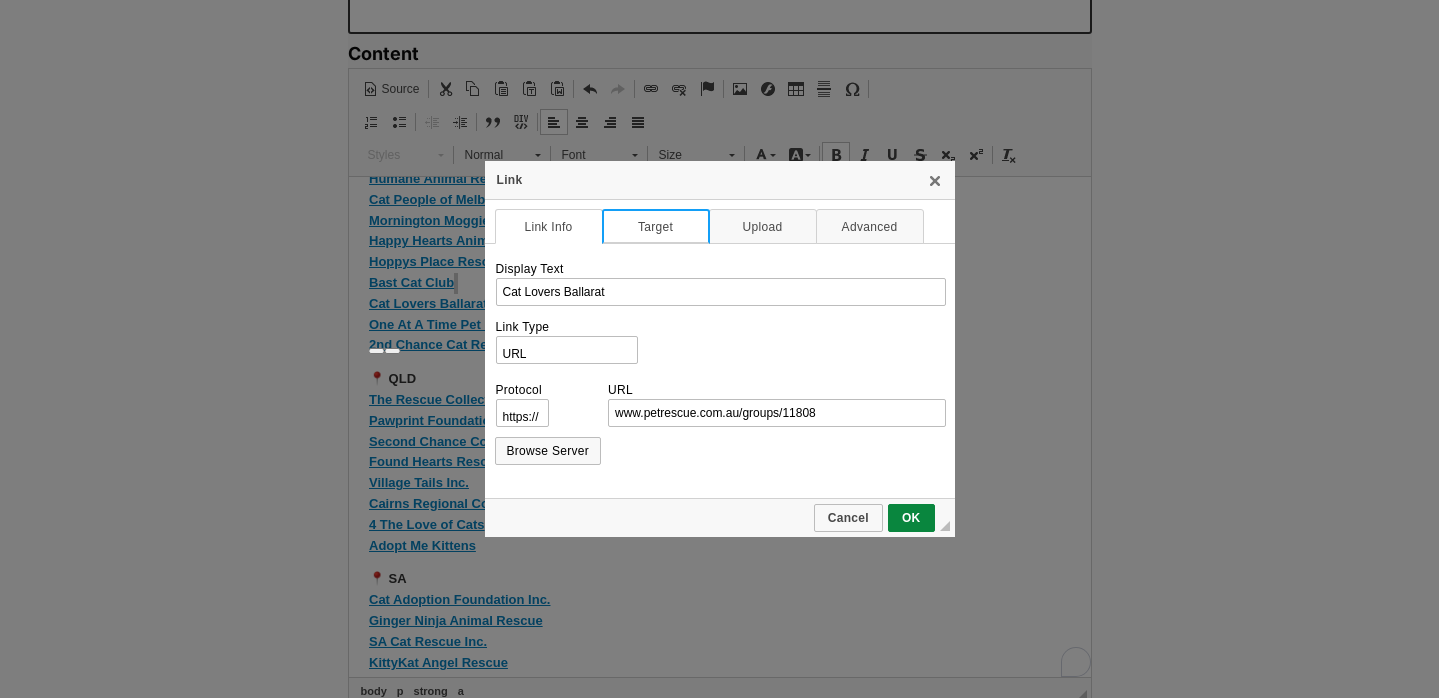 click on "Target" at bounding box center (656, 226) 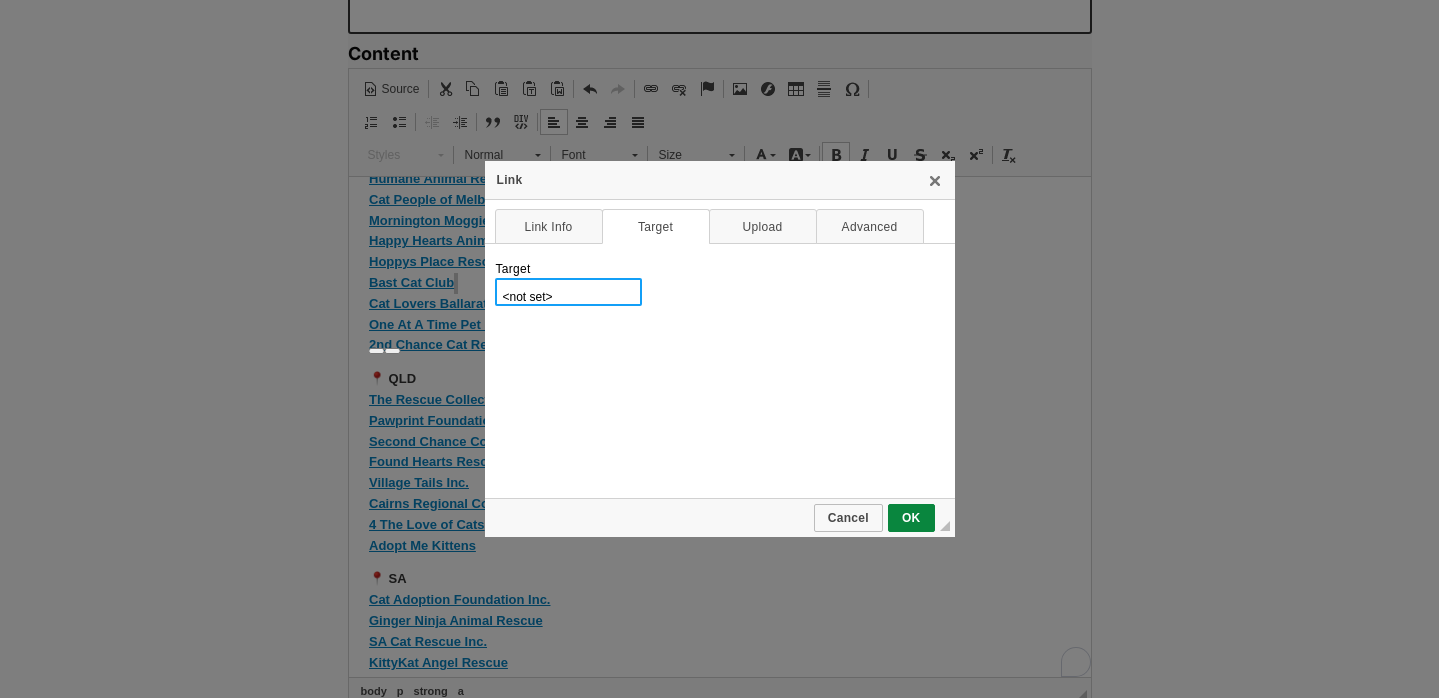 click on "<not set>  <frame>  <popup window>  New Window (_blank)  Topmost Window (_top)  Same Window (_self)  Parent Window (_parent)" at bounding box center (568, 292) 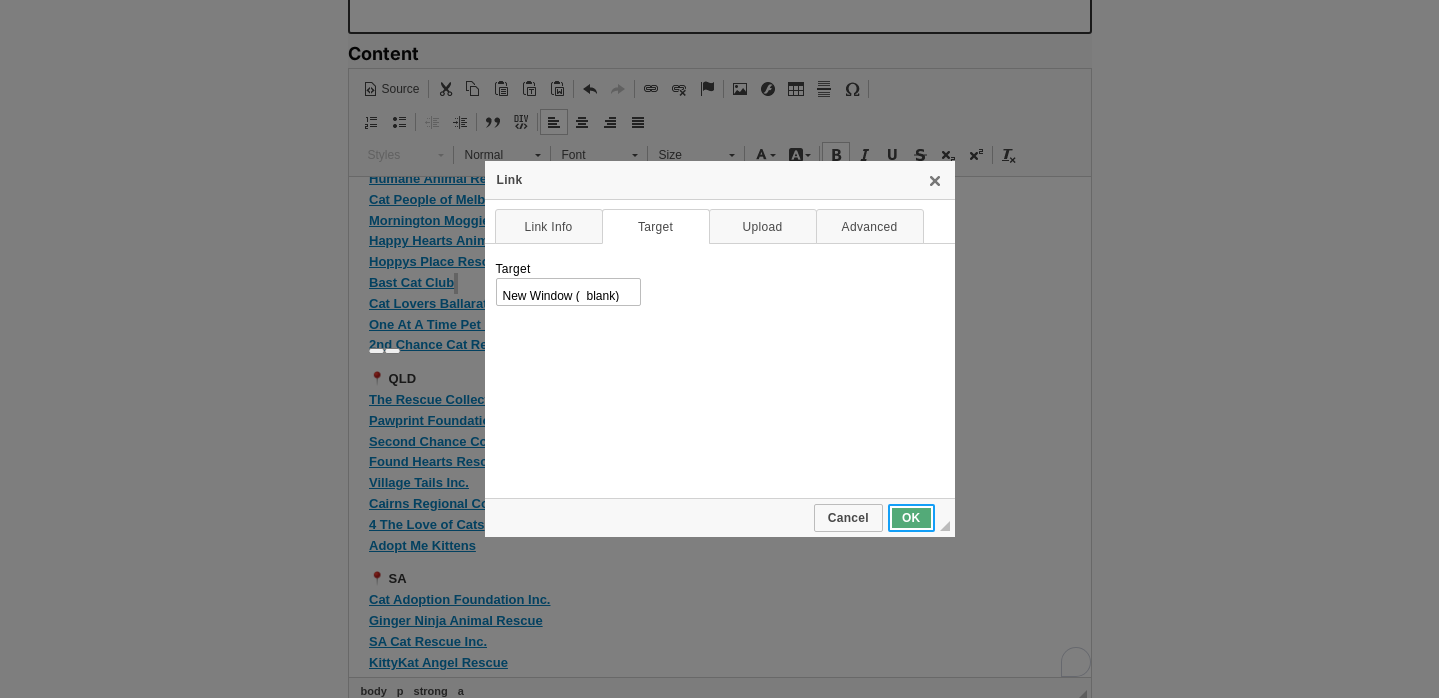 click on "OK" at bounding box center (911, 518) 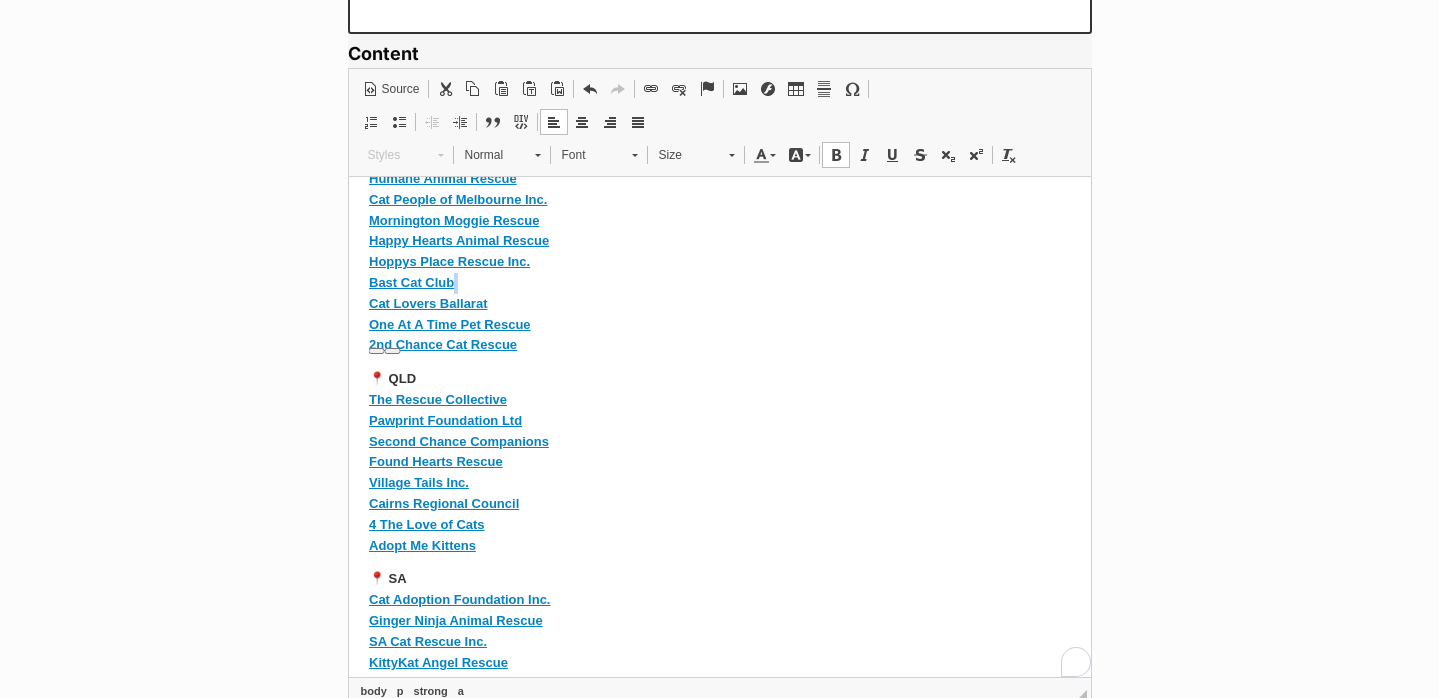 scroll, scrollTop: 2449, scrollLeft: 0, axis: vertical 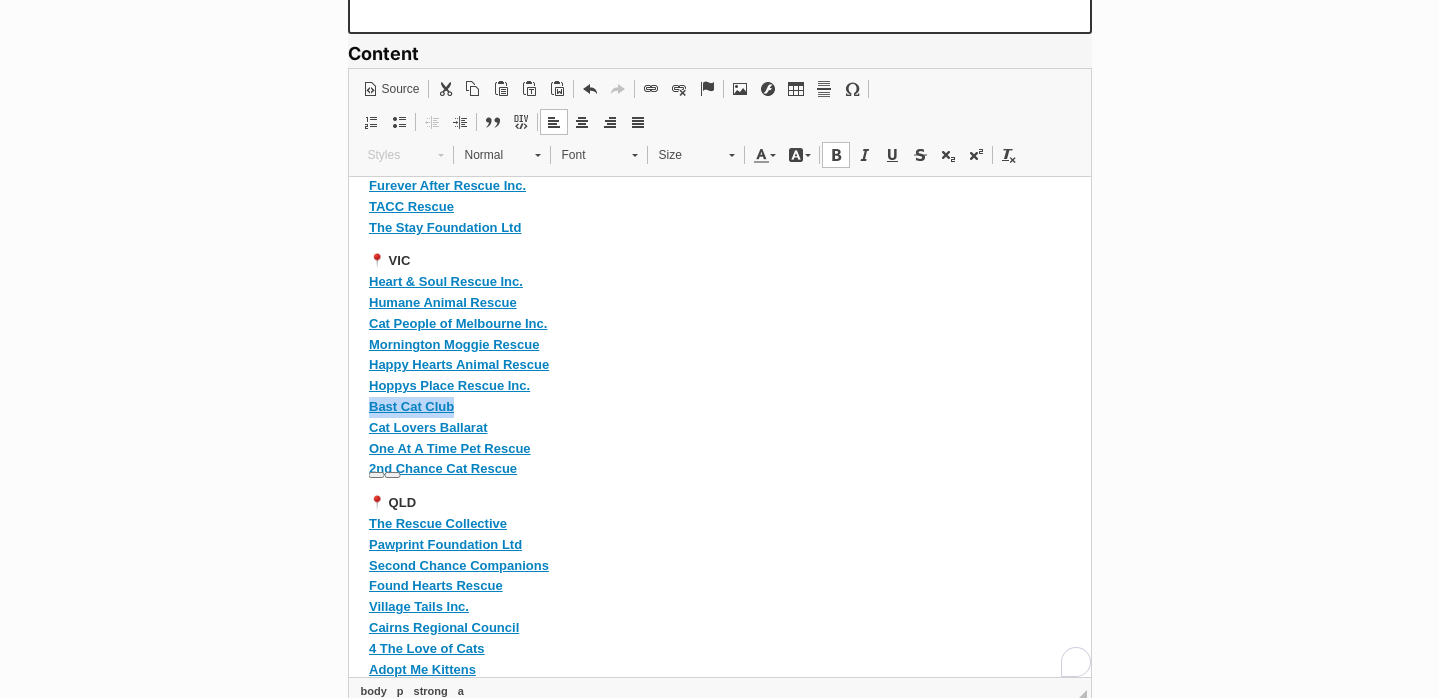 drag, startPoint x: 454, startPoint y: 429, endPoint x: 342, endPoint y: 423, distance: 112.1606 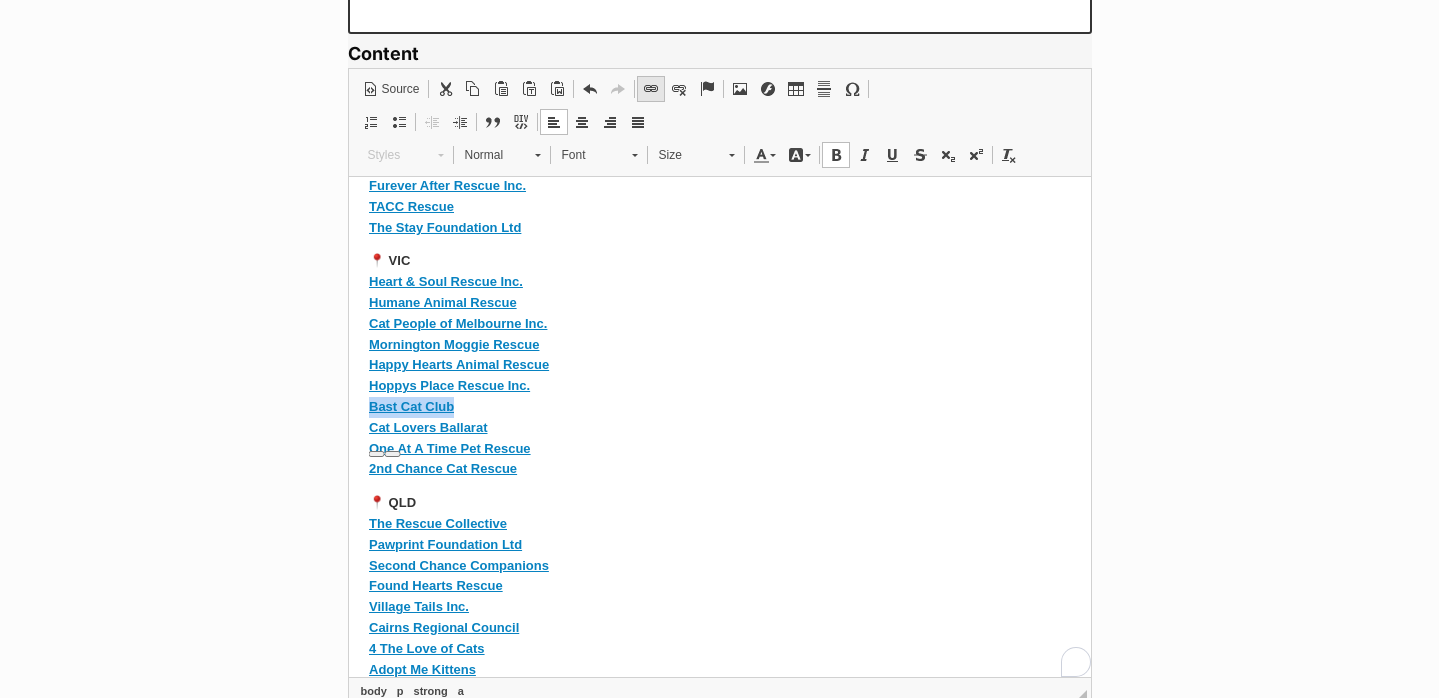 click on "Link Keyboard shortcut Command+L" at bounding box center [651, 89] 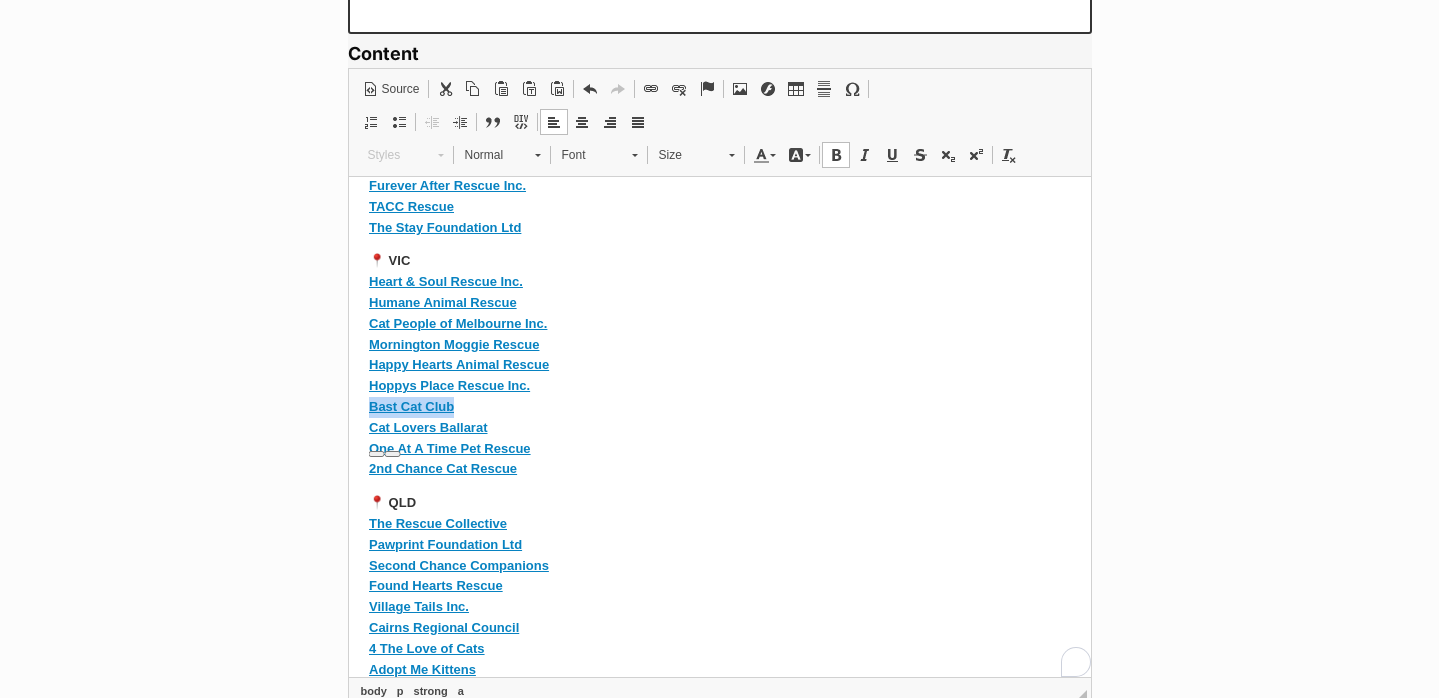 type 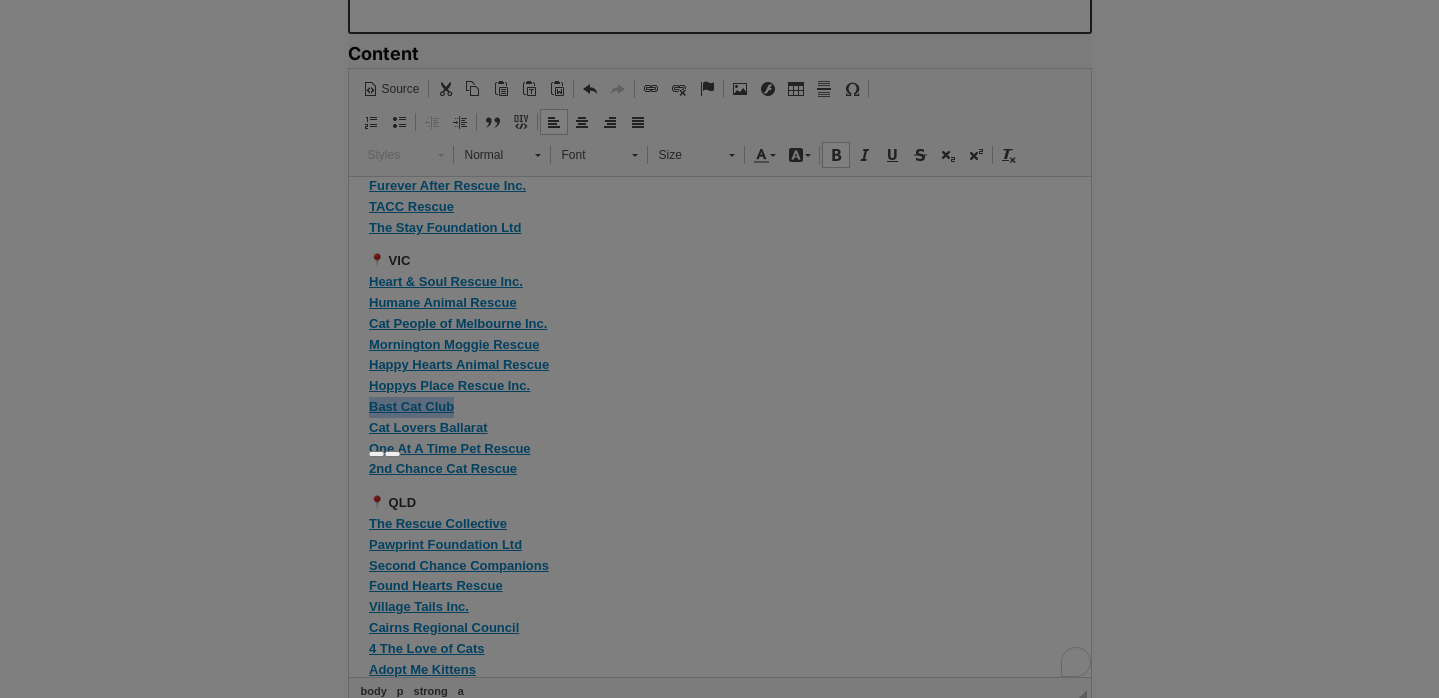 type on "Bast Cat Club" 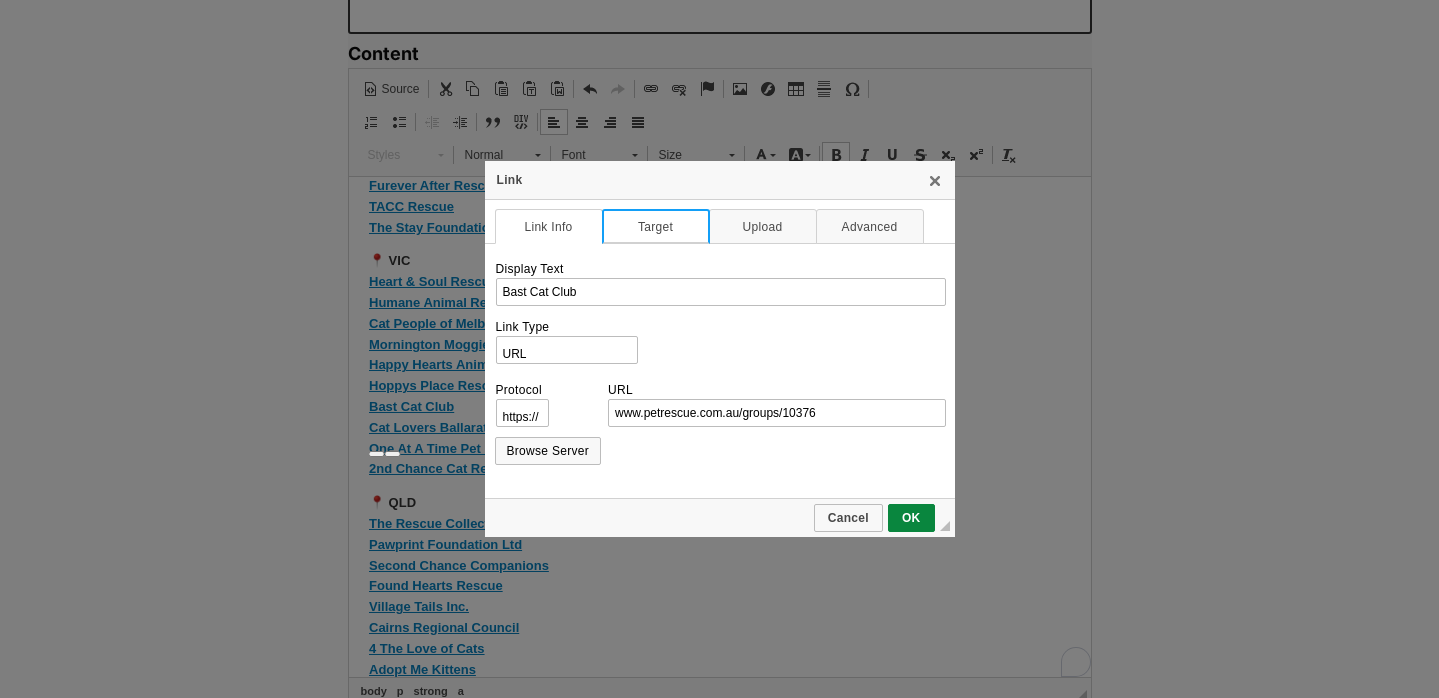 click on "Target" at bounding box center (656, 226) 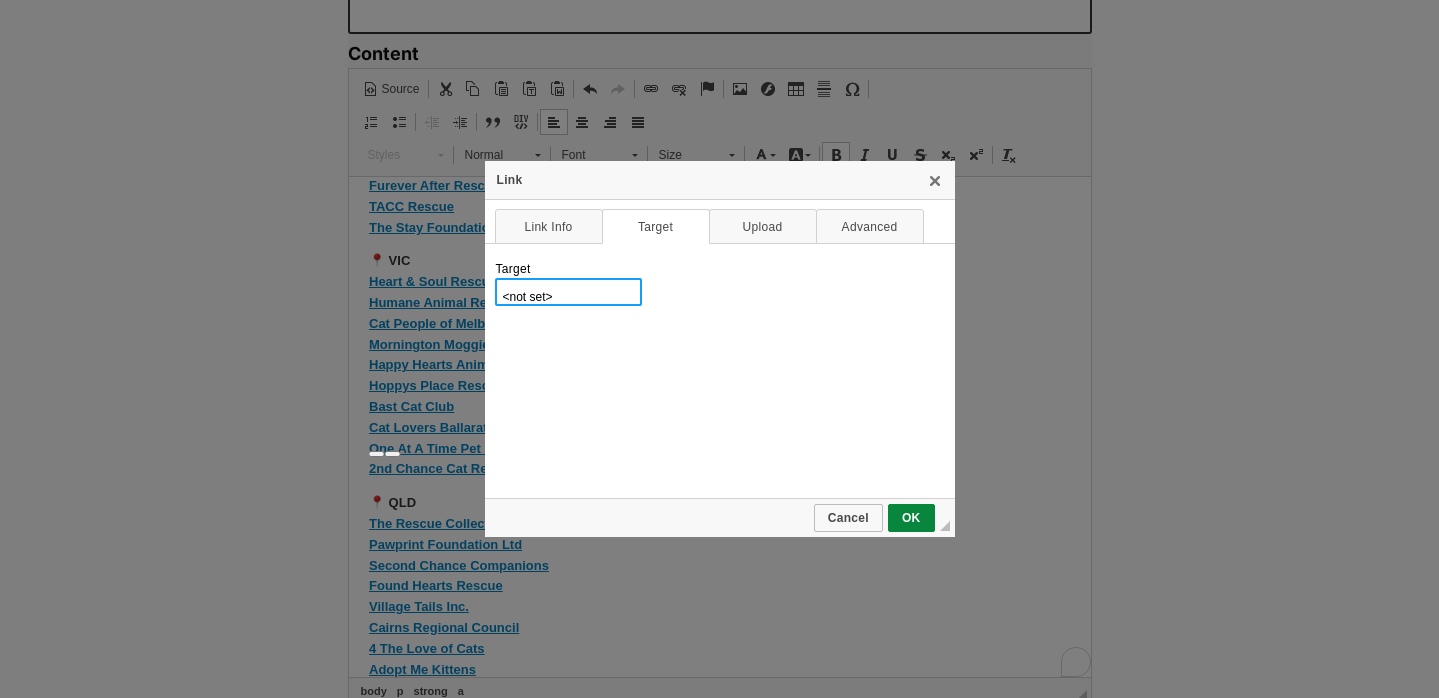 click on "<not set>  <frame>  <popup window>  New Window (_blank)  Topmost Window (_top)  Same Window (_self)  Parent Window (_parent)" at bounding box center (568, 292) 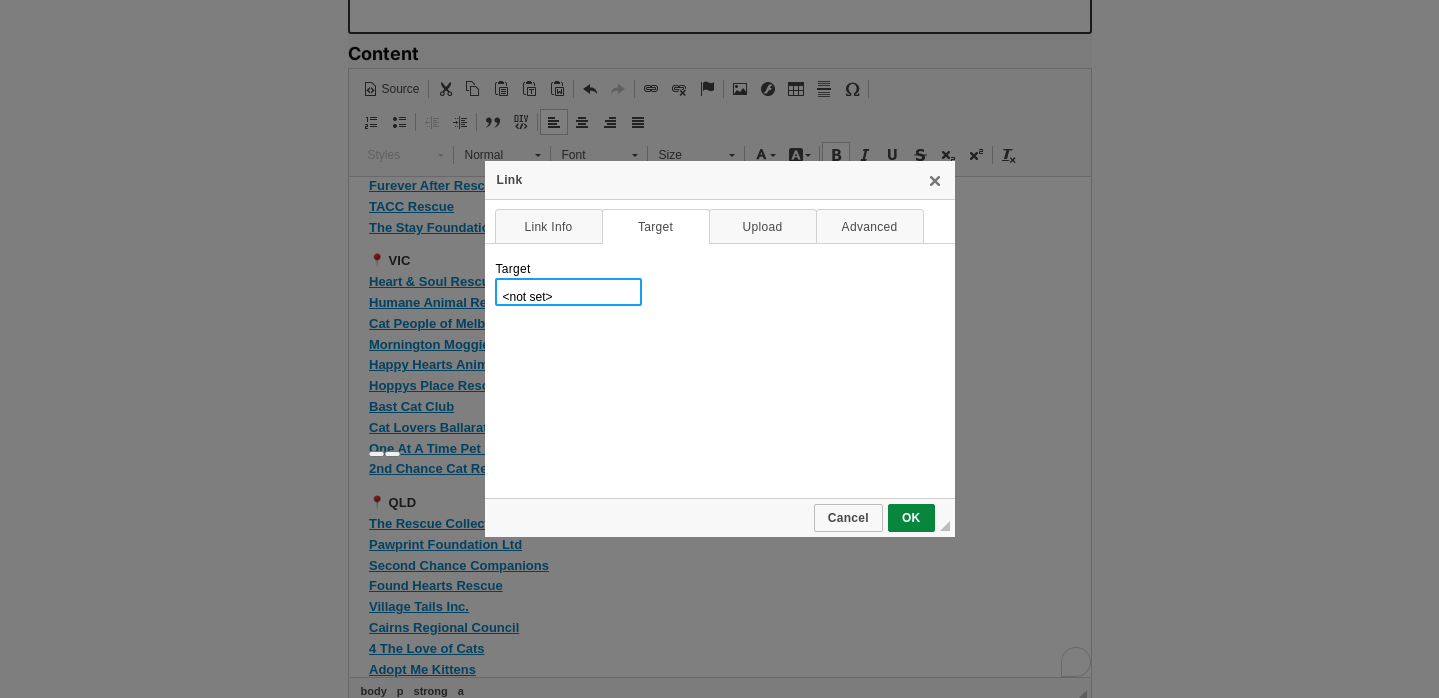 select on "_blank" 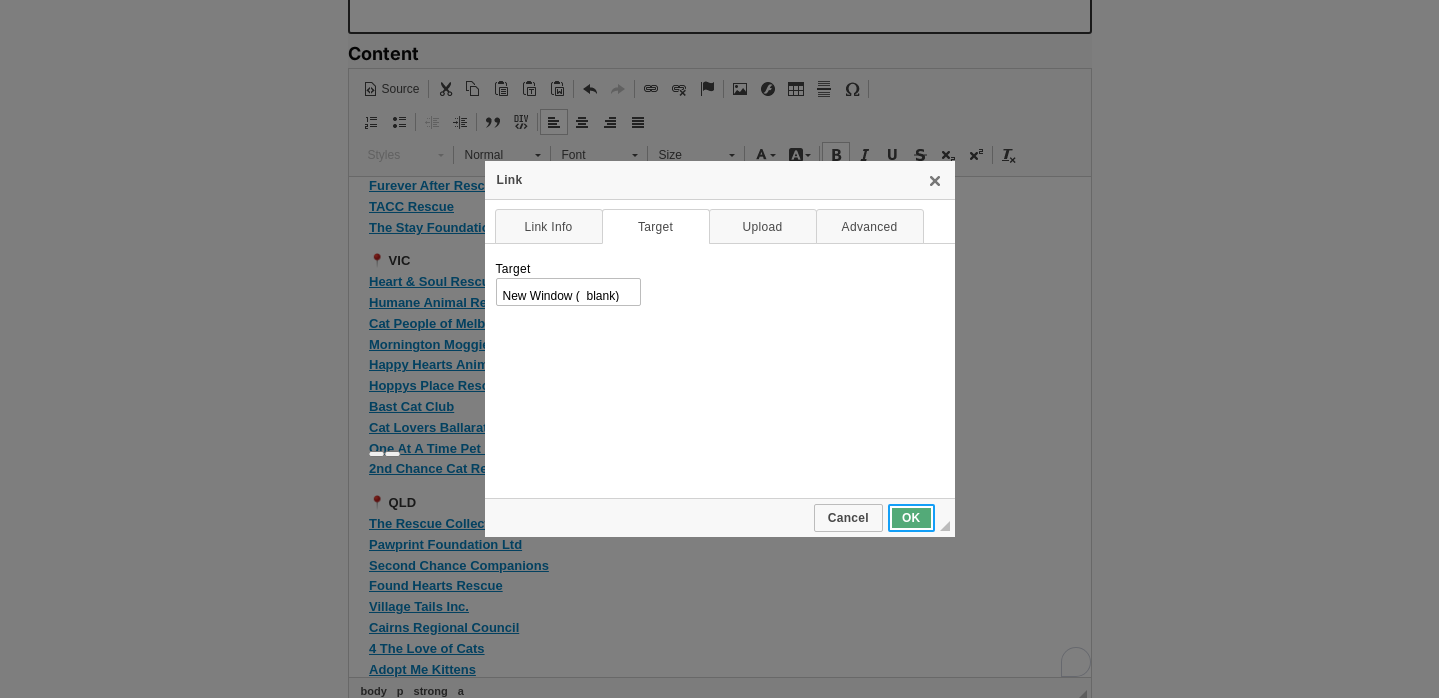 click on "OK" at bounding box center [911, 518] 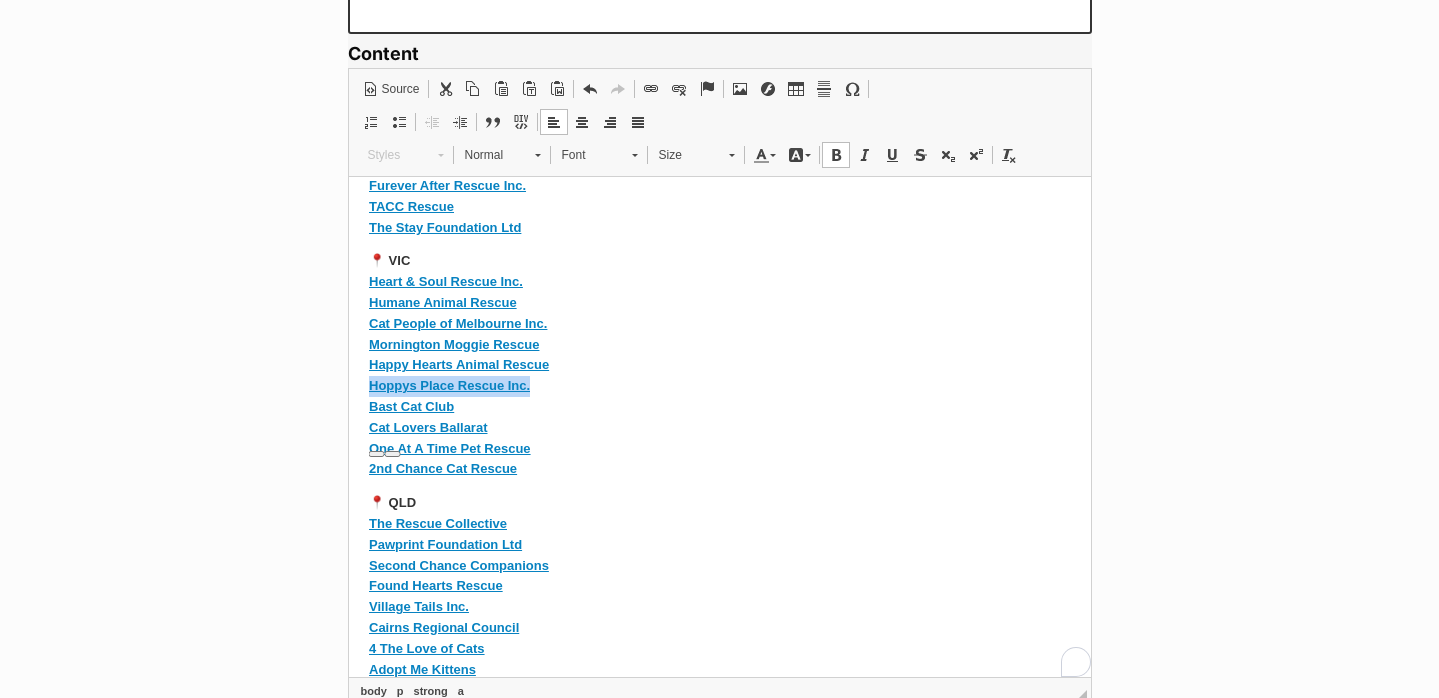 drag, startPoint x: 537, startPoint y: 401, endPoint x: 325, endPoint y: 401, distance: 212 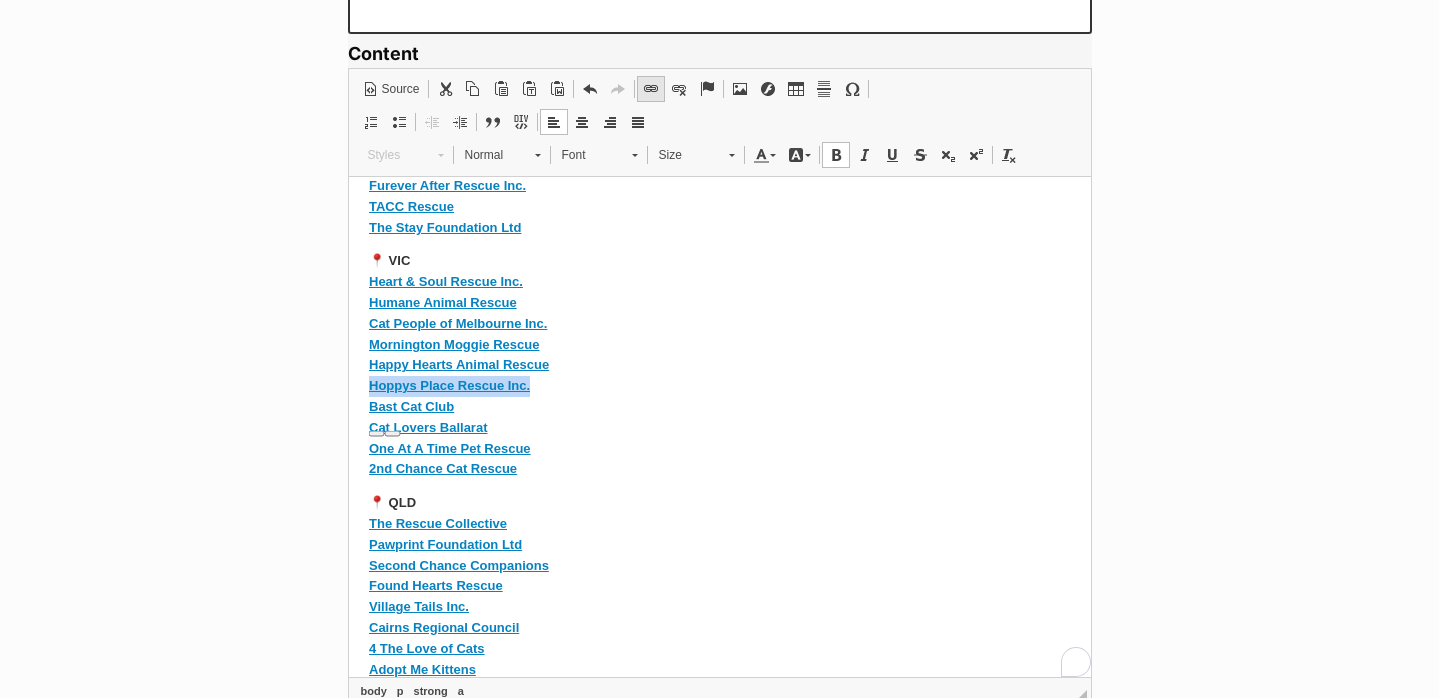 click at bounding box center (651, 89) 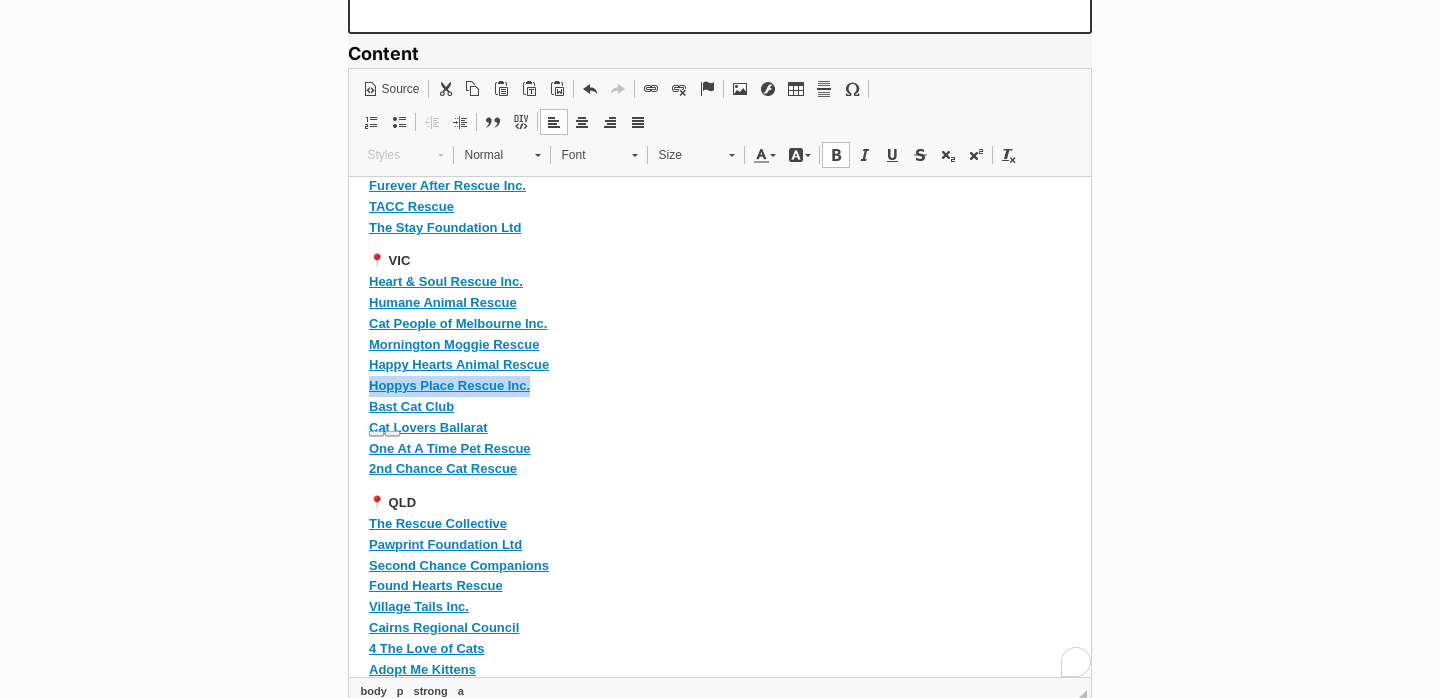 type 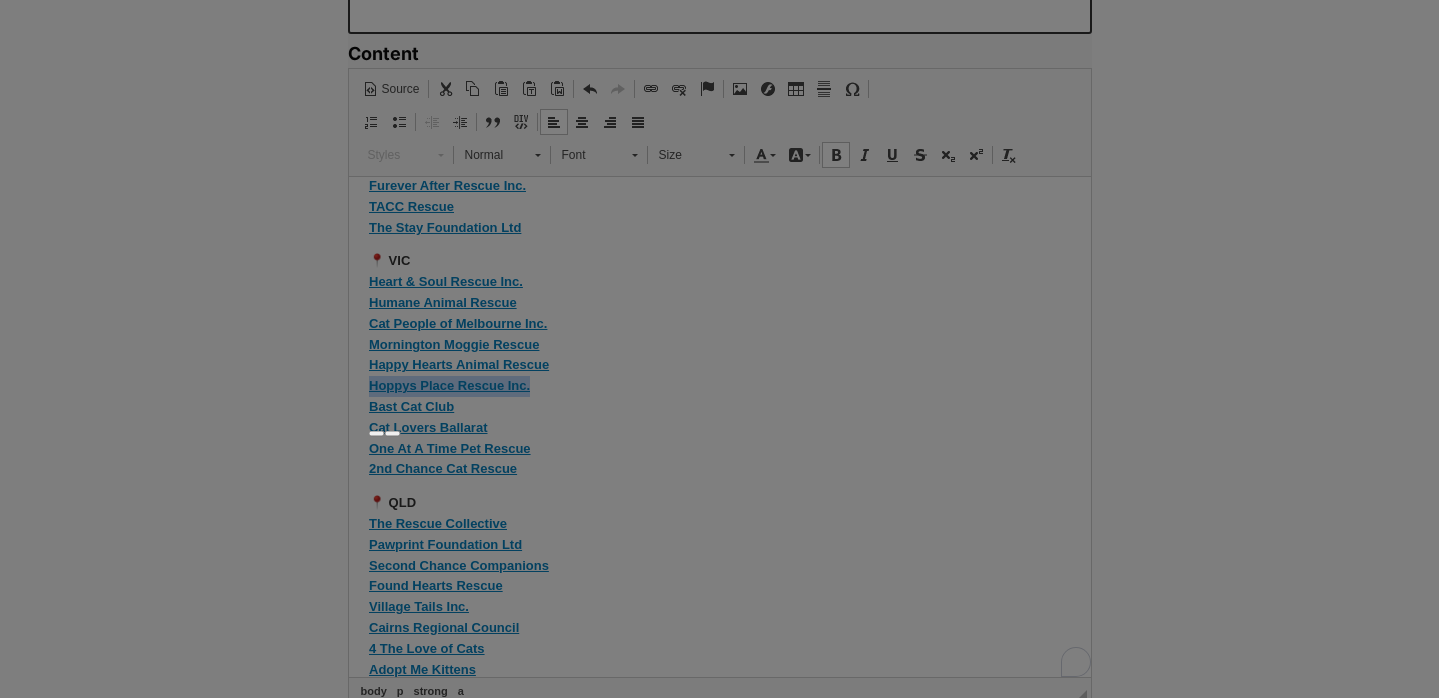 type on "Hoppys Place Rescue Inc." 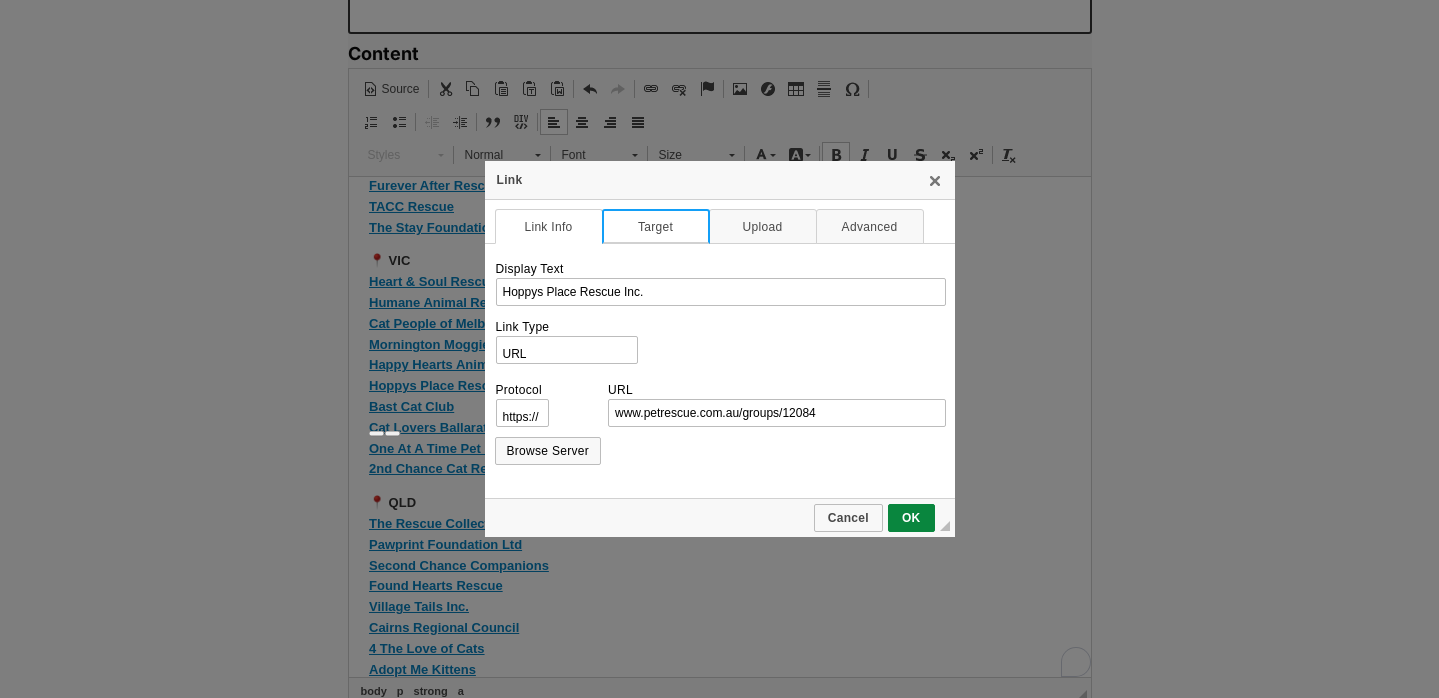 click on "Target" at bounding box center (656, 226) 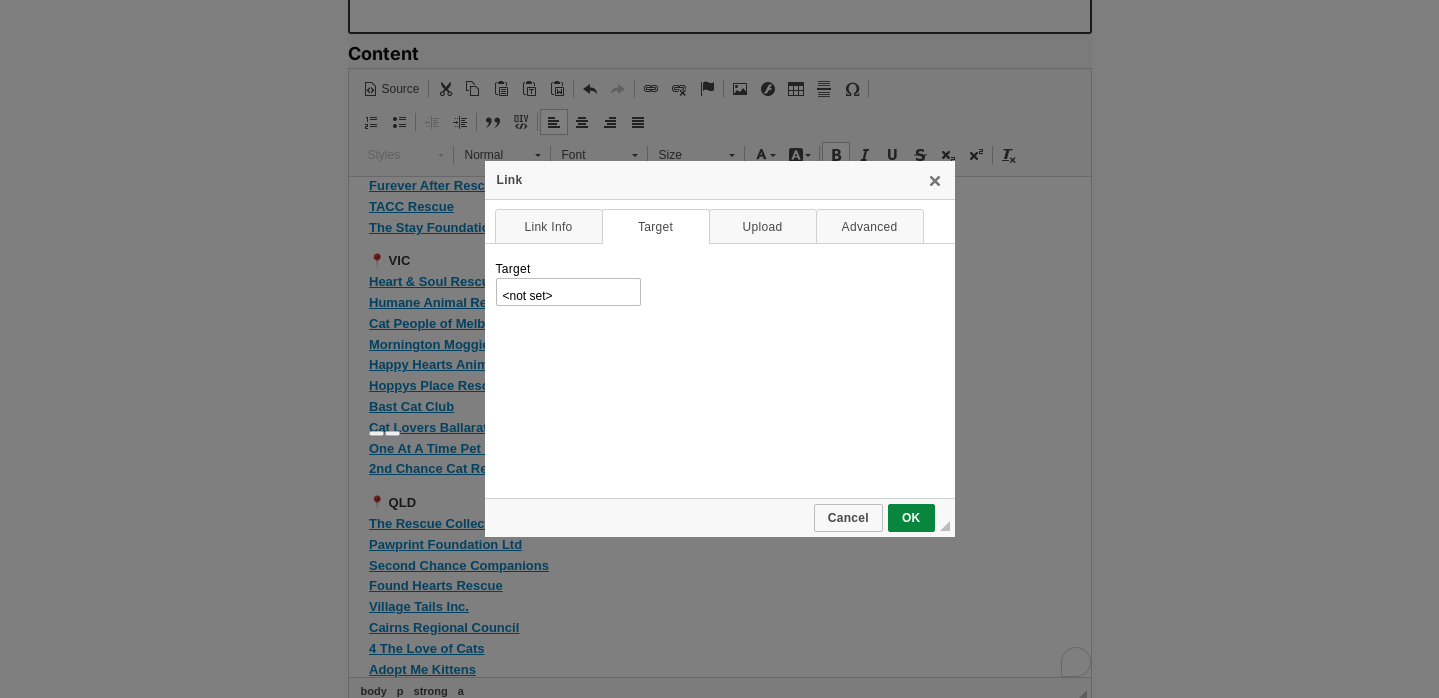 click on "Target  <not set>  <frame>  <popup window>  New Window (_blank)  Topmost Window (_top)  Same Window (_self)  Parent Window (_parent)" at bounding box center [602, 284] 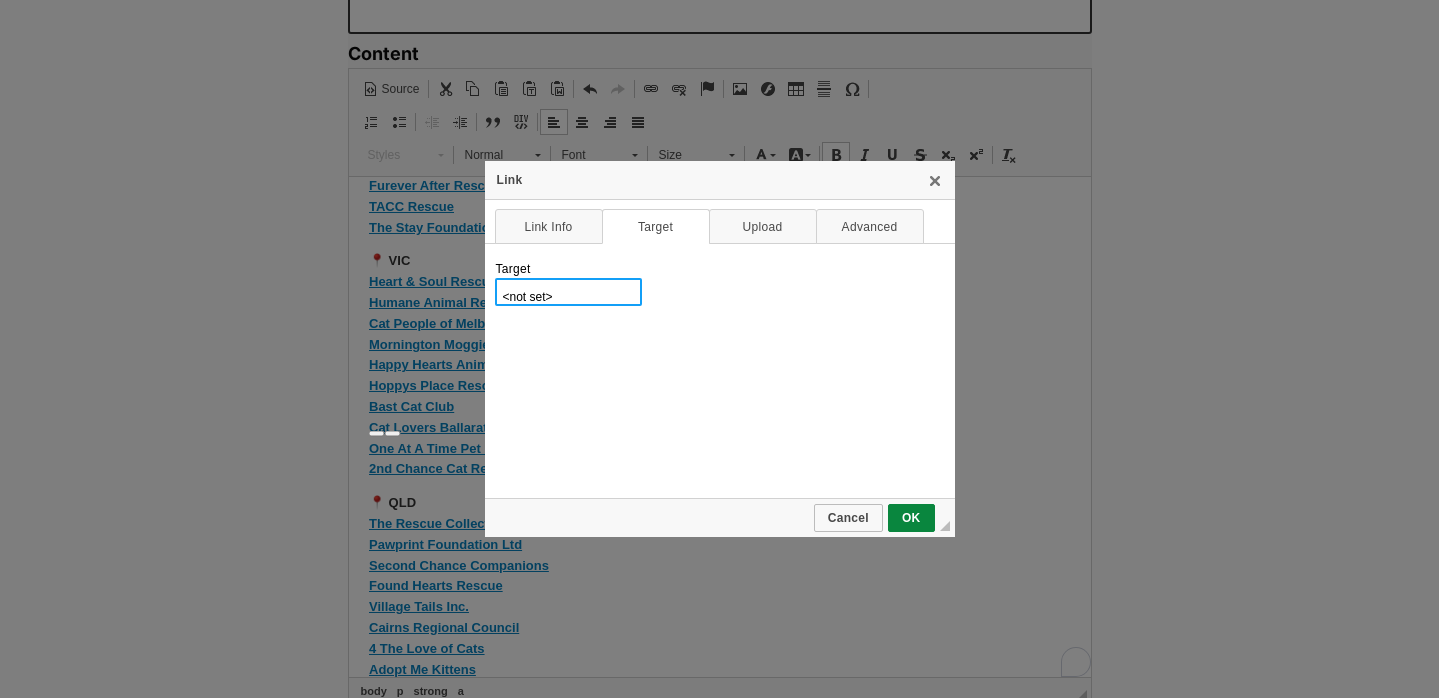 click on "<not set>  <frame>  <popup window>  New Window (_blank)  Topmost Window (_top)  Same Window (_self)  Parent Window (_parent)" at bounding box center [568, 292] 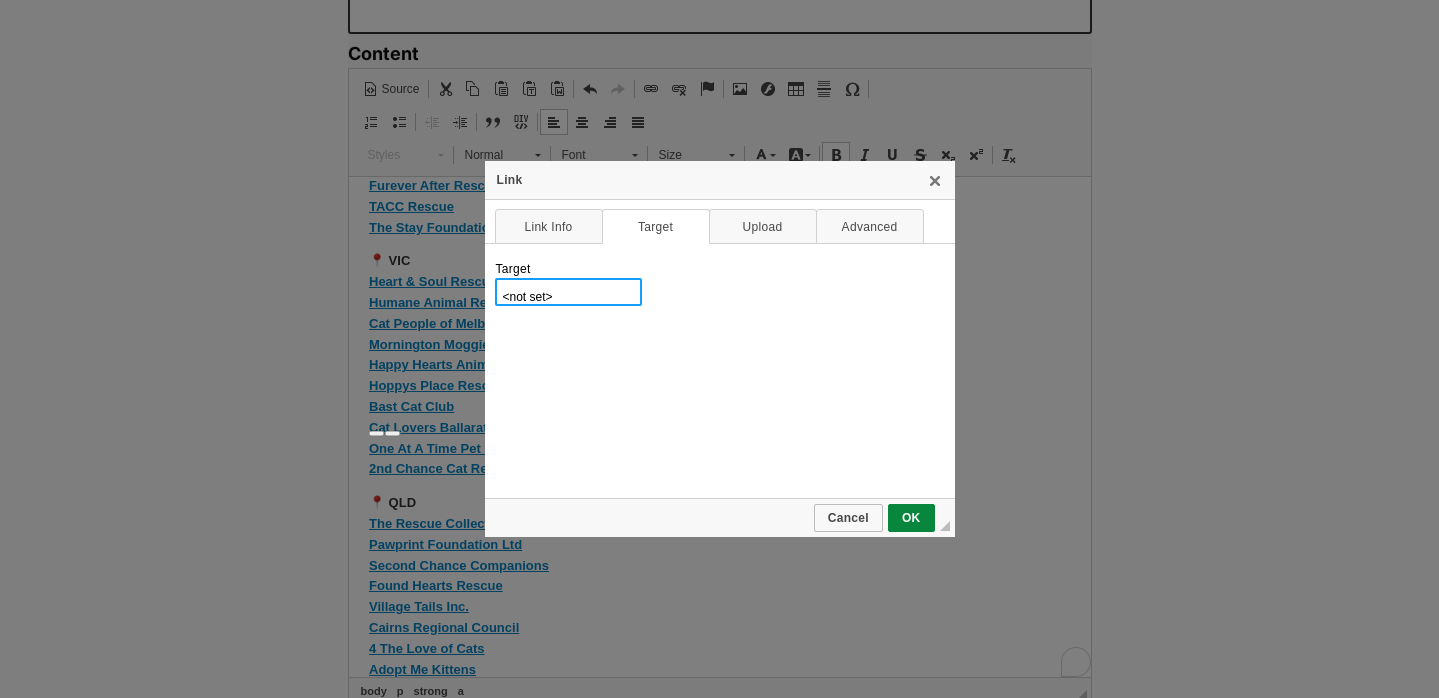 select on "_blank" 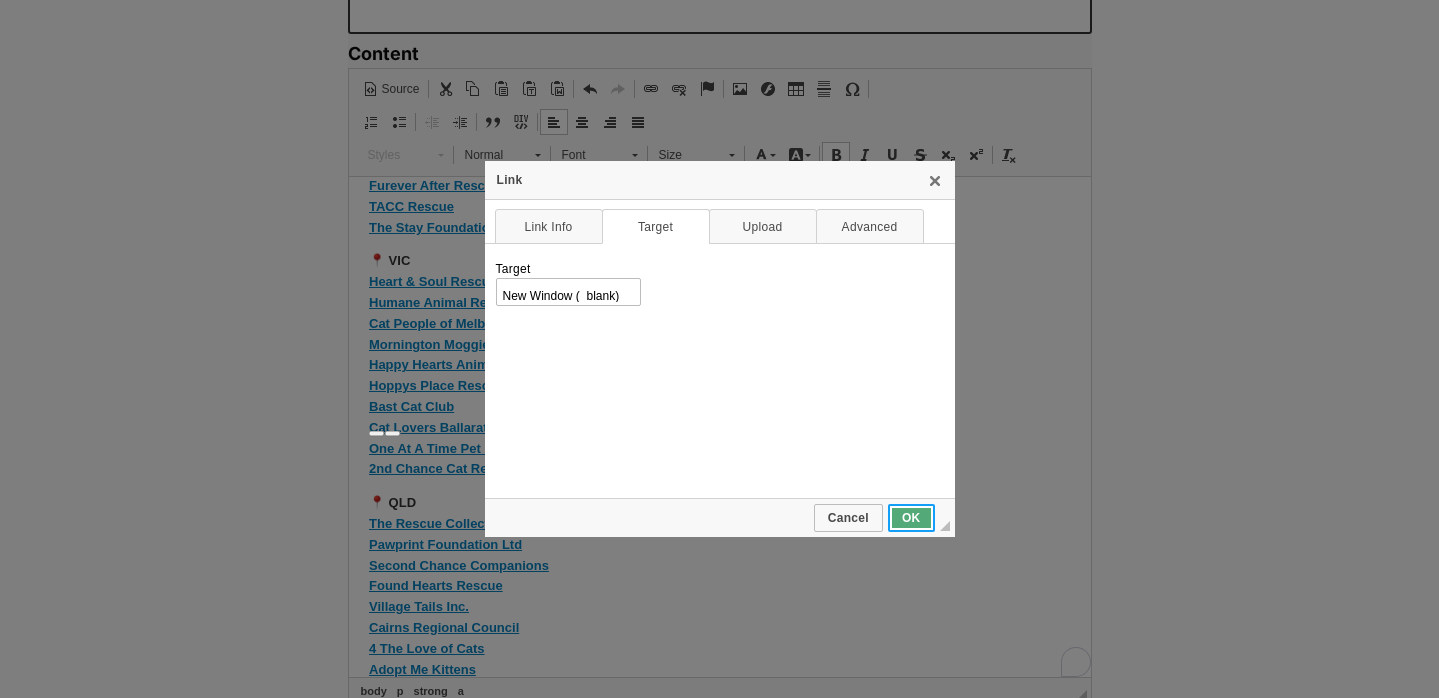 click on "OK" at bounding box center (911, 518) 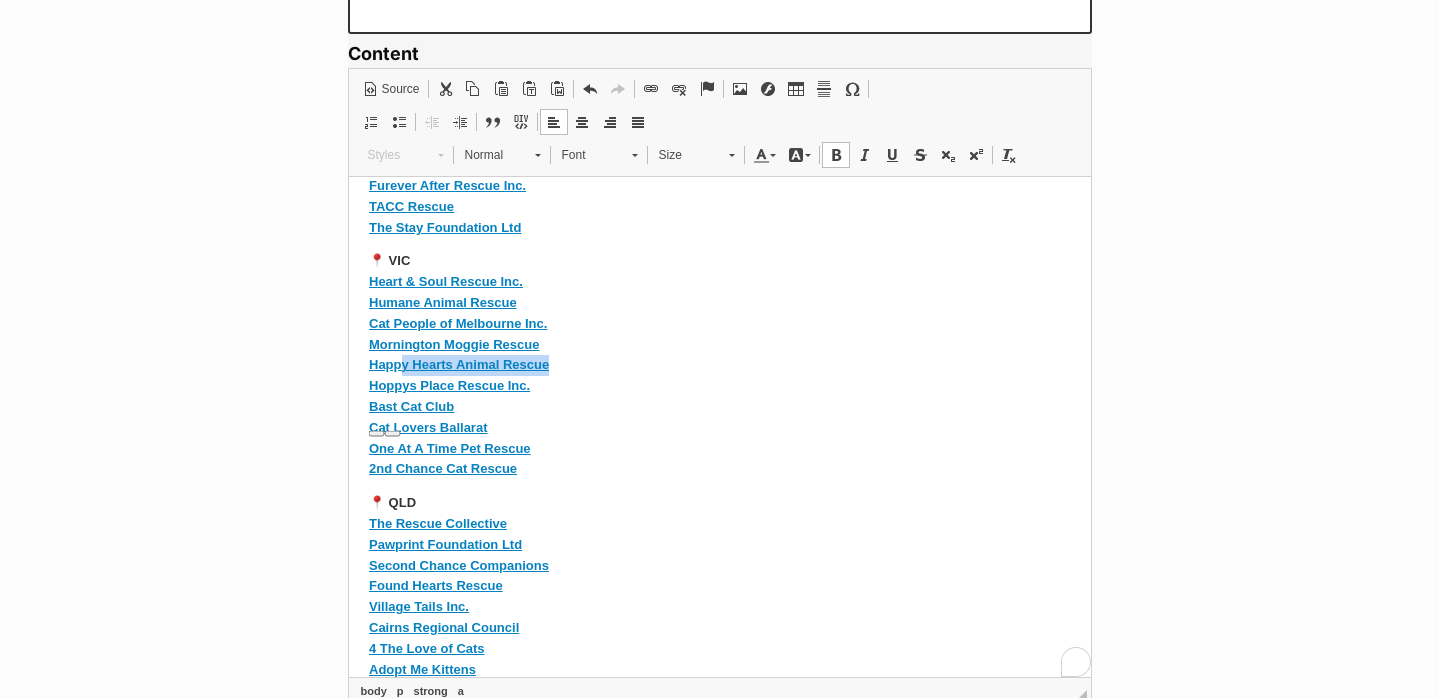 drag, startPoint x: 549, startPoint y: 388, endPoint x: 324, endPoint y: 388, distance: 225 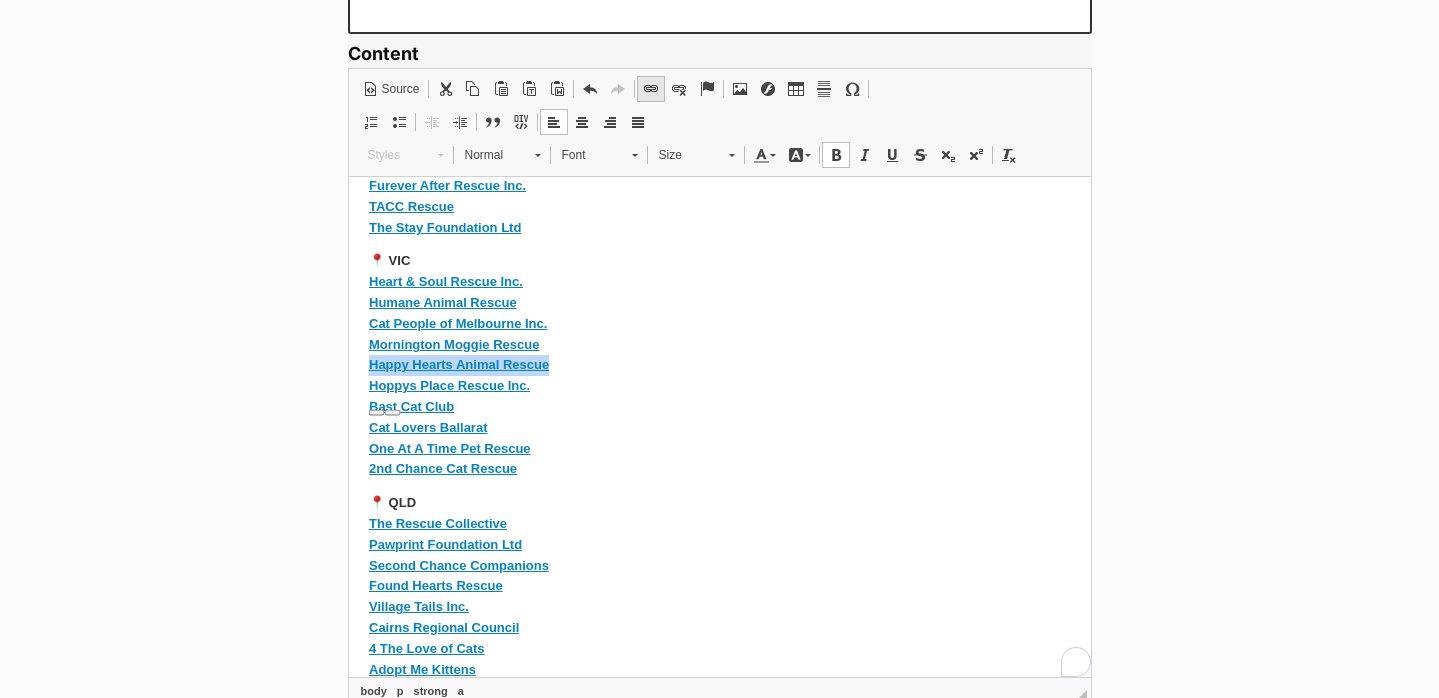 click at bounding box center [651, 89] 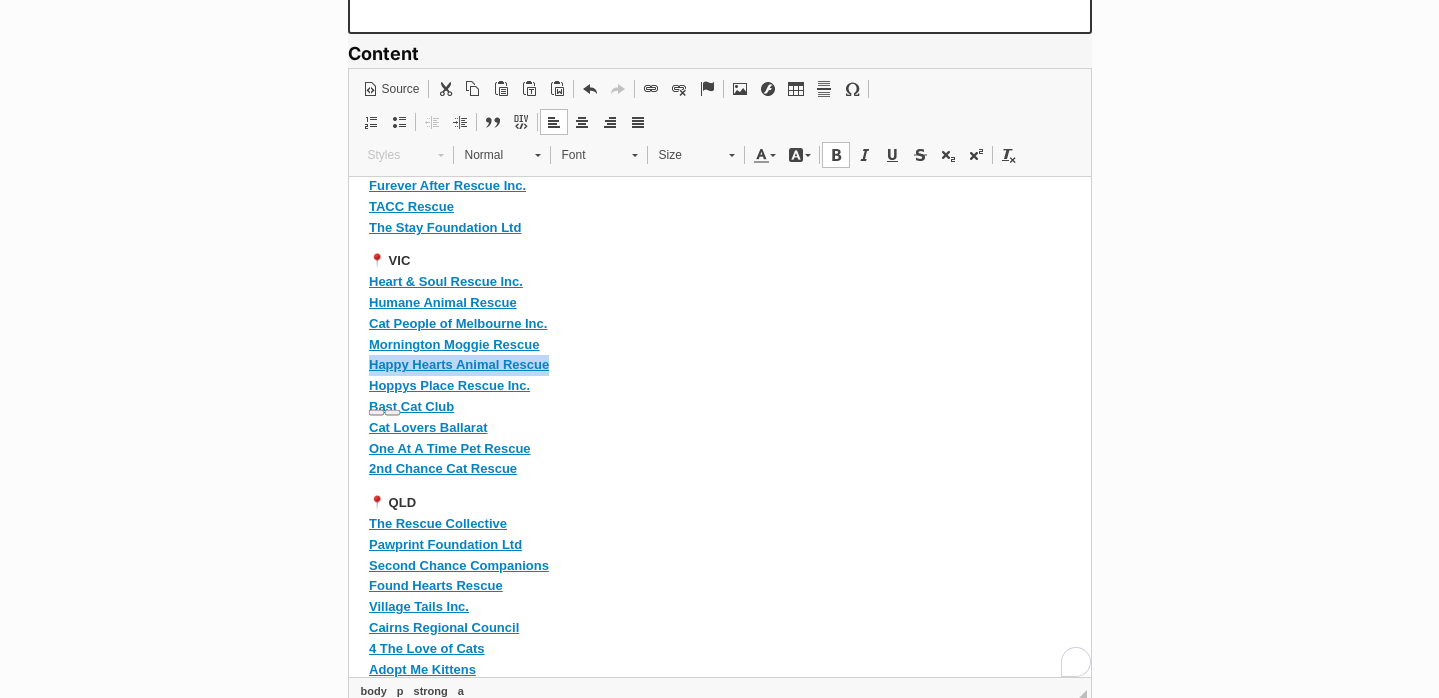 type 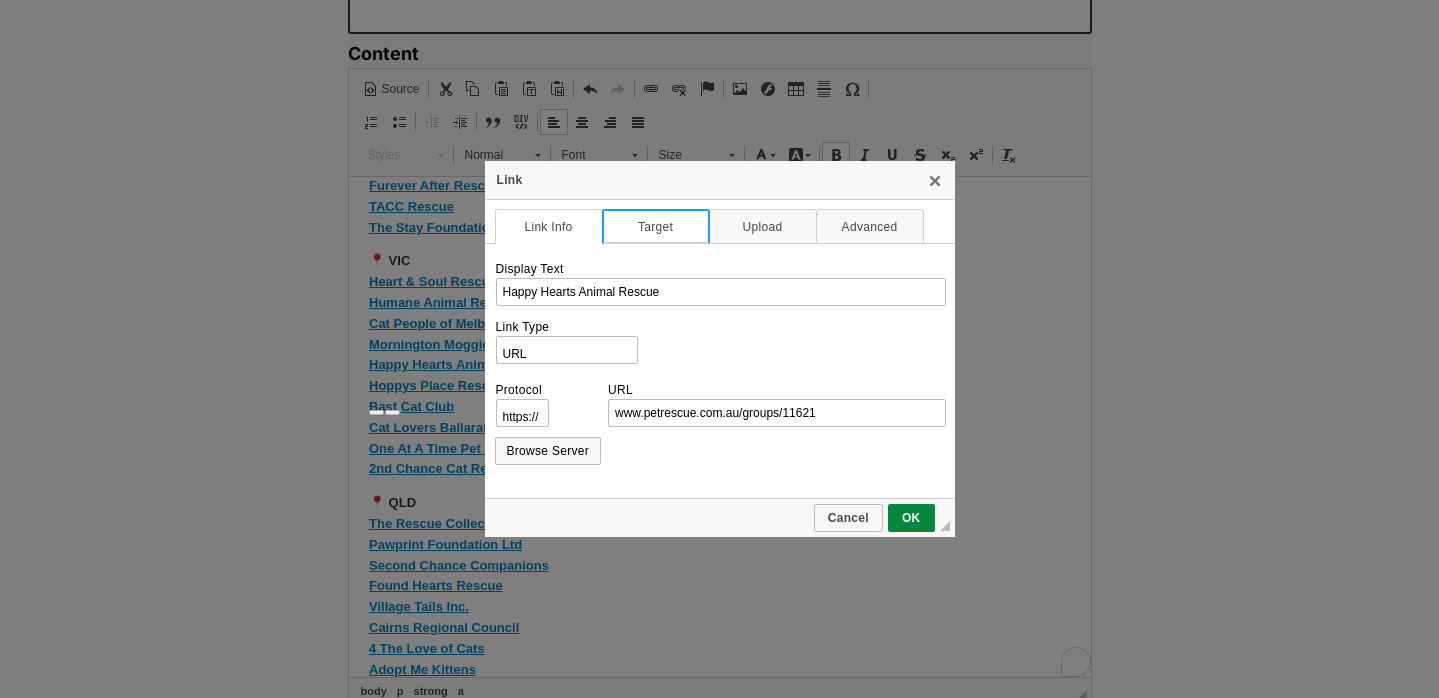 click on "Target" at bounding box center (656, 226) 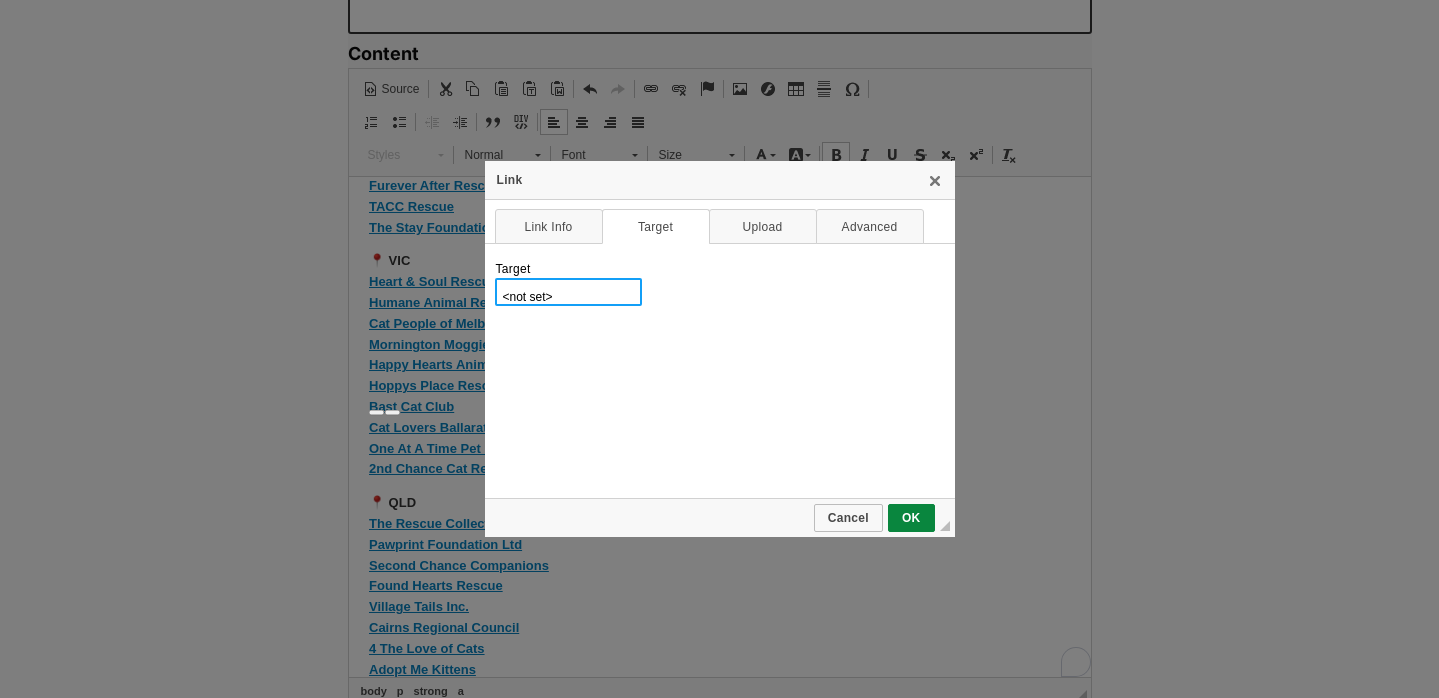 click on "<not set>  <frame>  <popup window>  New Window (_blank)  Topmost Window (_top)  Same Window (_self)  Parent Window (_parent)" at bounding box center [568, 292] 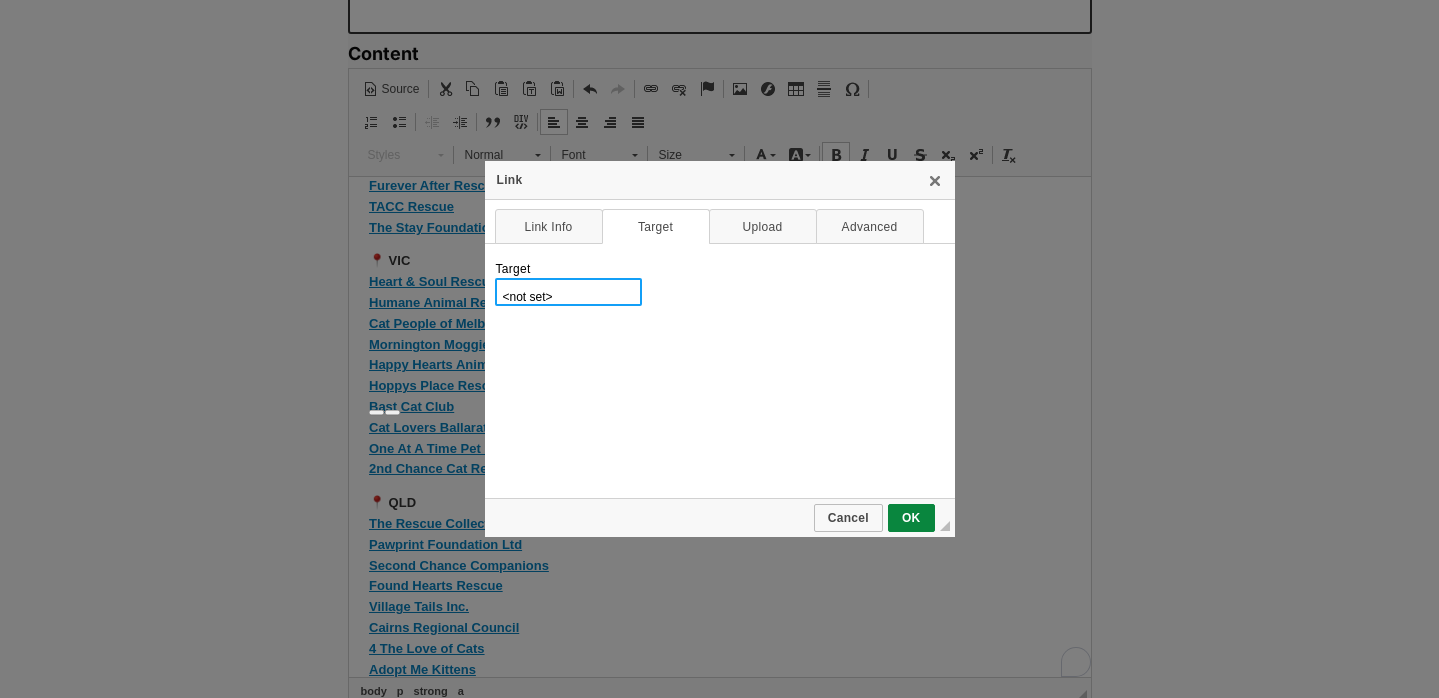 select on "_blank" 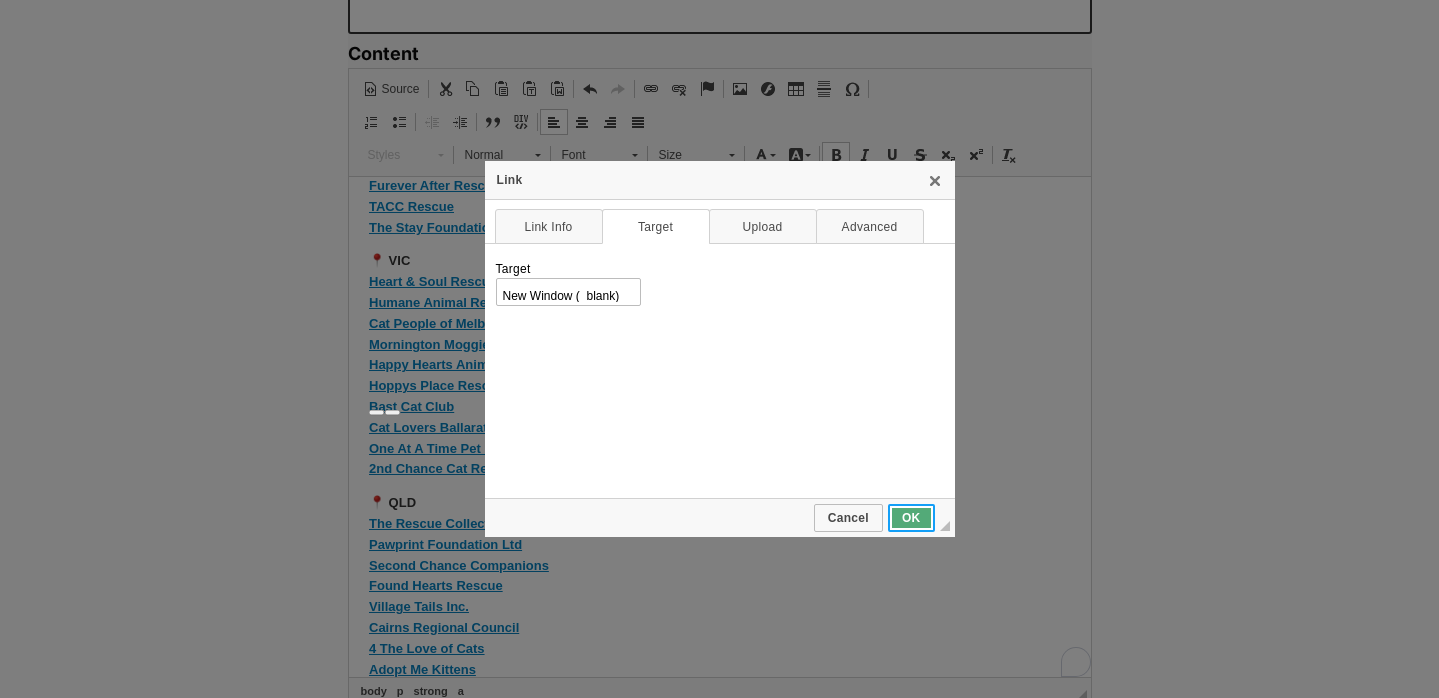 click on "OK" at bounding box center [911, 518] 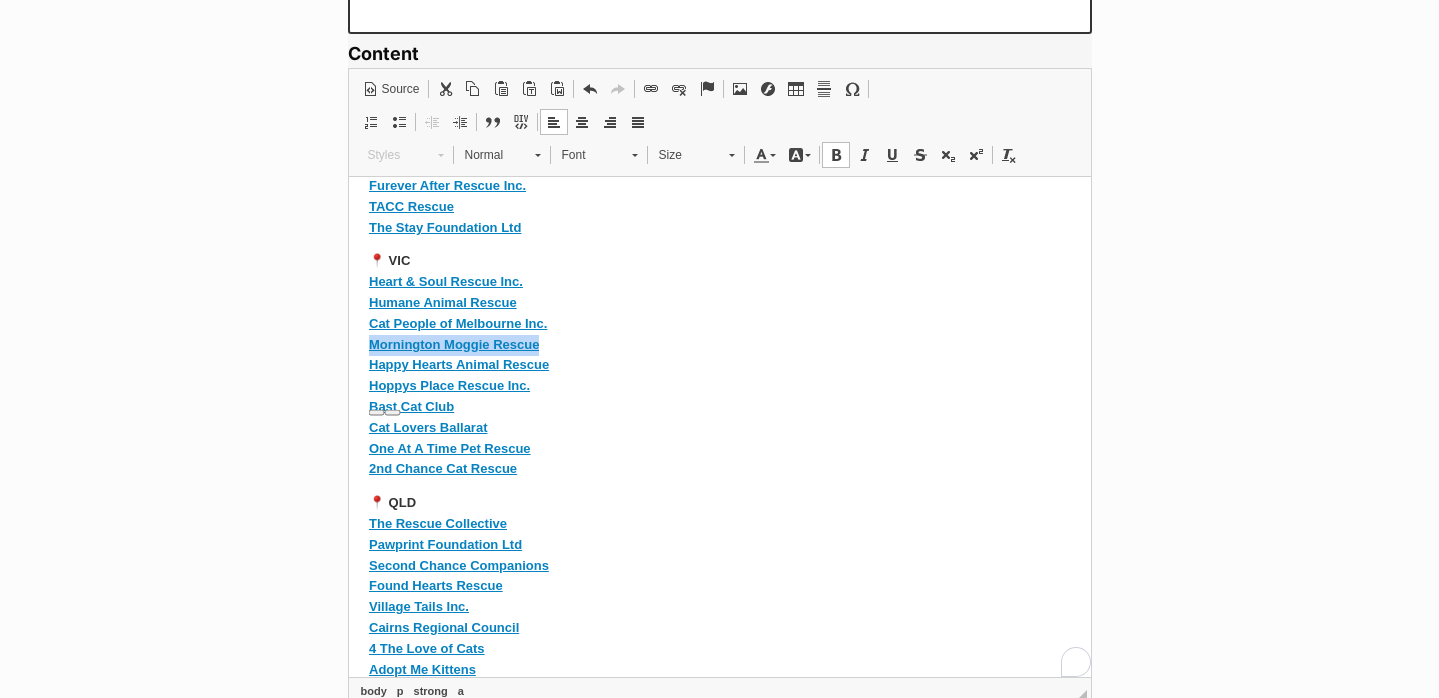 drag, startPoint x: 538, startPoint y: 359, endPoint x: 350, endPoint y: 359, distance: 188 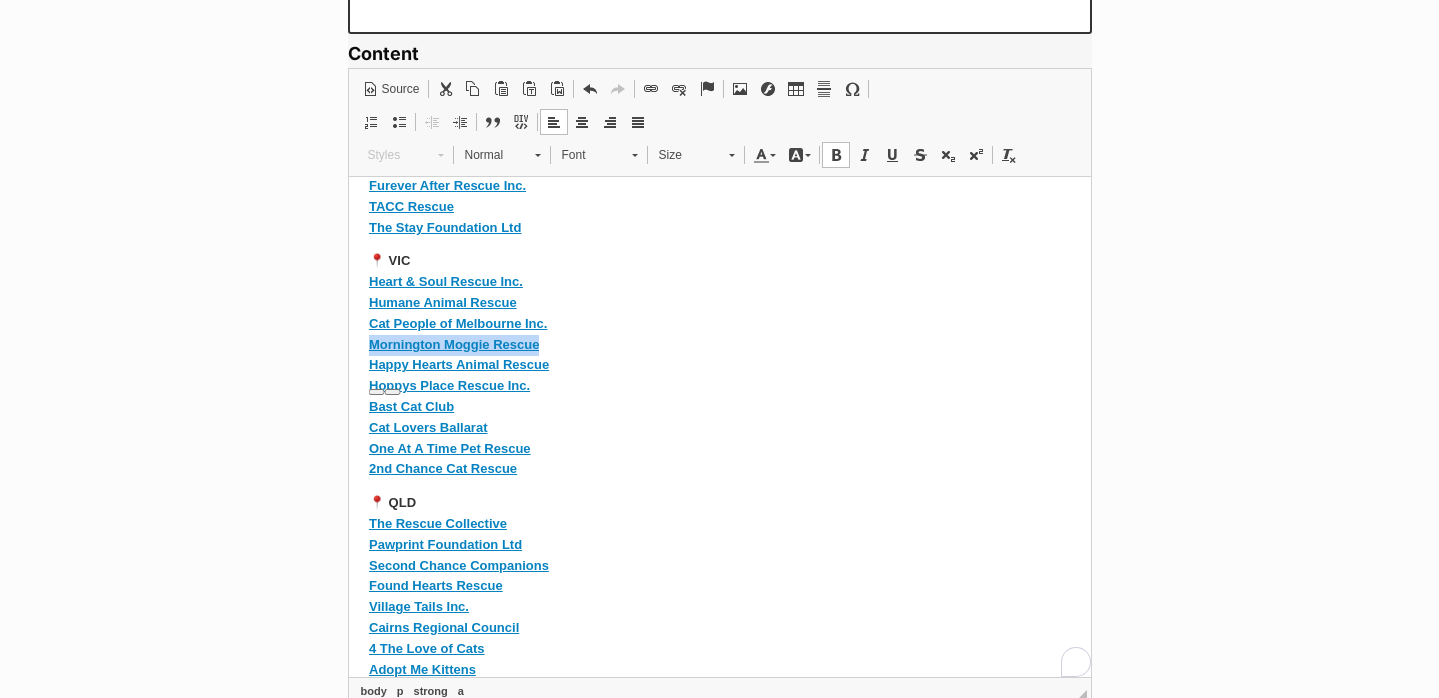 click at bounding box center (651, 89) 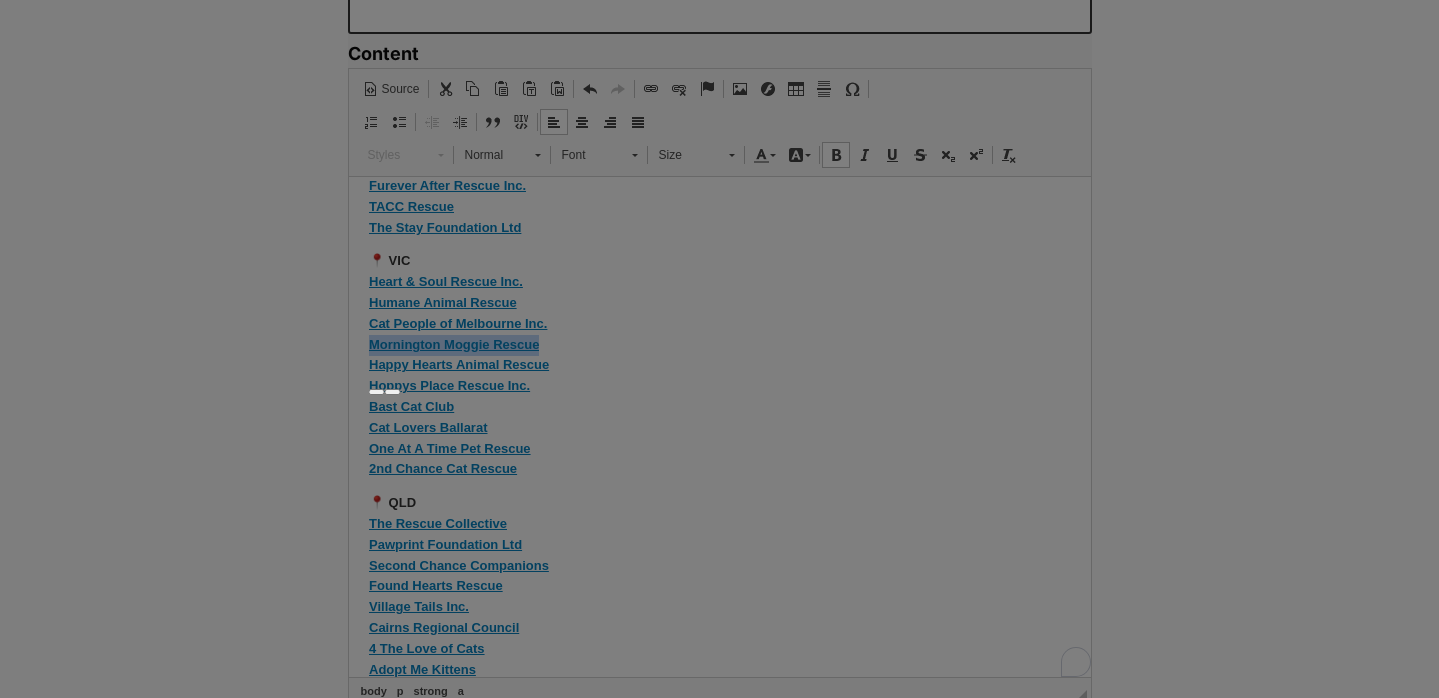 type on "Mornington Moggie Rescue" 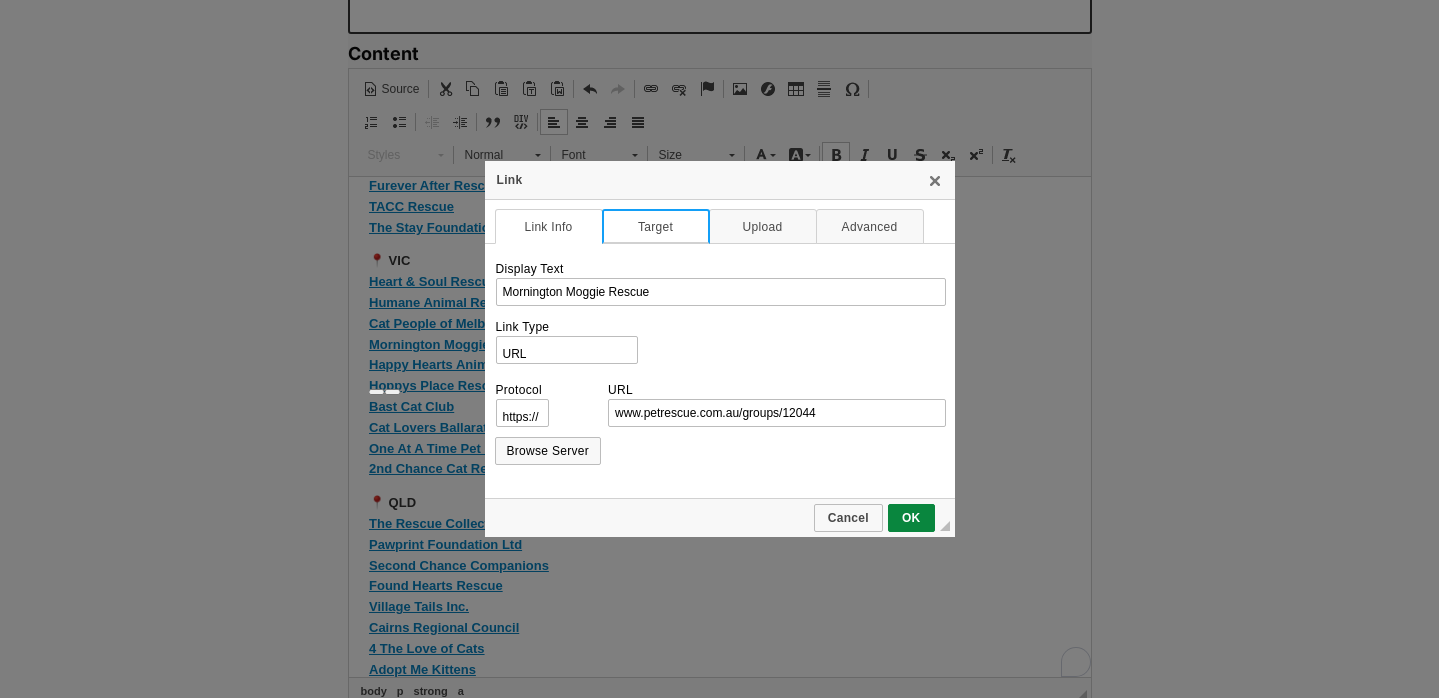 click on "Target" at bounding box center [656, 226] 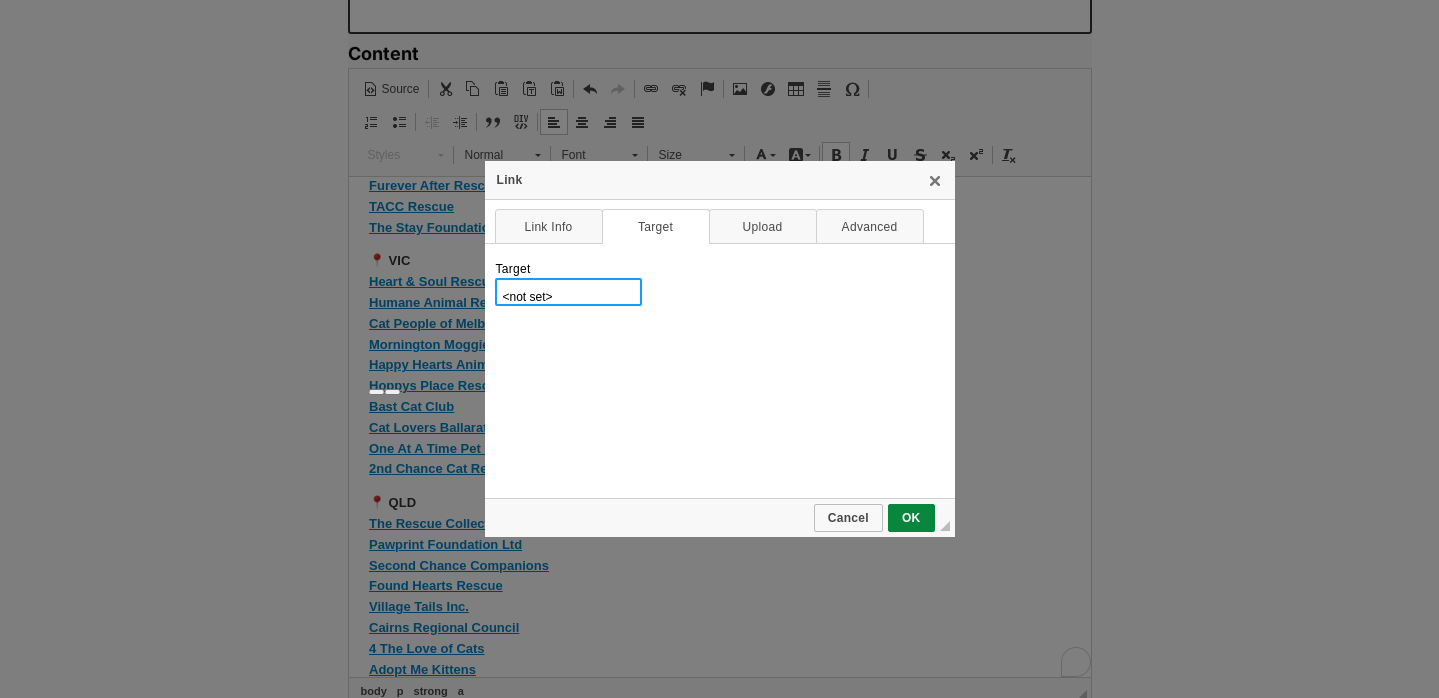 click on "<not set>  <frame>  <popup window>  New Window (_blank)  Topmost Window (_top)  Same Window (_self)  Parent Window (_parent)" at bounding box center (568, 292) 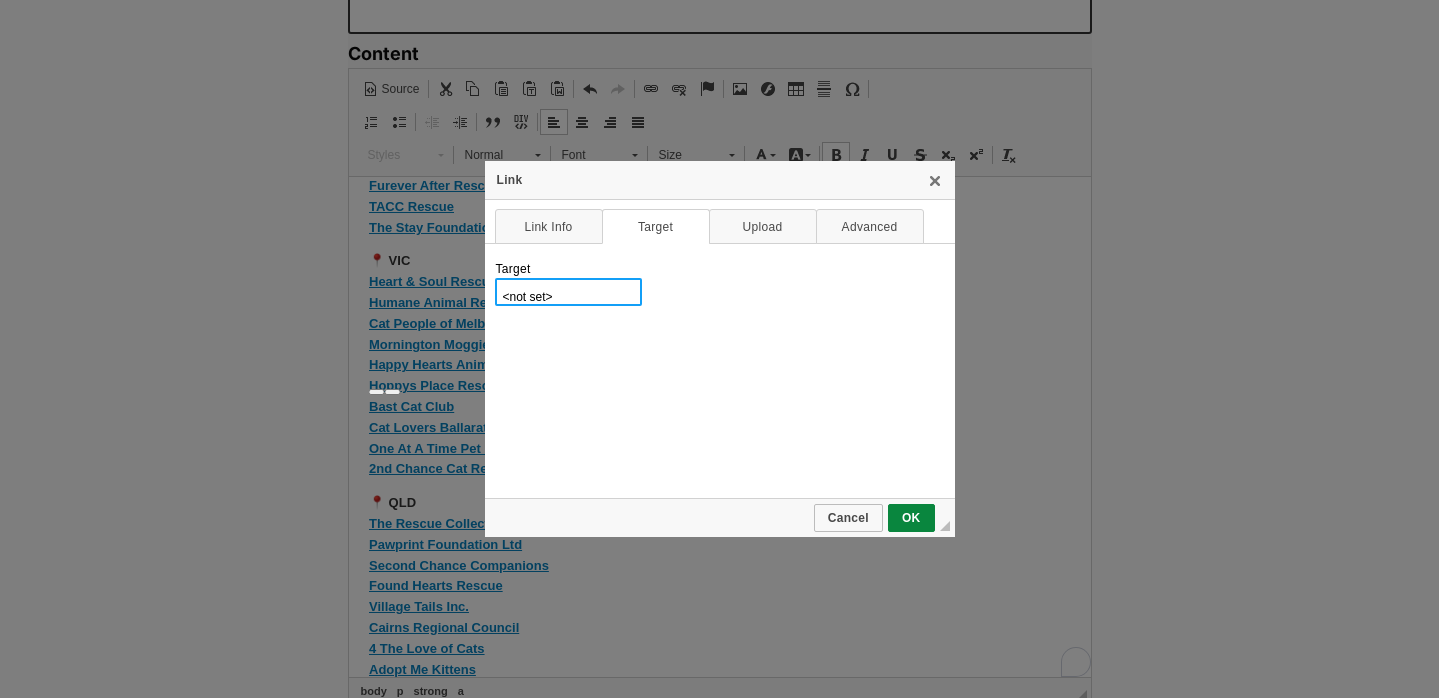 select on "_blank" 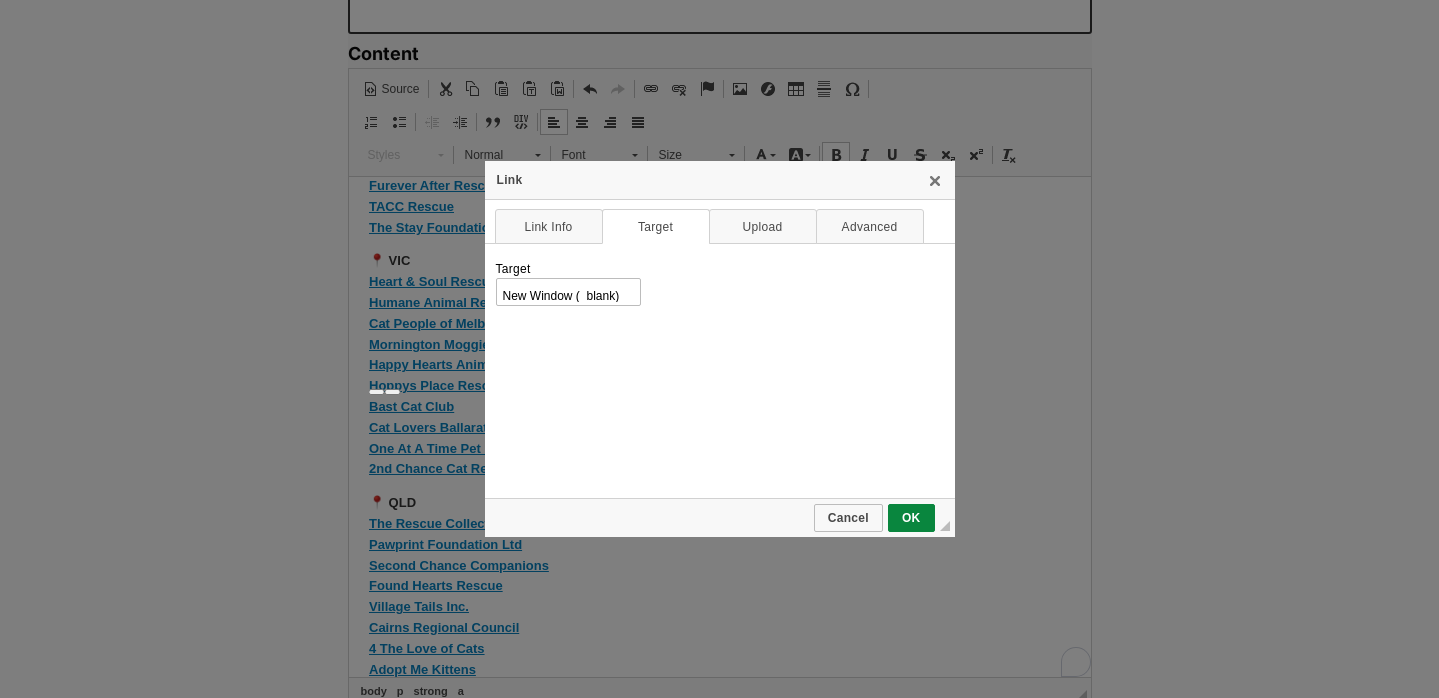 click on "◢ Cancel OK" at bounding box center (720, 518) 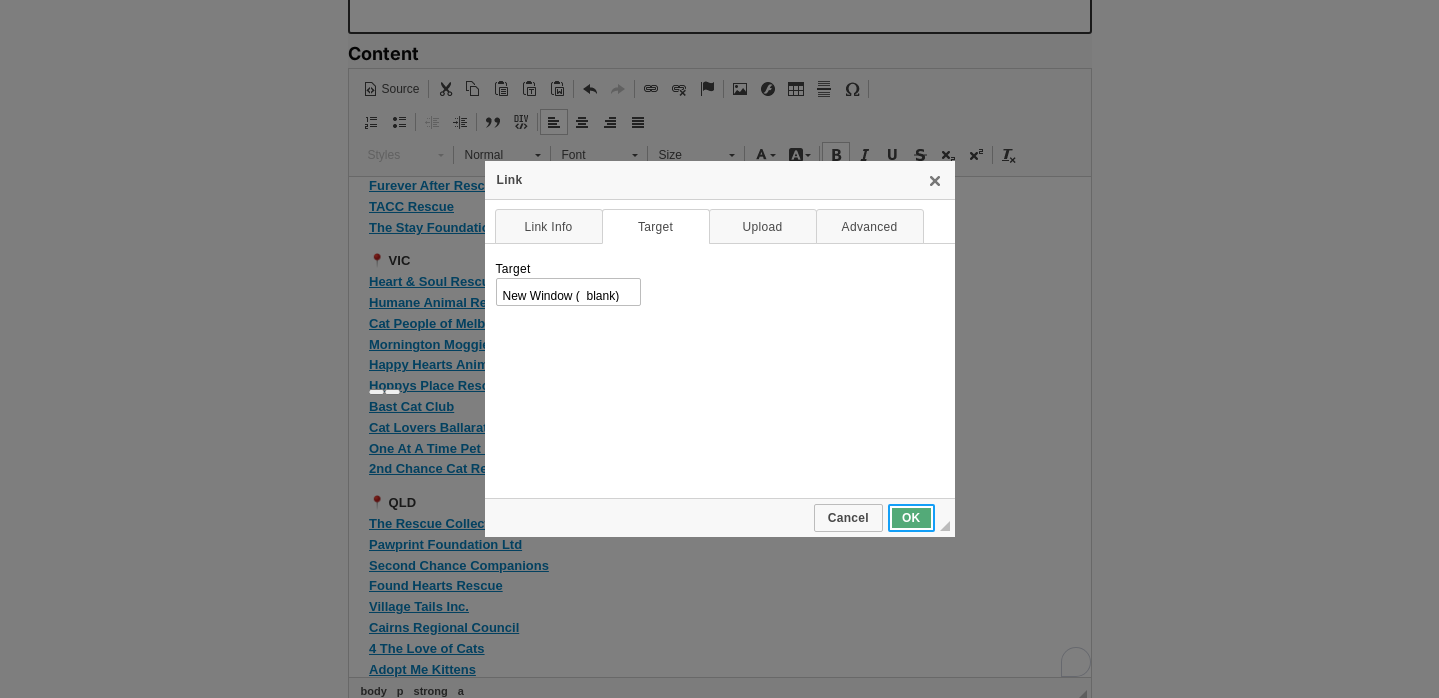 click on "OK" at bounding box center [911, 518] 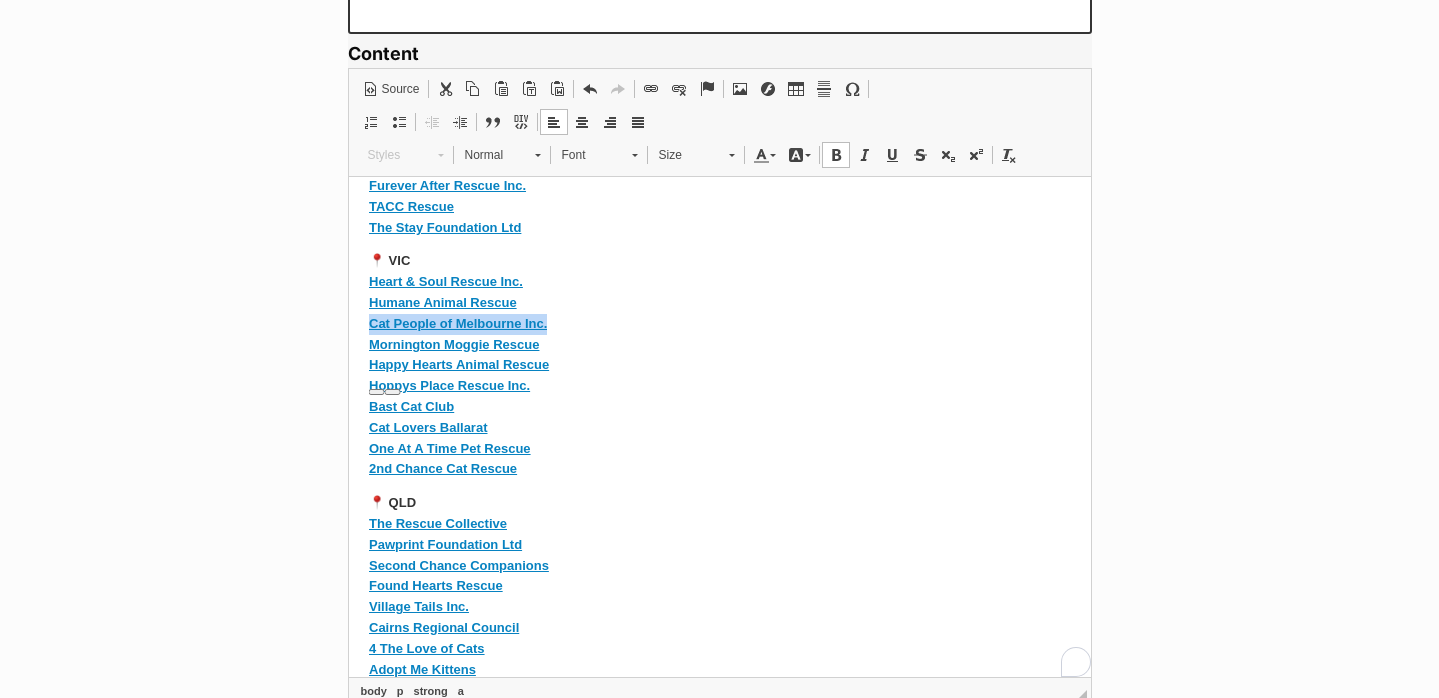 drag, startPoint x: 552, startPoint y: 352, endPoint x: 313, endPoint y: 347, distance: 239.05229 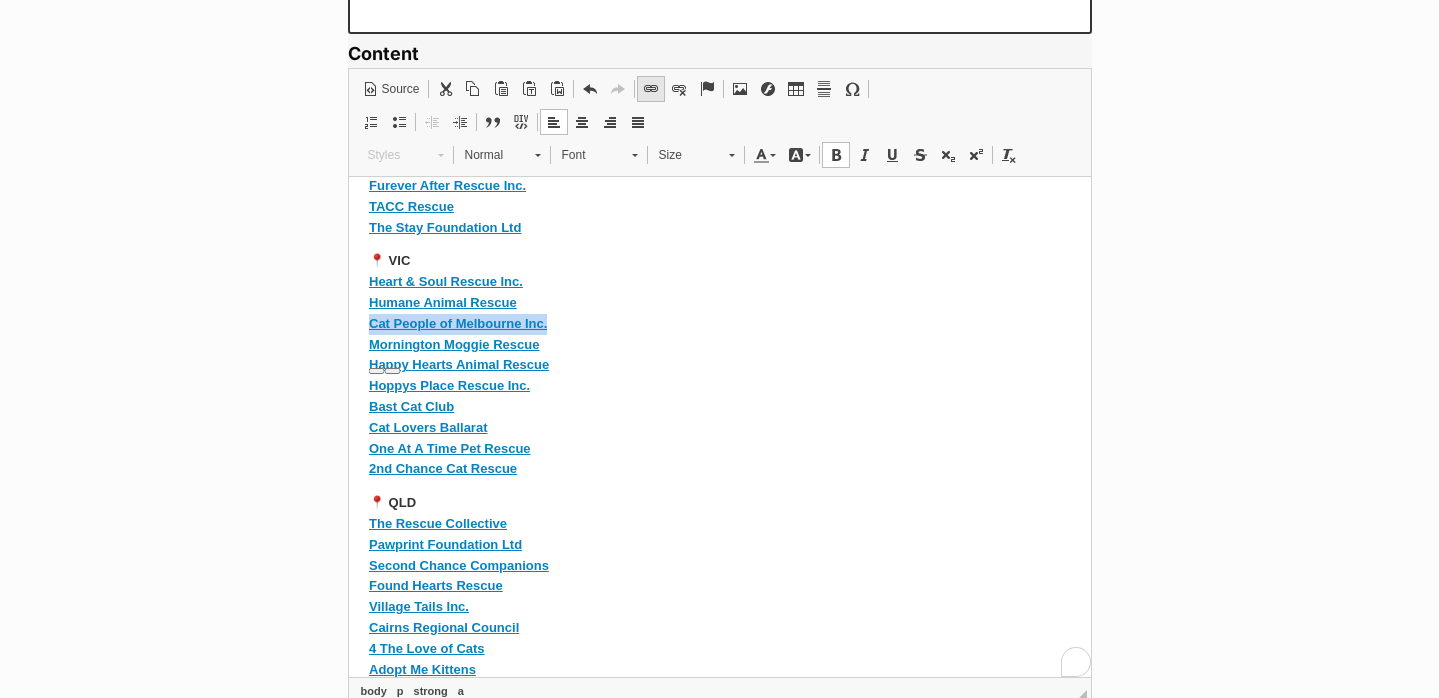 click at bounding box center [651, 89] 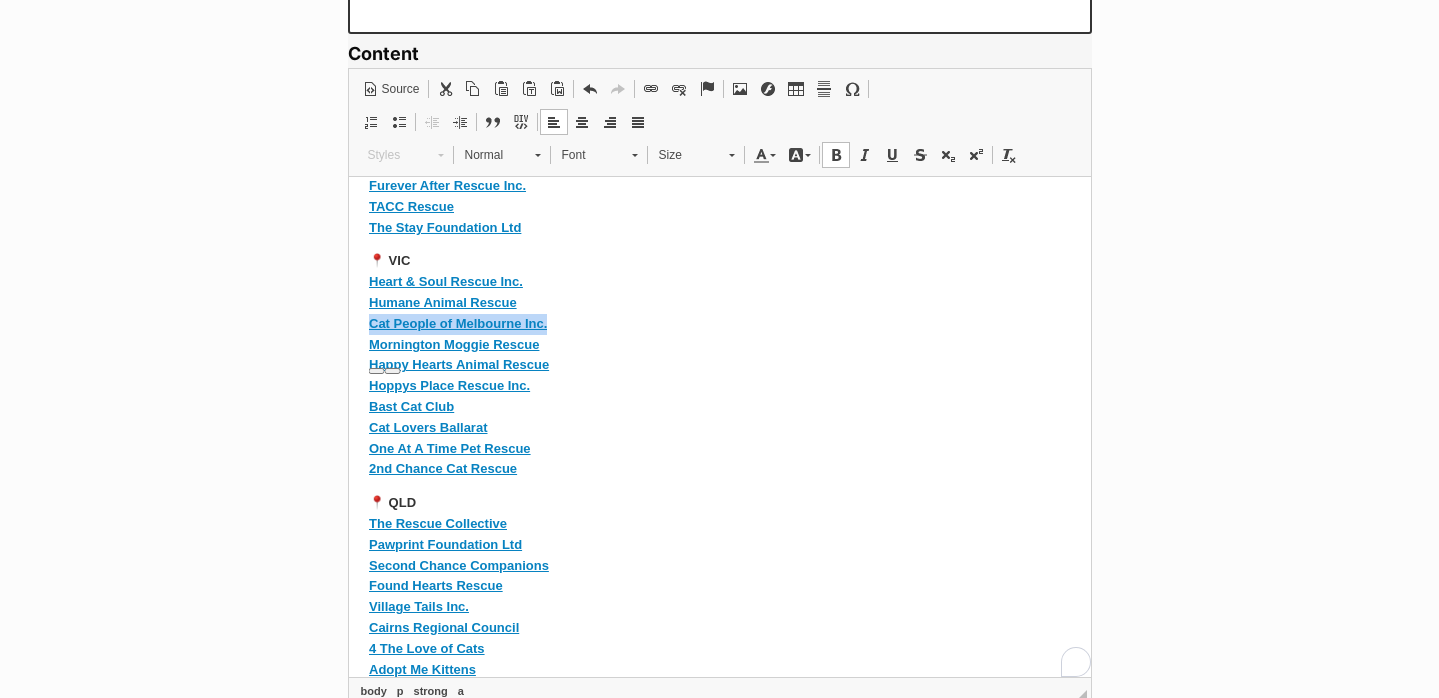 type 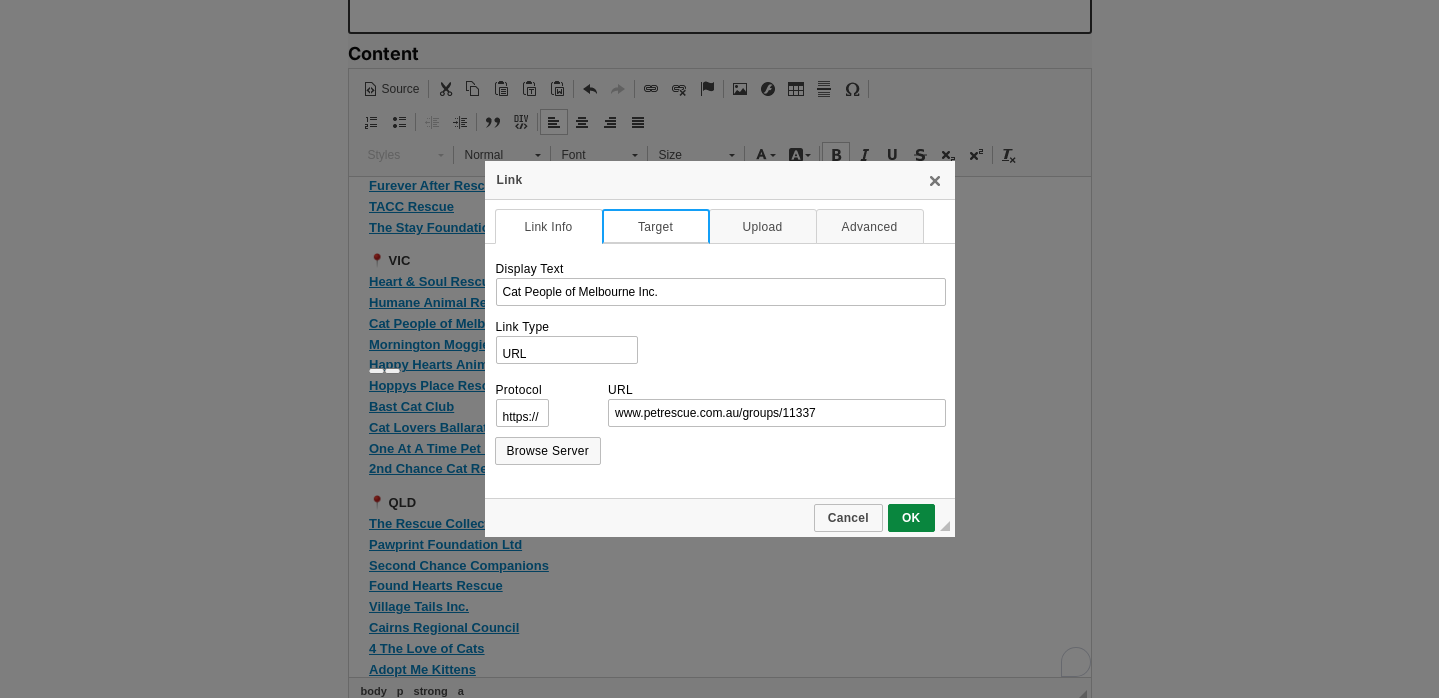 click on "Target" at bounding box center [656, 226] 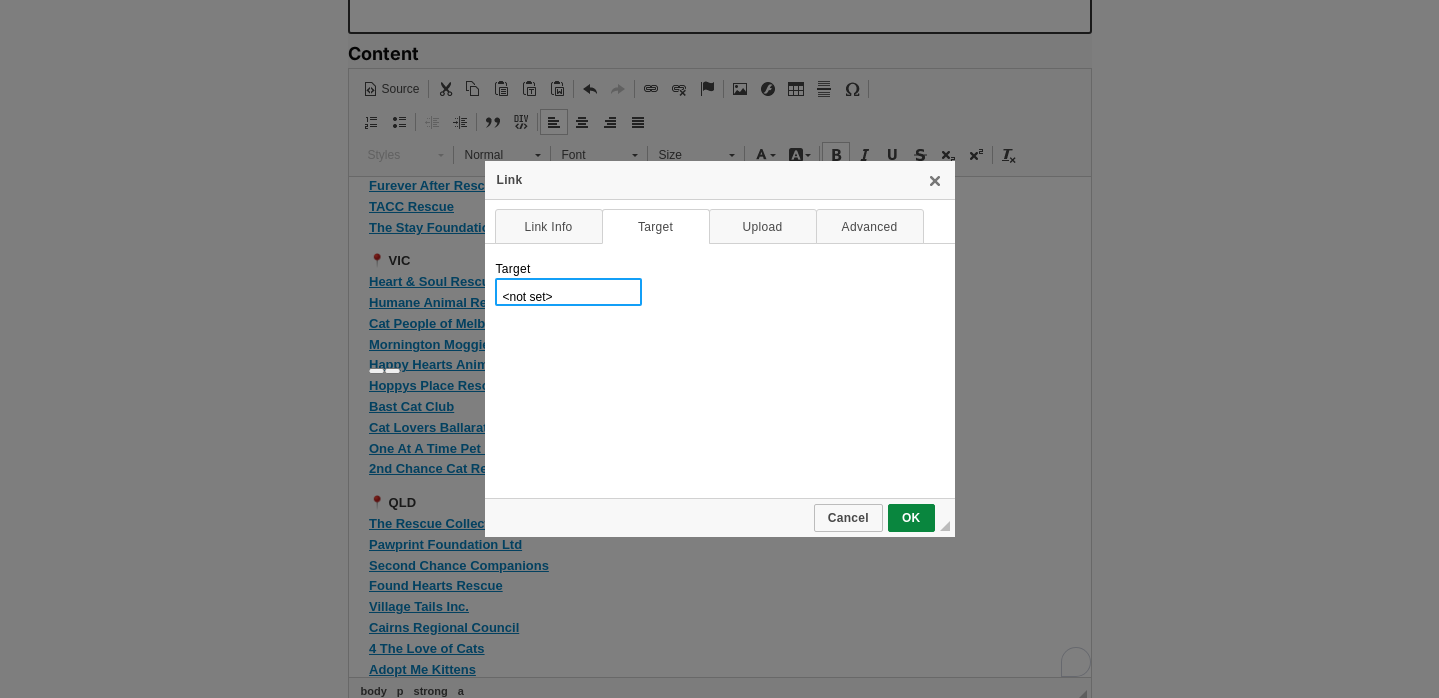 click on "<not set>  <frame>  <popup window>  New Window (_blank)  Topmost Window (_top)  Same Window (_self)  Parent Window (_parent)" at bounding box center (568, 292) 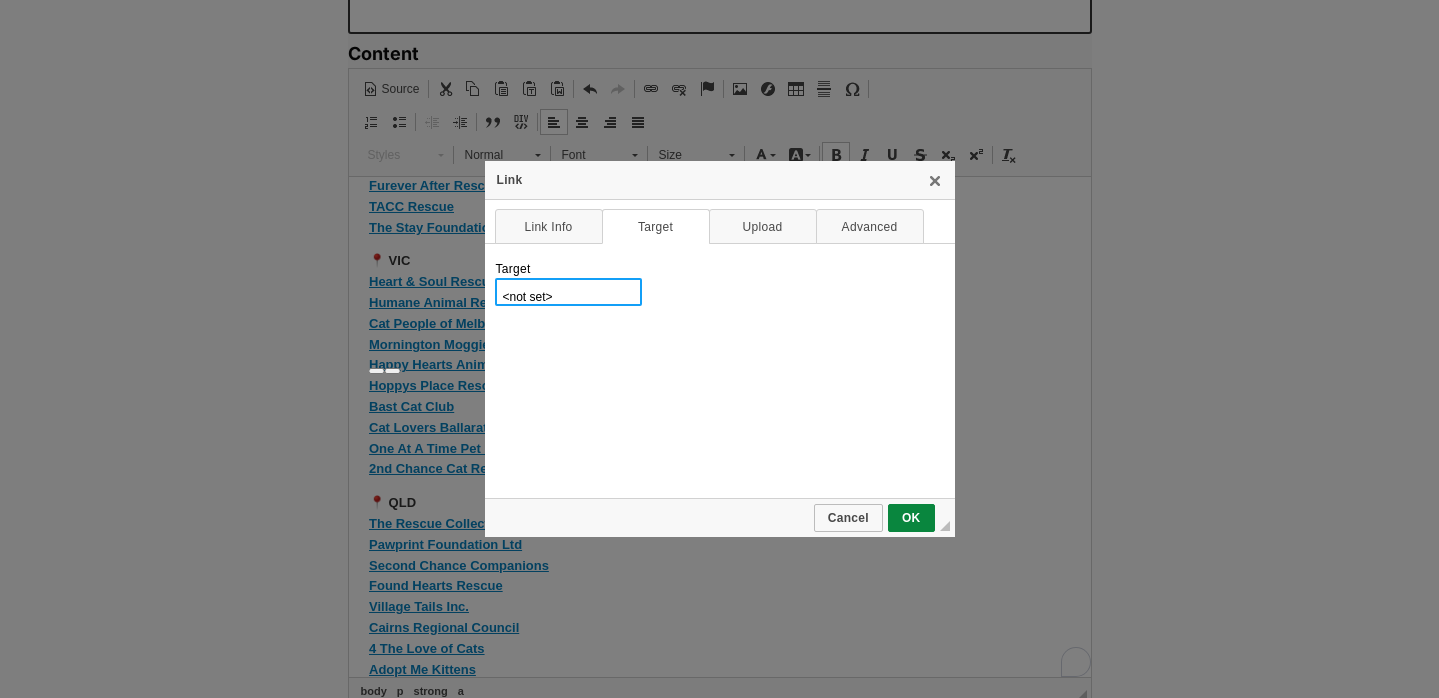 select on "_blank" 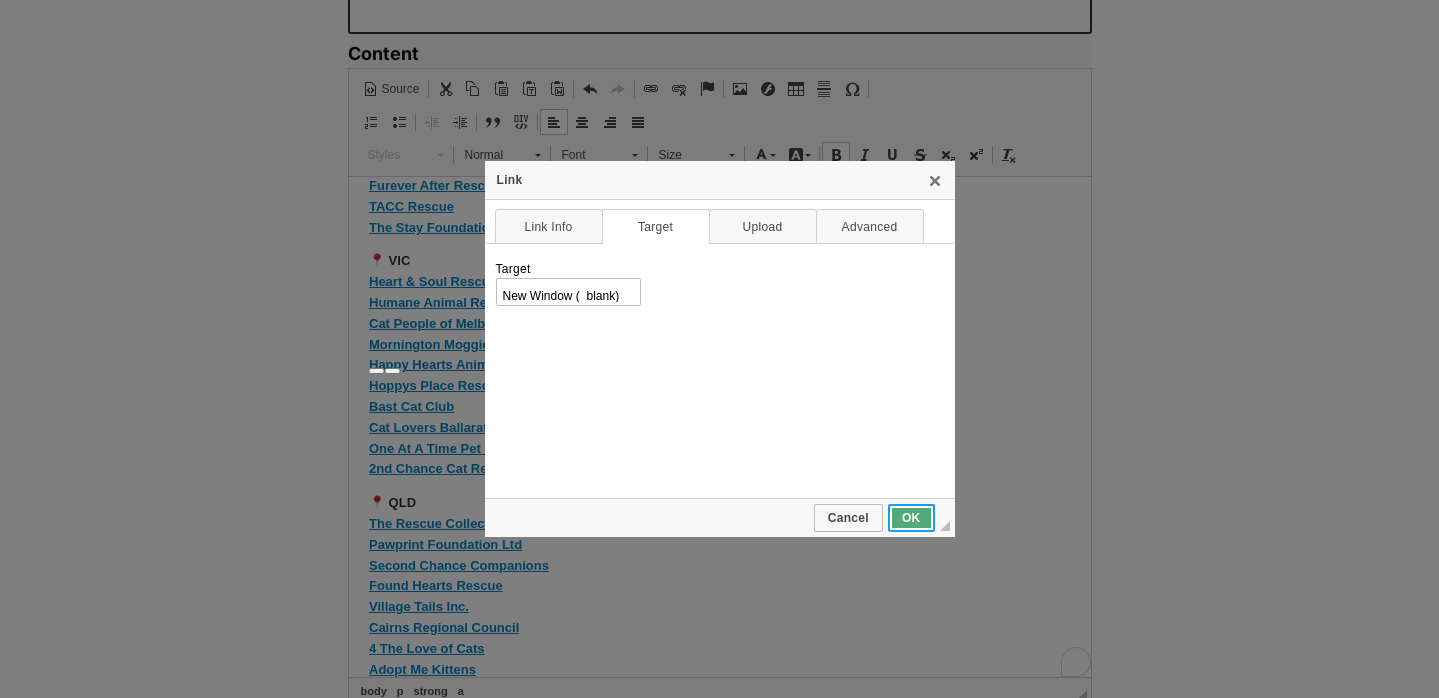 click on "OK" at bounding box center [911, 518] 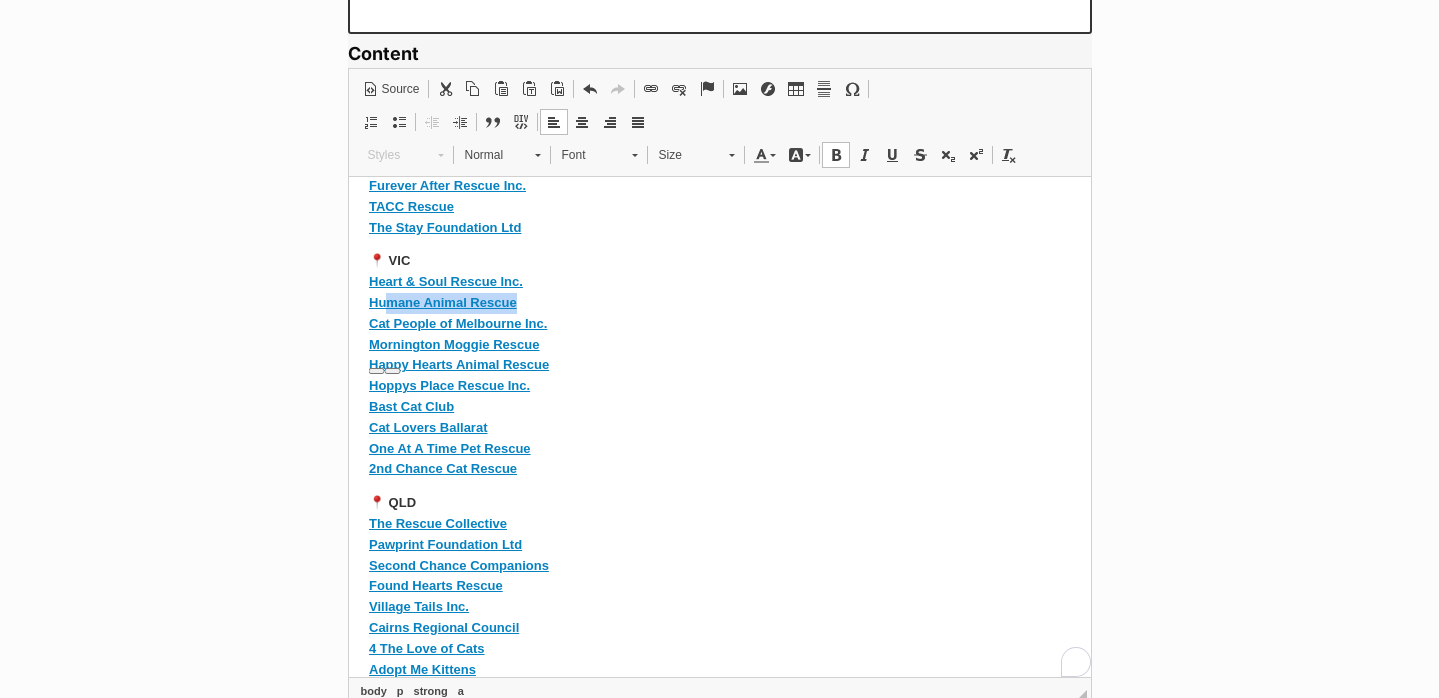 drag, startPoint x: 522, startPoint y: 326, endPoint x: 334, endPoint y: 326, distance: 188 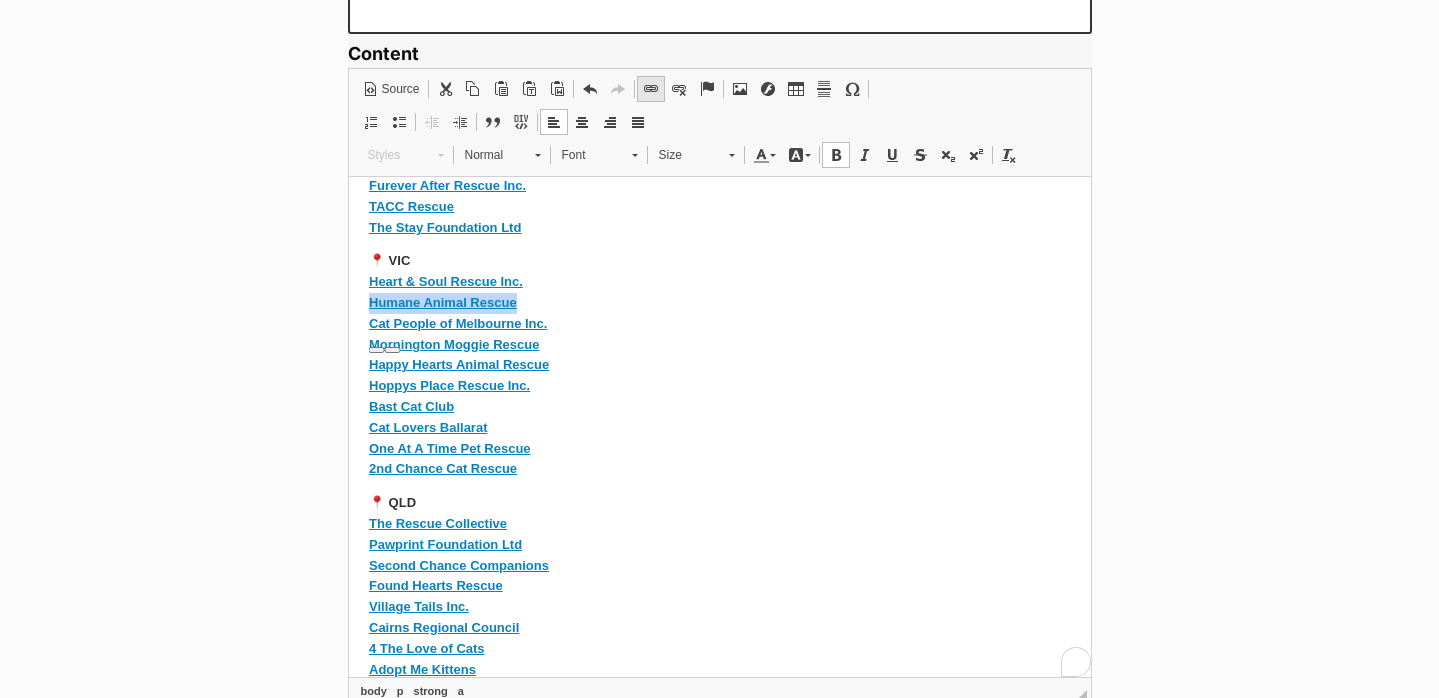click at bounding box center (651, 89) 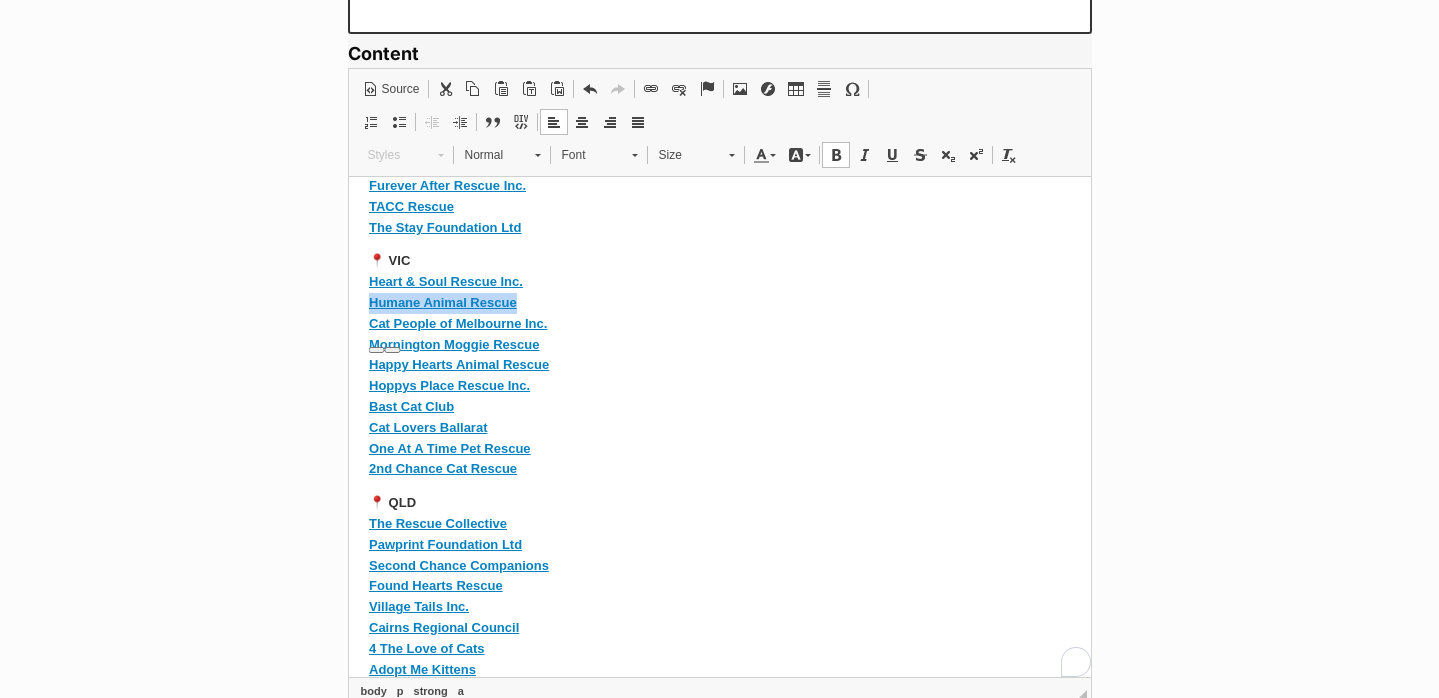 type 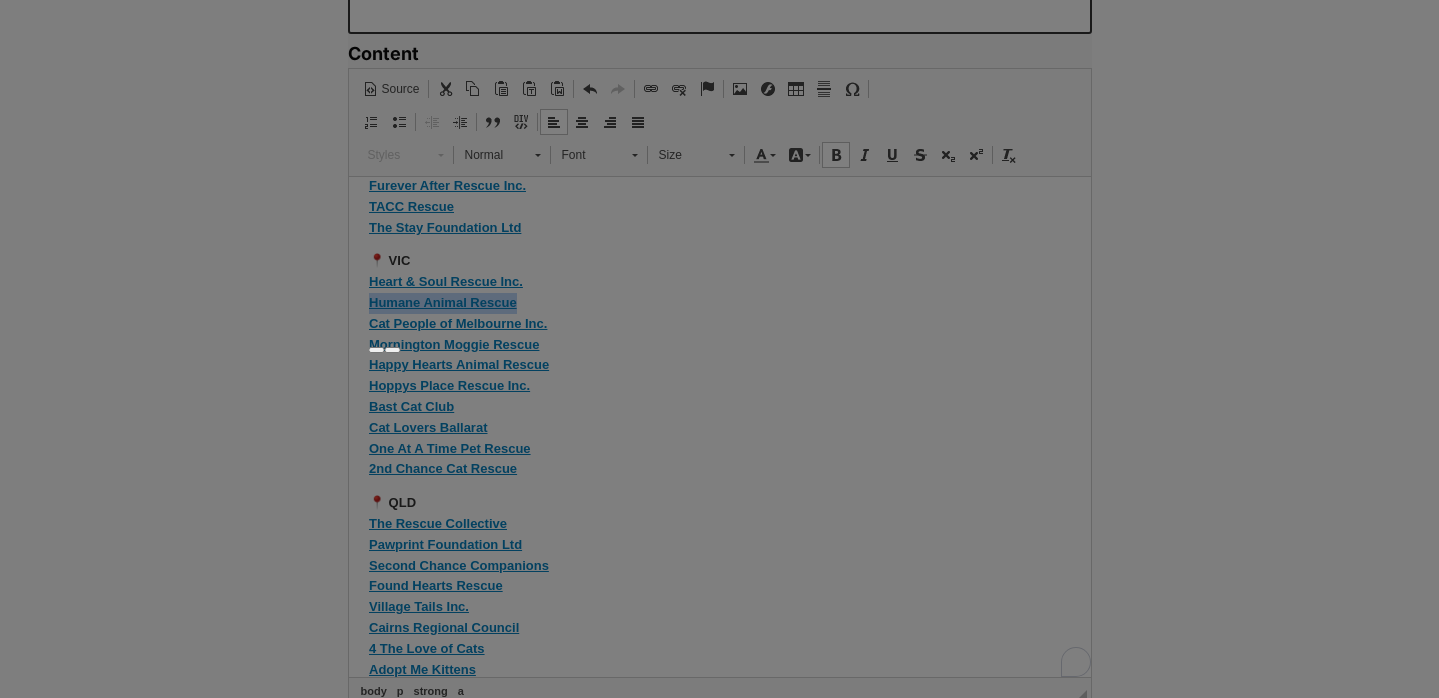 type on "Humane Animal Rescue" 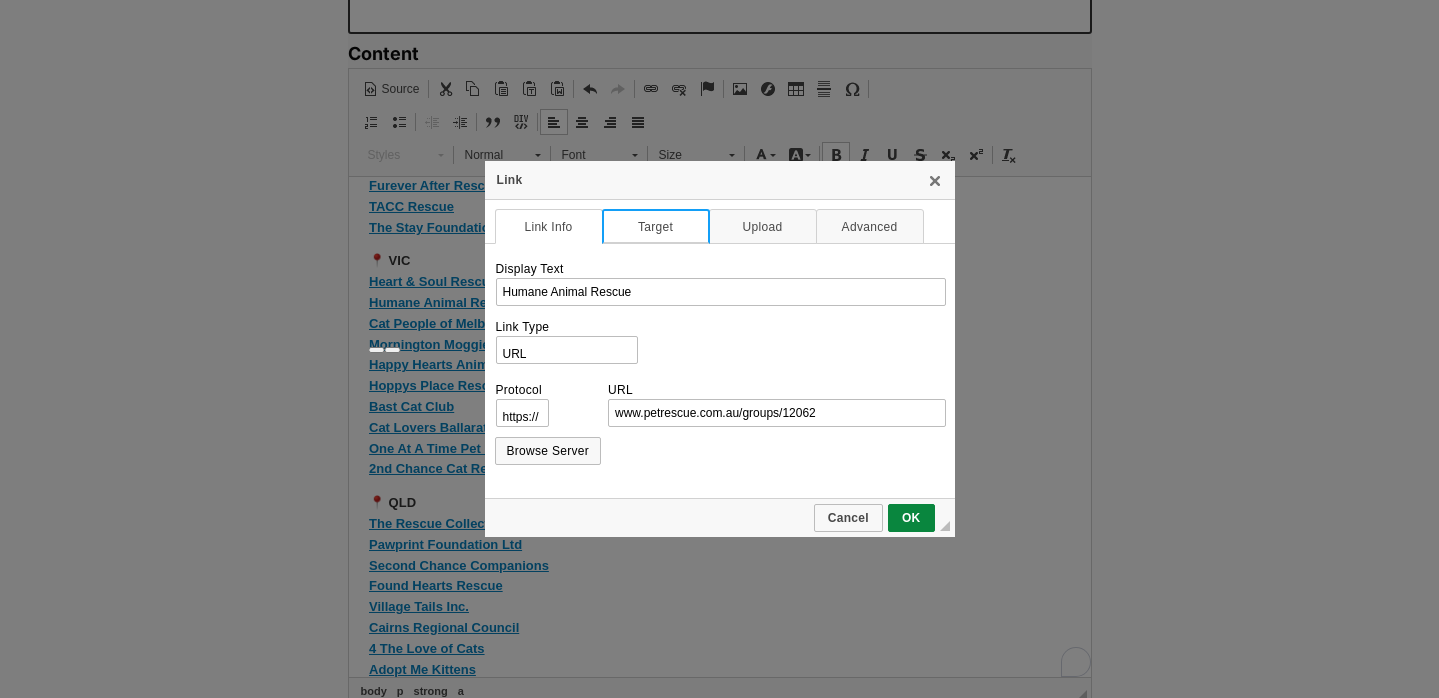 click on "Target" at bounding box center (656, 226) 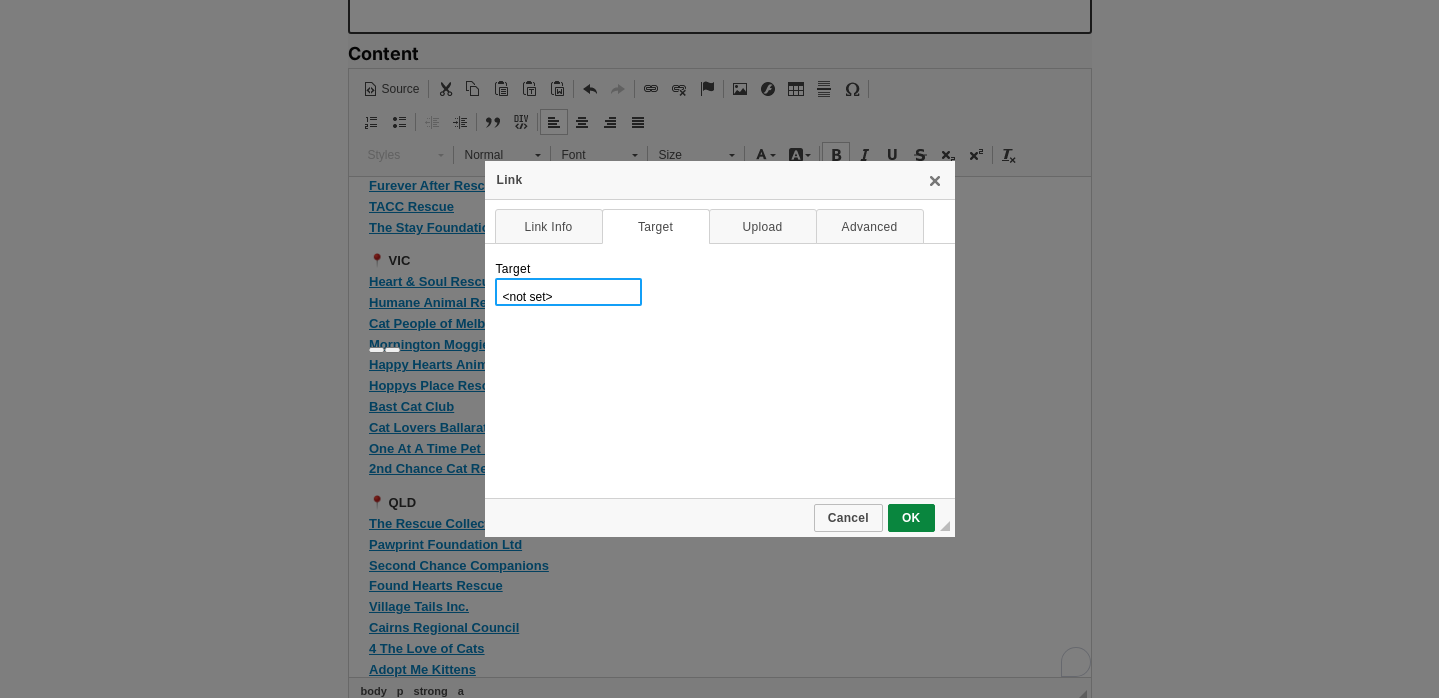 click on "<not set>  <frame>  <popup window>  New Window (_blank)  Topmost Window (_top)  Same Window (_self)  Parent Window (_parent)" at bounding box center [568, 292] 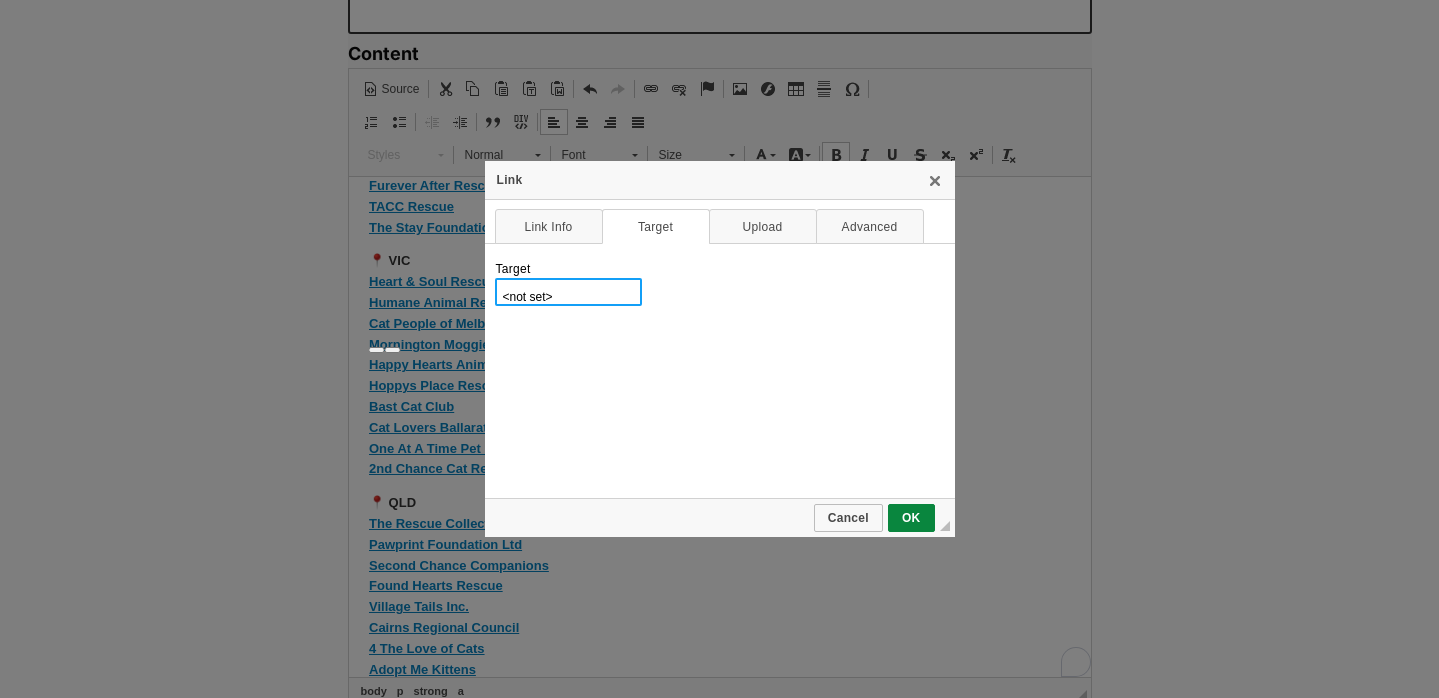 select on "_blank" 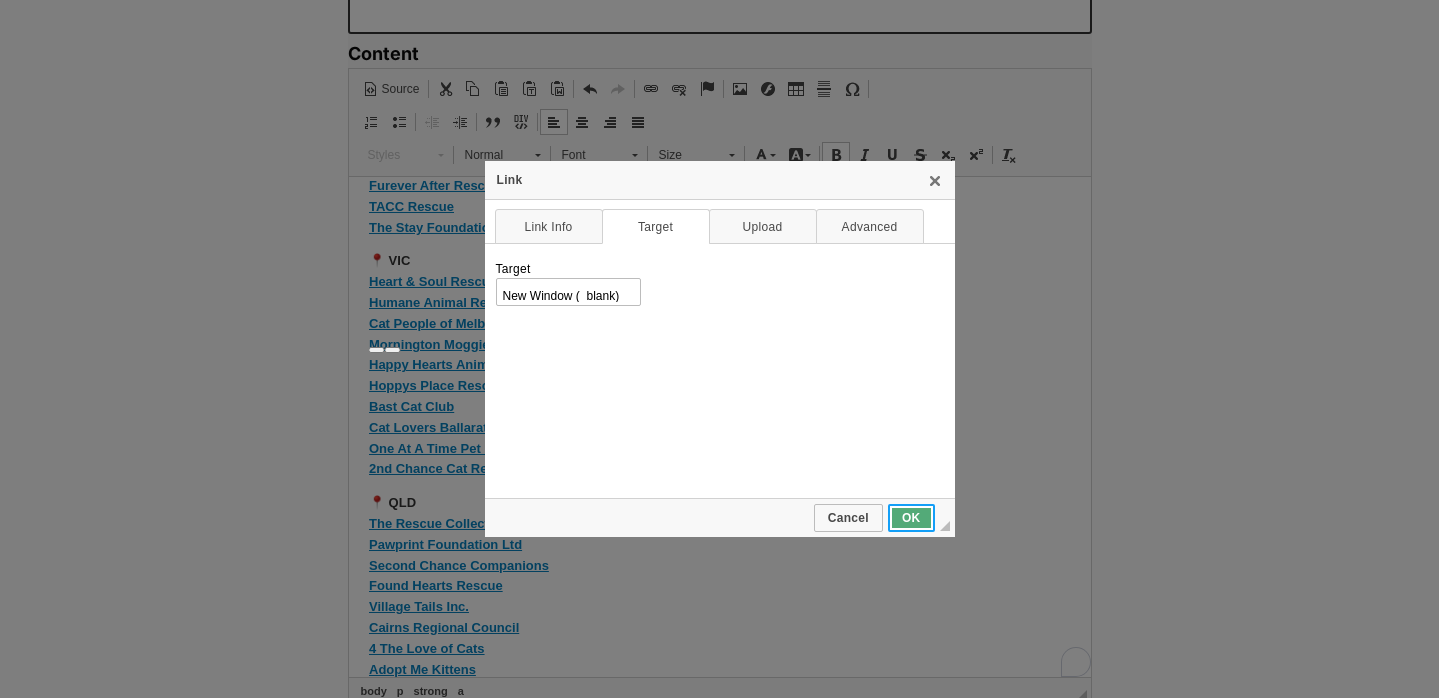 click on "OK" at bounding box center (911, 518) 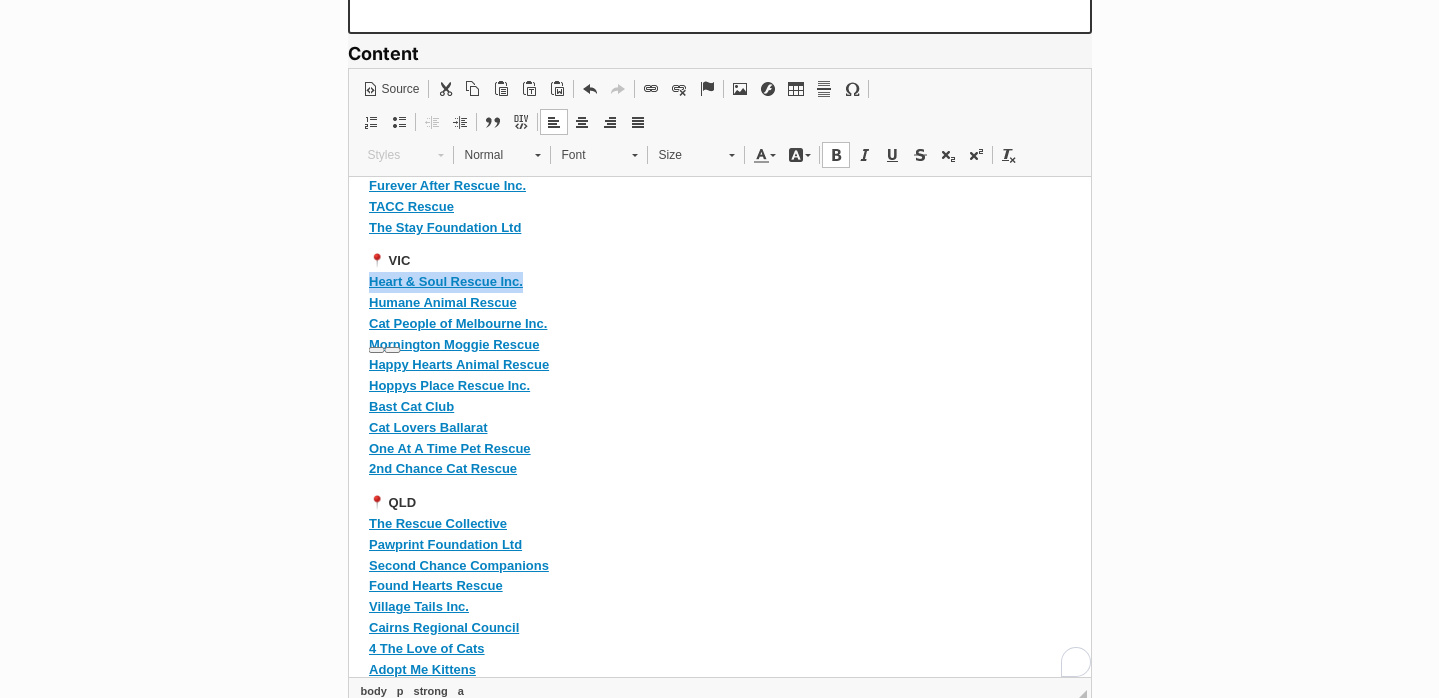 drag, startPoint x: 532, startPoint y: 309, endPoint x: 366, endPoint y: 305, distance: 166.04819 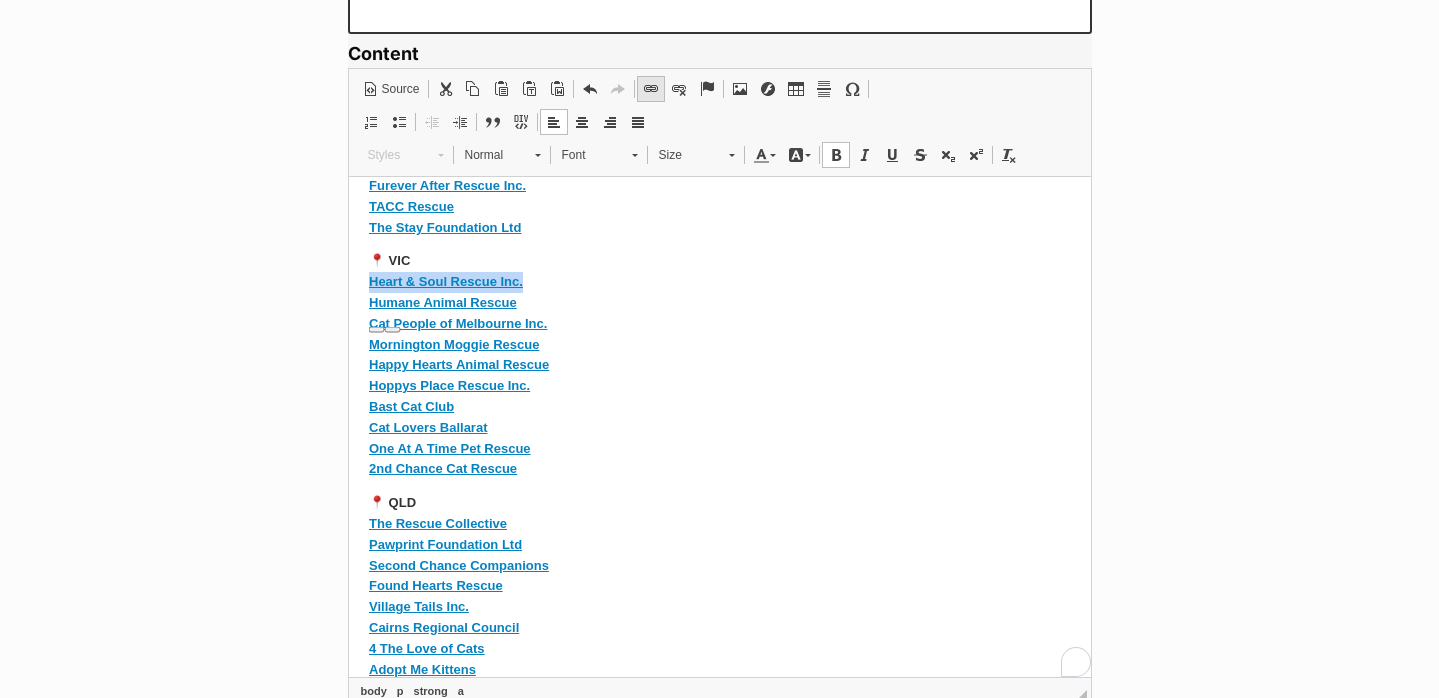 click at bounding box center [651, 89] 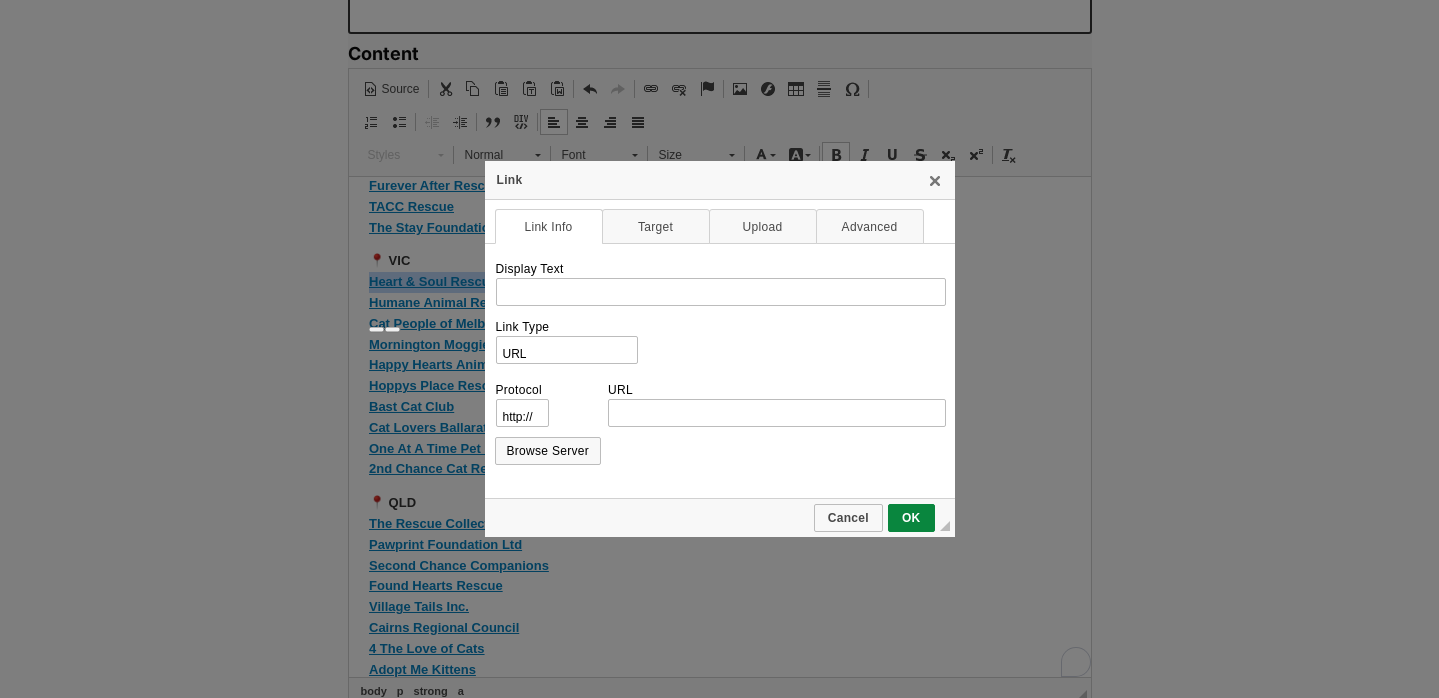 type on "Heart & Soul Rescue Inc." 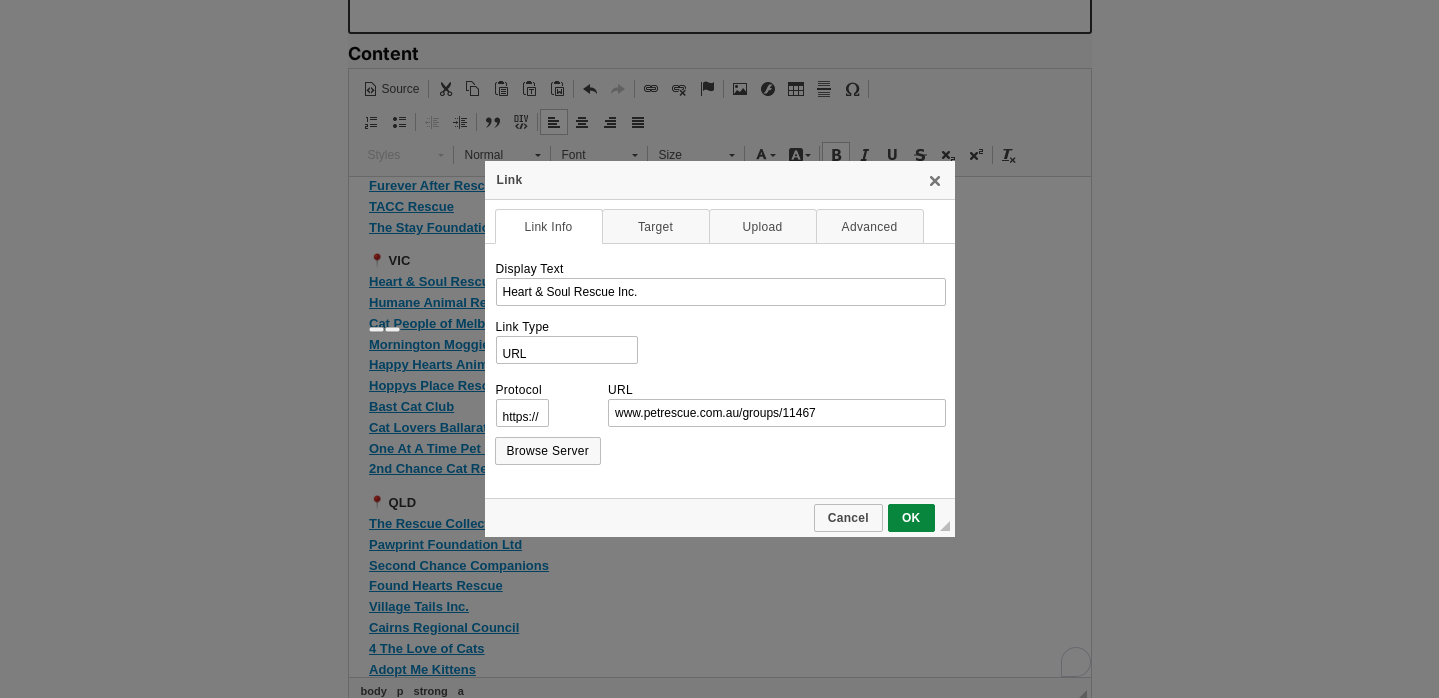 click on "Link X Link Info Target Upload Advanced Display Text Heart & Soul Rescue Inc. Link Type  URL  Link to anchor in the text  E-mail Protocol  http://‎  https://‎  ftp://‎  news://‎  <other> URL www.petrescue.com.au/groups/11467 Browse Server Select an Anchor By Anchor Name By Element Id (No anchors available in the document) E-Mail Address Message Subject Message Body Target  <not set>  <frame>  <popup window>  New Window (_blank)  Topmost Window (_top)  Same Window (_self)  Parent Window (_parent) Target Frame Name notSet Popup Window Features   Resizable   Status Bar   Location Bar   Toolbar   Menu Bar   Full Screen (IE)   Scroll Bars   Dependent (Netscape) Width Left Position Height Top Position Upload Send it to the Server Id Language Direction  <not set>  Left to Right (LTR)  Right to Left (RTL) Access Key Name Language Code Tab Index Advisory Title Advisory Content Type Stylesheet Classes Linked Resource Charset Relationship Style   Force Download ◢ Cancel OK" at bounding box center (720, 349) 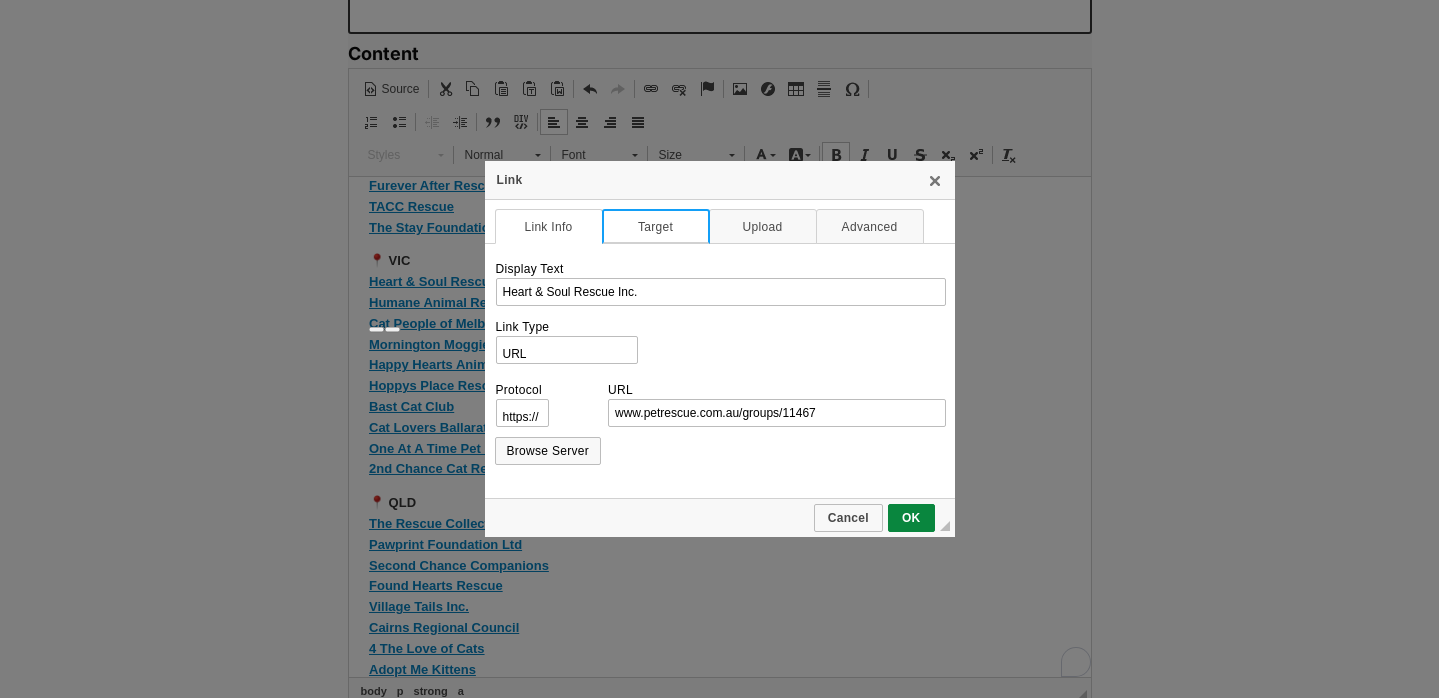 click on "Target" at bounding box center [656, 226] 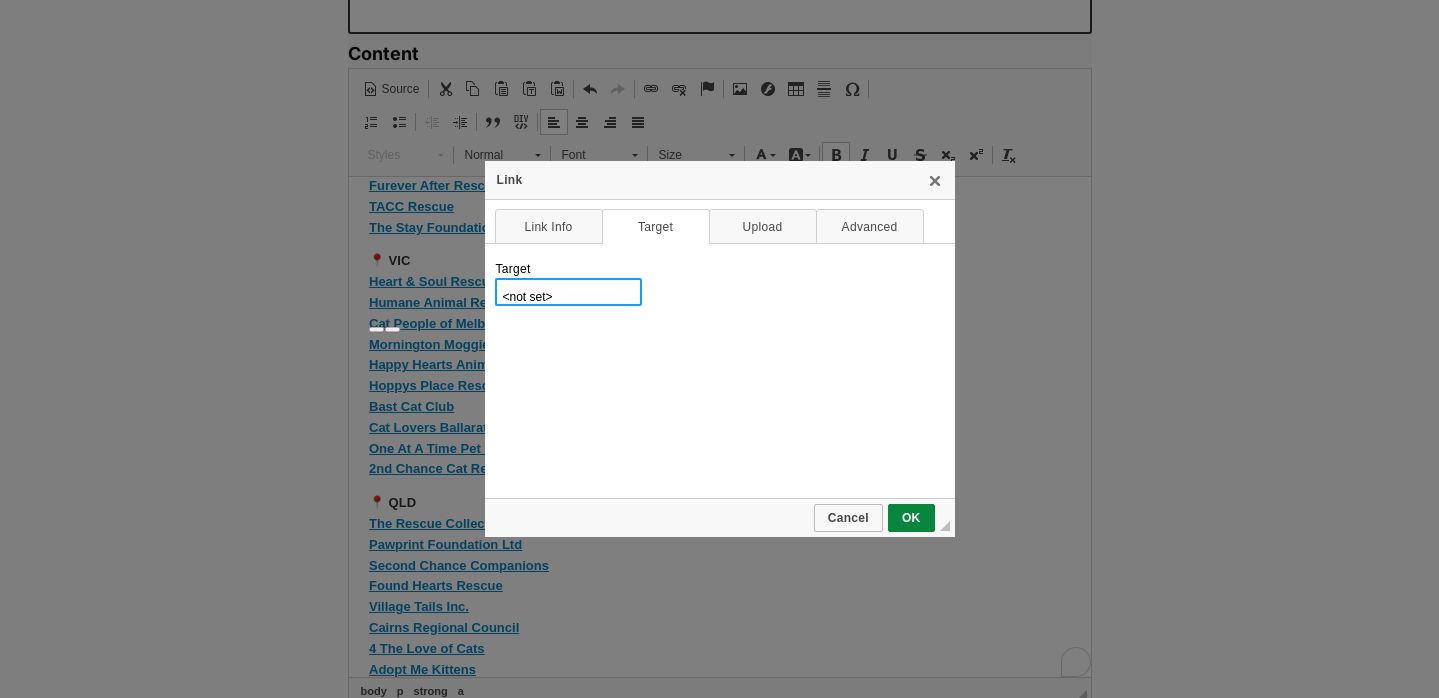 click on "<not set>  <frame>  <popup window>  New Window (_blank)  Topmost Window (_top)  Same Window (_self)  Parent Window (_parent)" at bounding box center [568, 292] 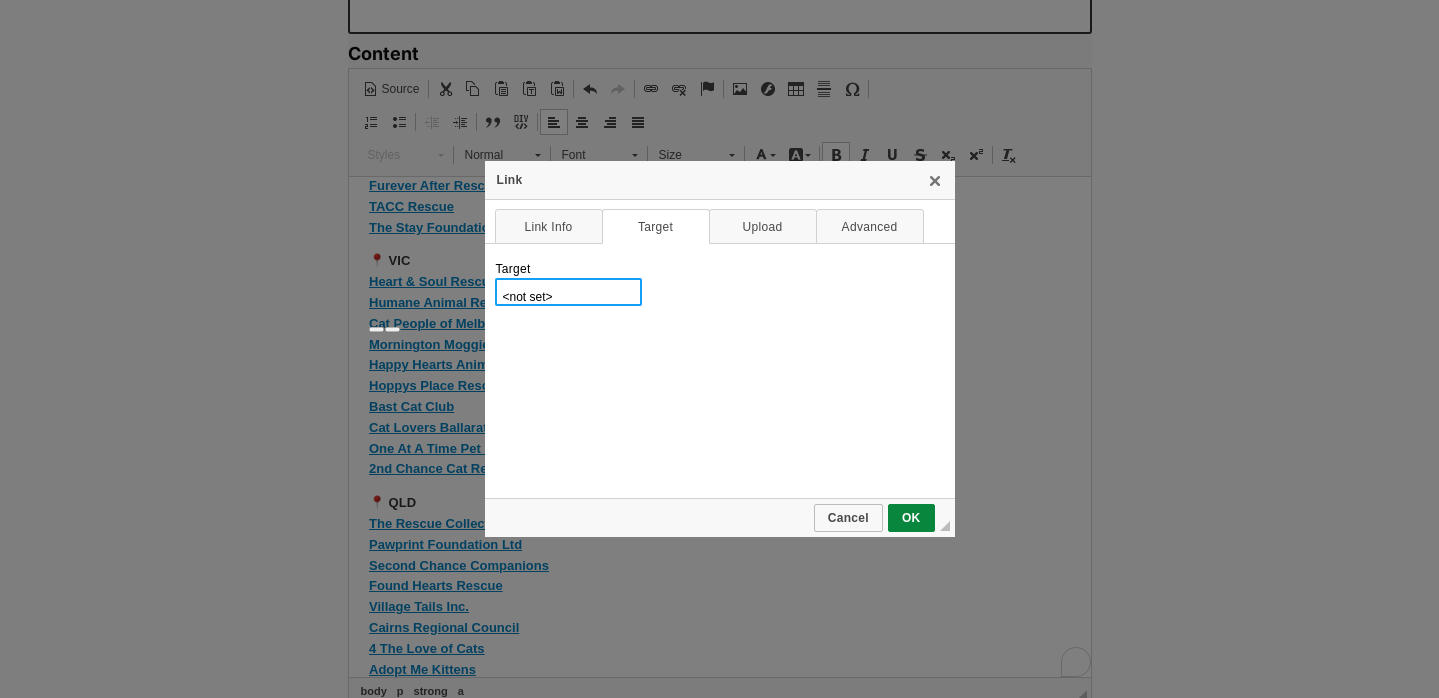 select on "_blank" 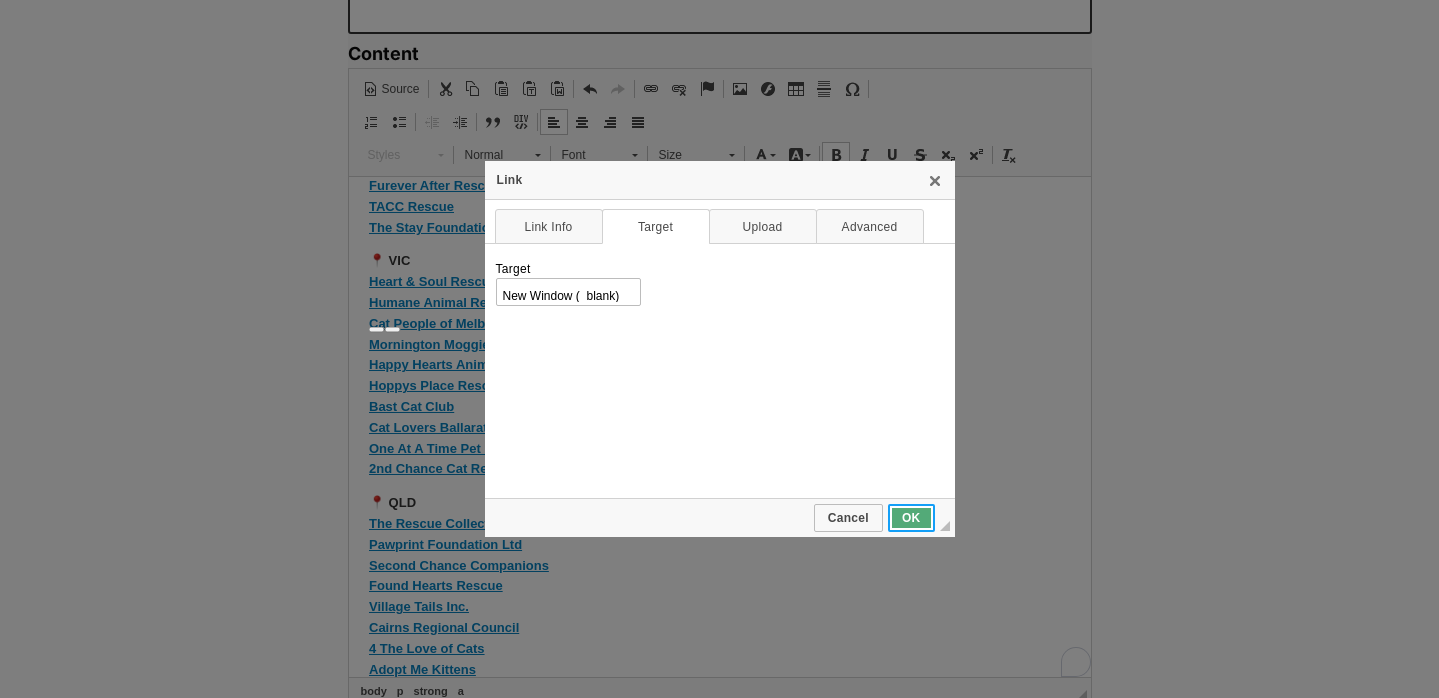 click on "OK" at bounding box center (911, 518) 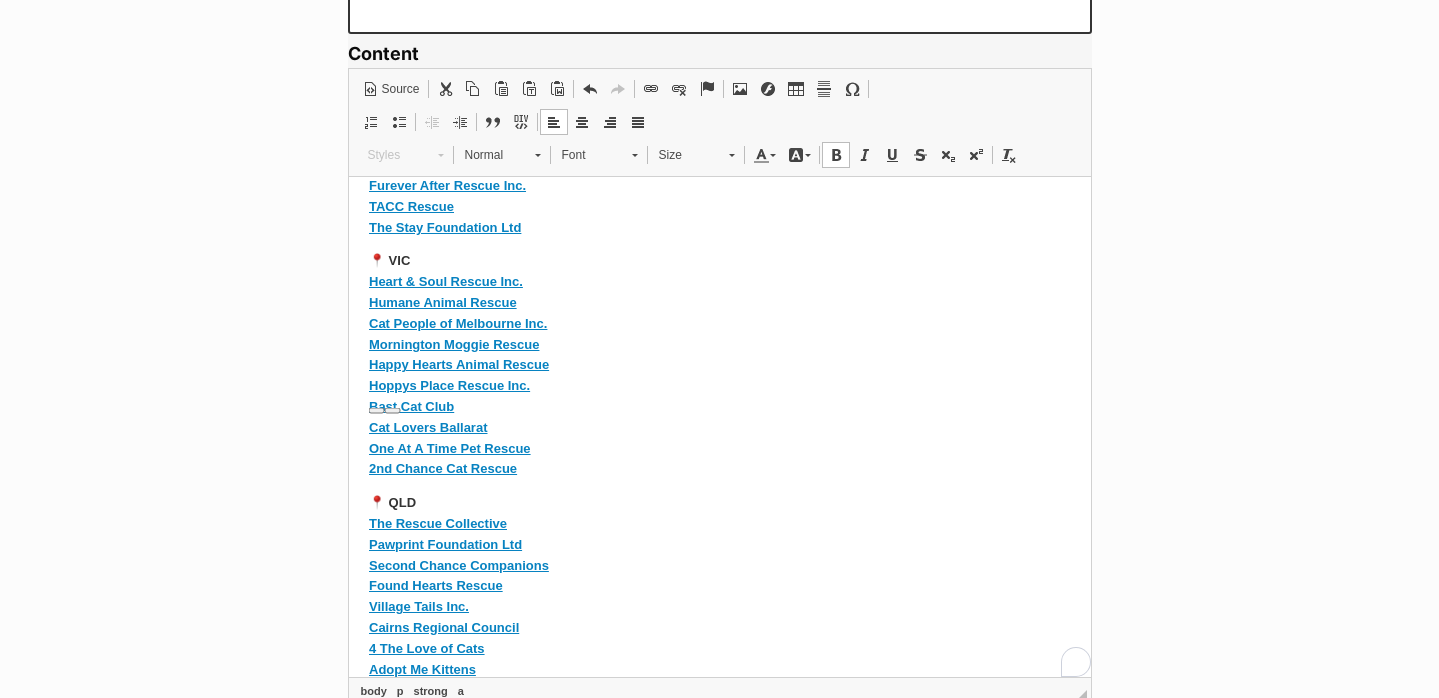scroll, scrollTop: 2256, scrollLeft: 0, axis: vertical 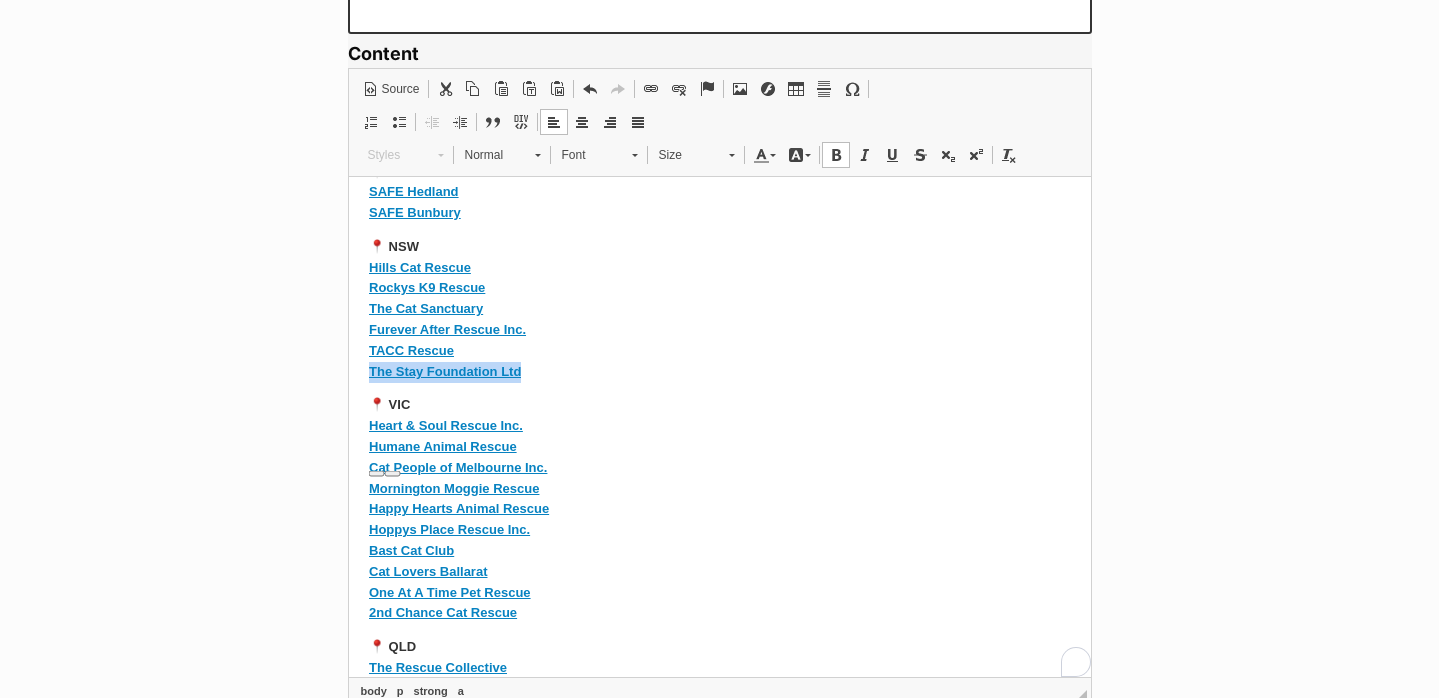 drag, startPoint x: 532, startPoint y: 393, endPoint x: 335, endPoint y: 393, distance: 197 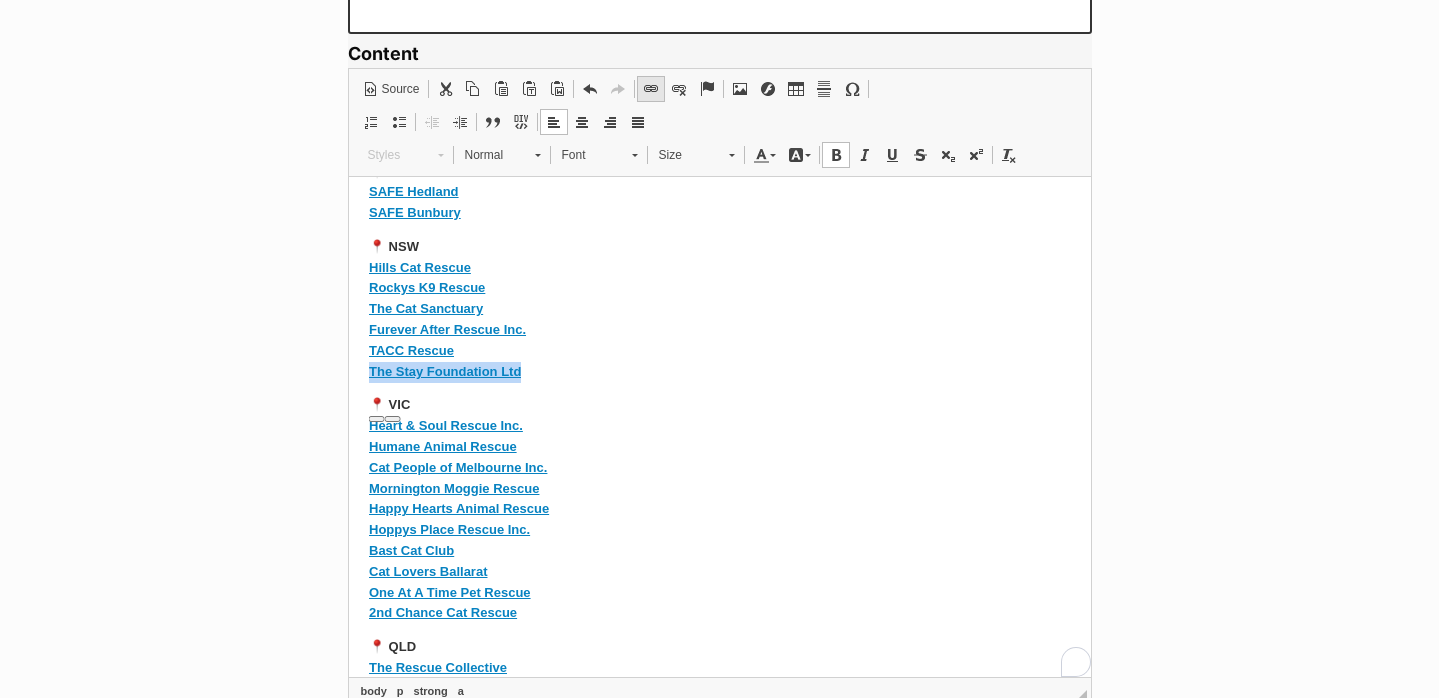 click on "Link Keyboard shortcut Command+L" at bounding box center (651, 89) 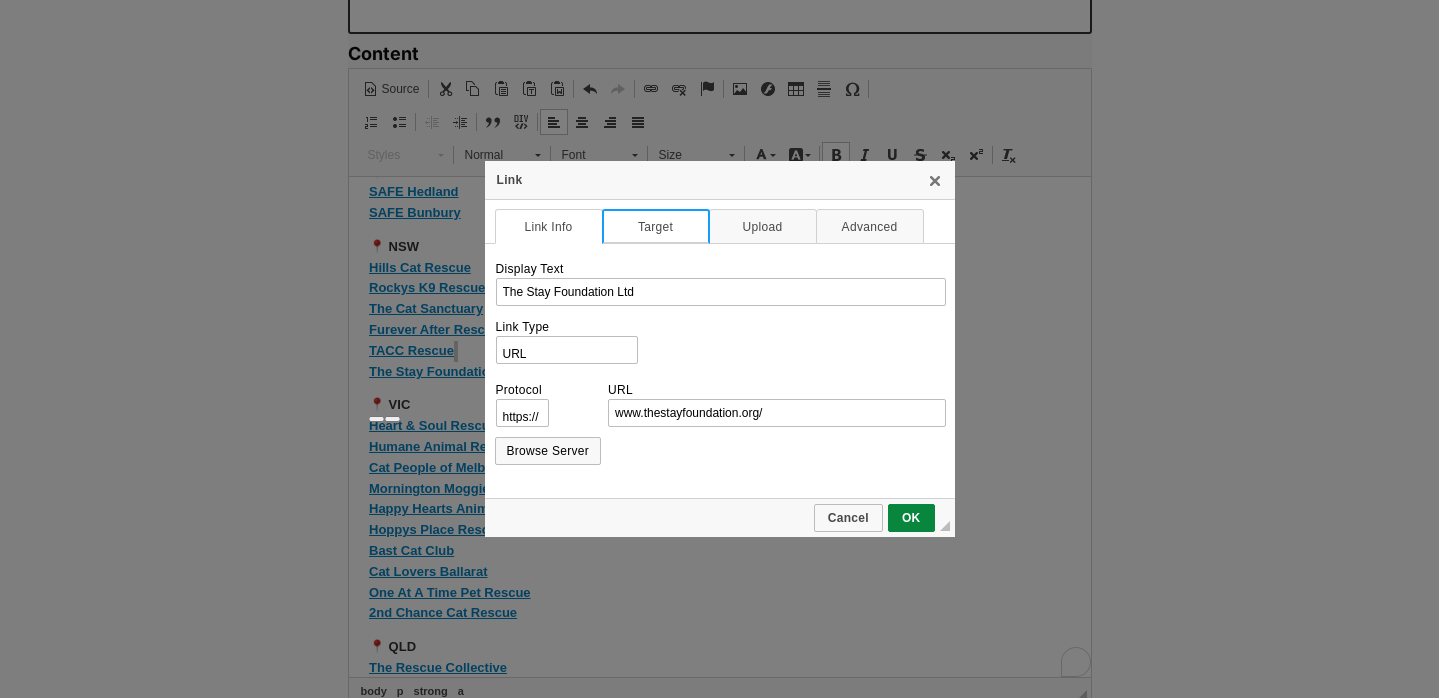 click on "Target" at bounding box center [656, 226] 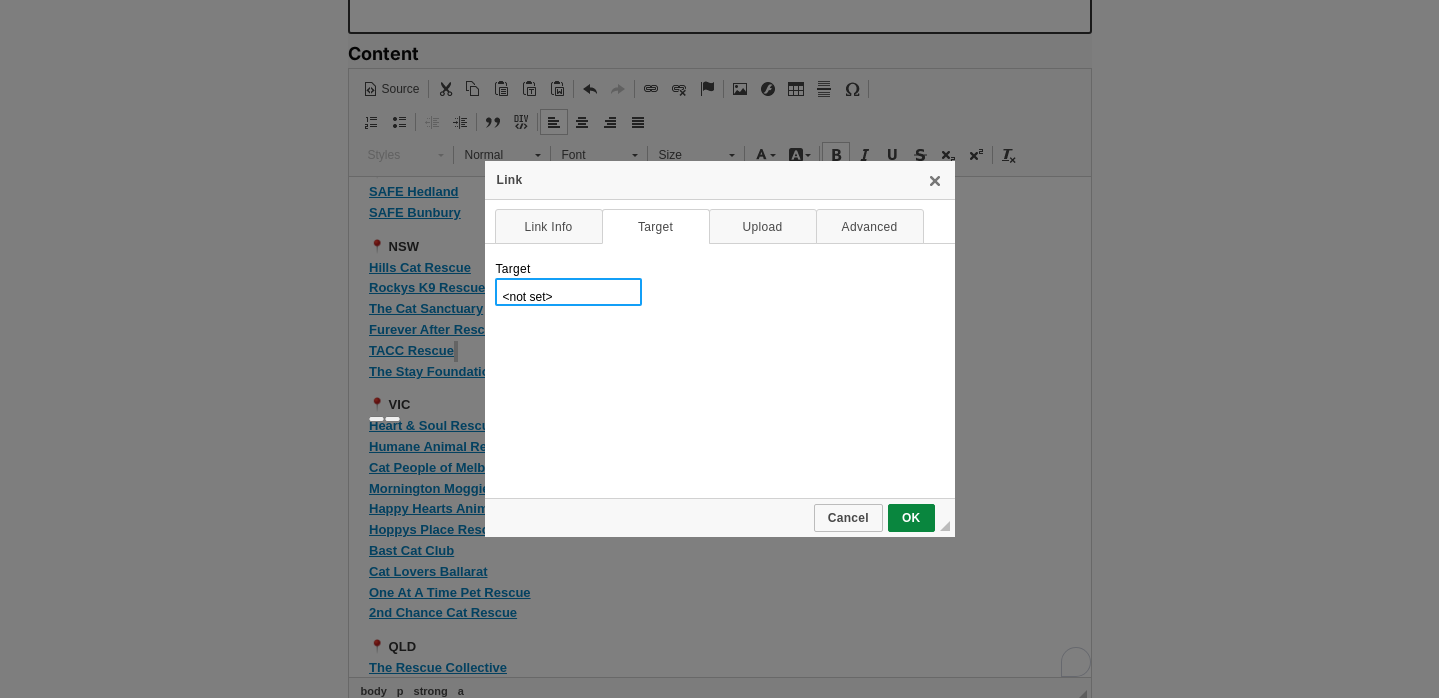 click on "<not set>  <frame>  <popup window>  New Window (_blank)  Topmost Window (_top)  Same Window (_self)  Parent Window (_parent)" at bounding box center [568, 292] 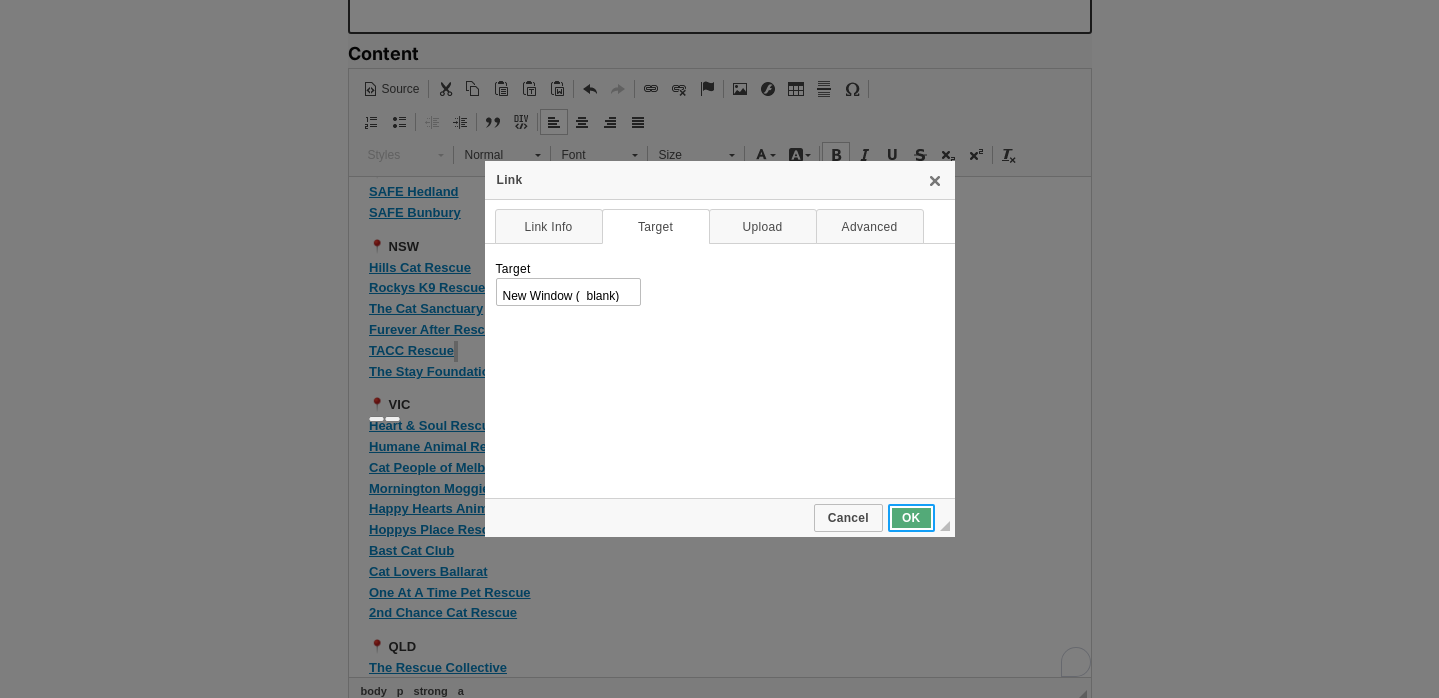 click on "OK" at bounding box center [911, 518] 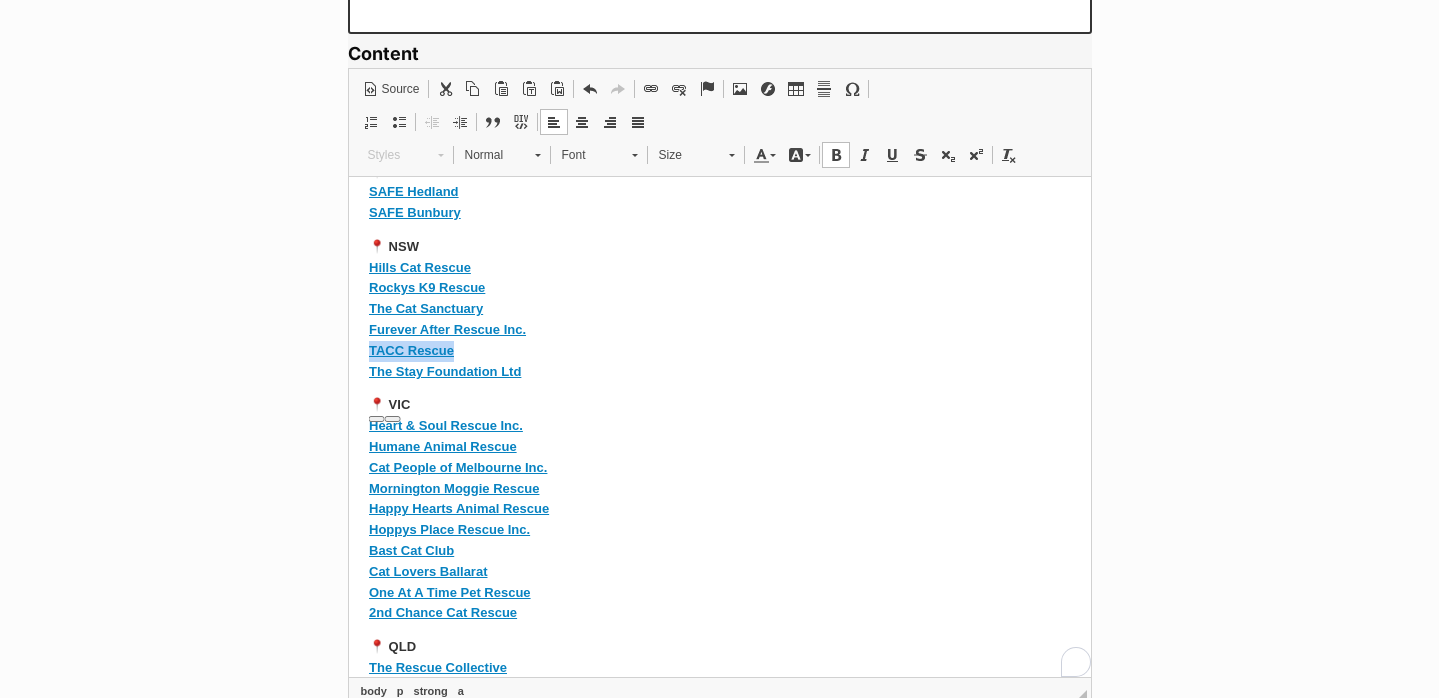 drag, startPoint x: 468, startPoint y: 374, endPoint x: 310, endPoint y: 373, distance: 158.00316 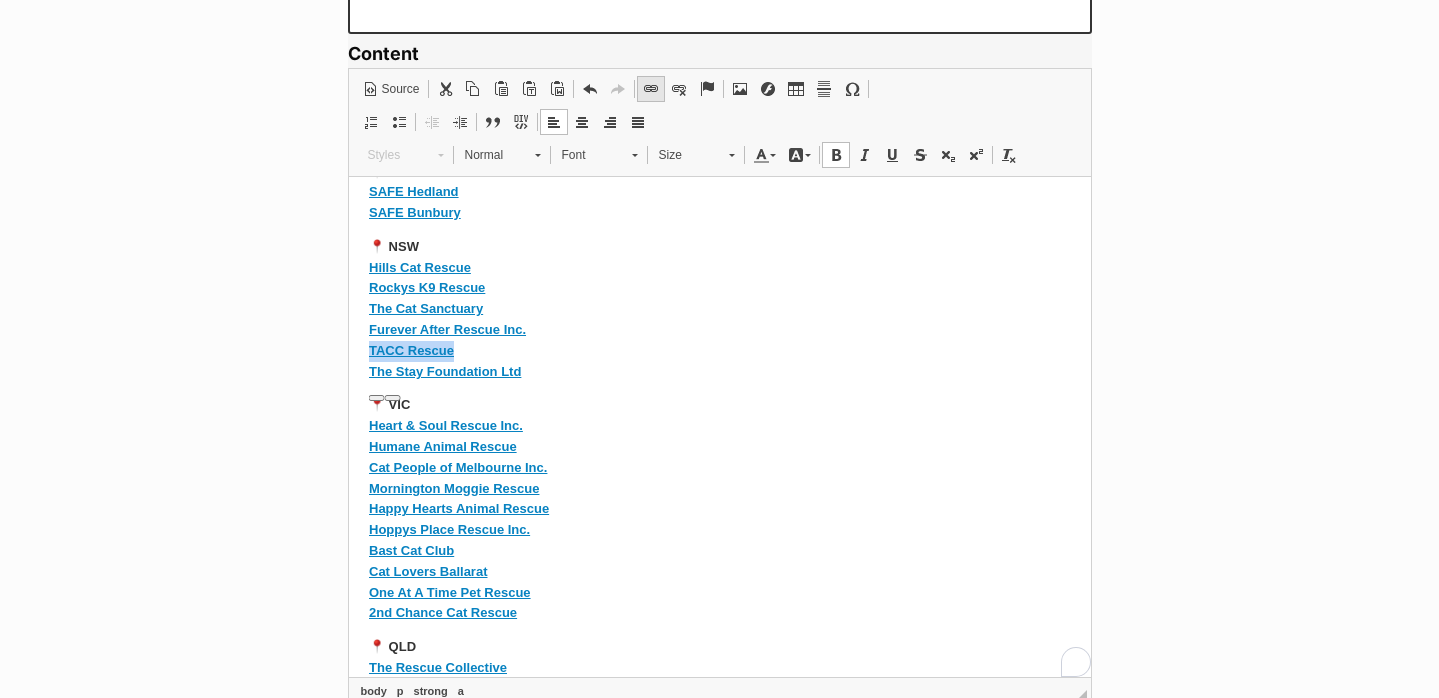 click at bounding box center [651, 89] 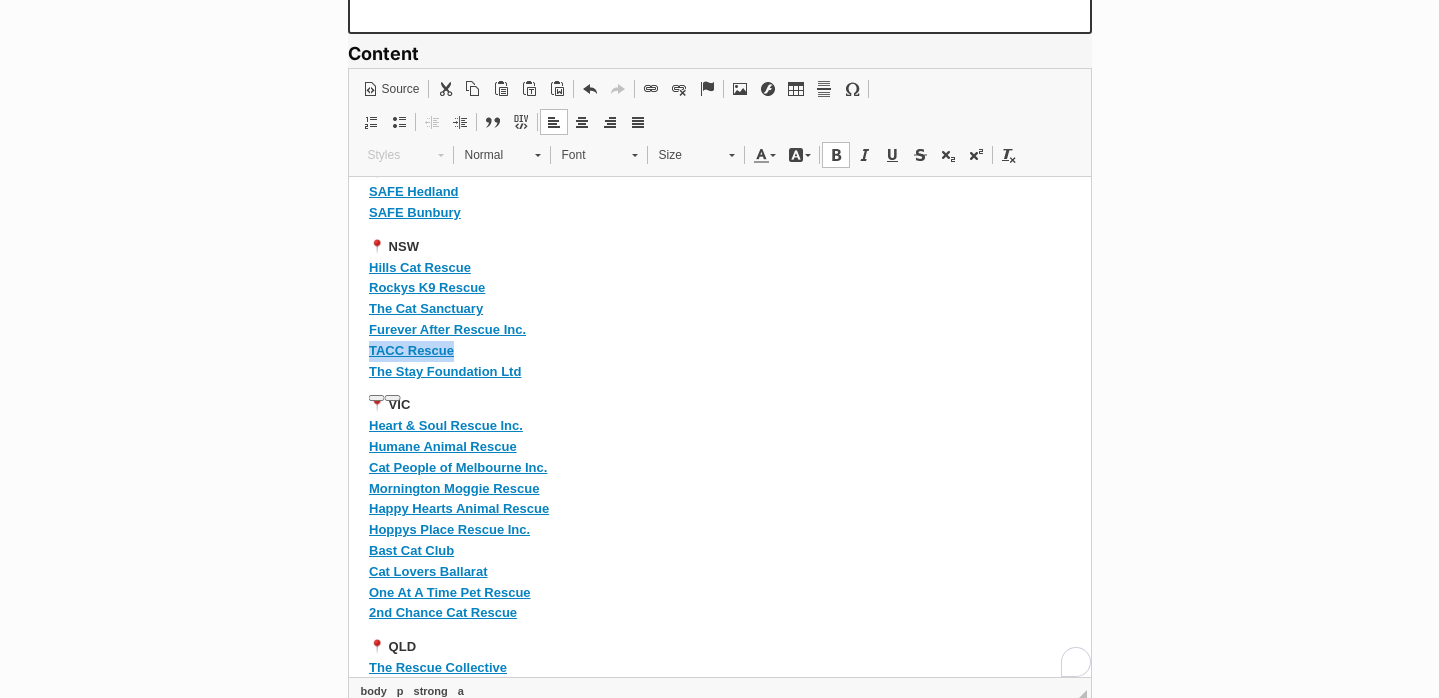 type 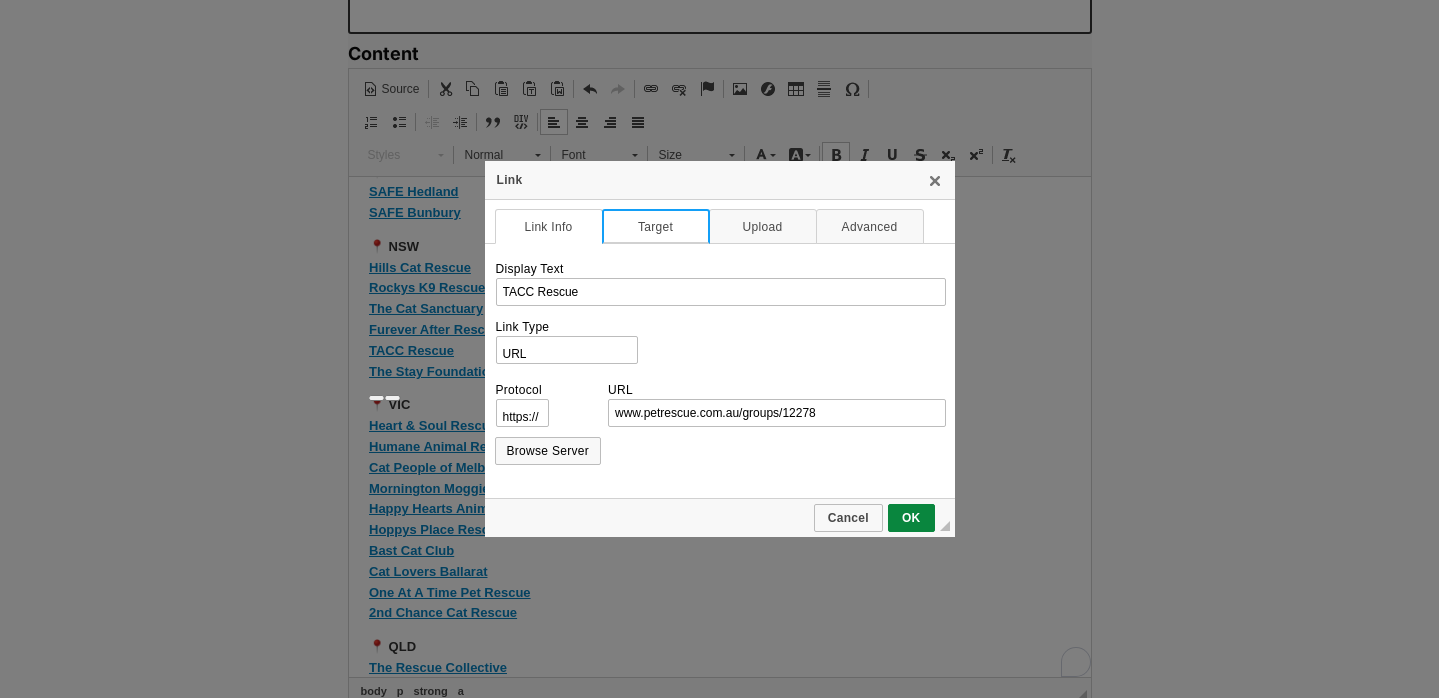 click on "Target" at bounding box center [656, 226] 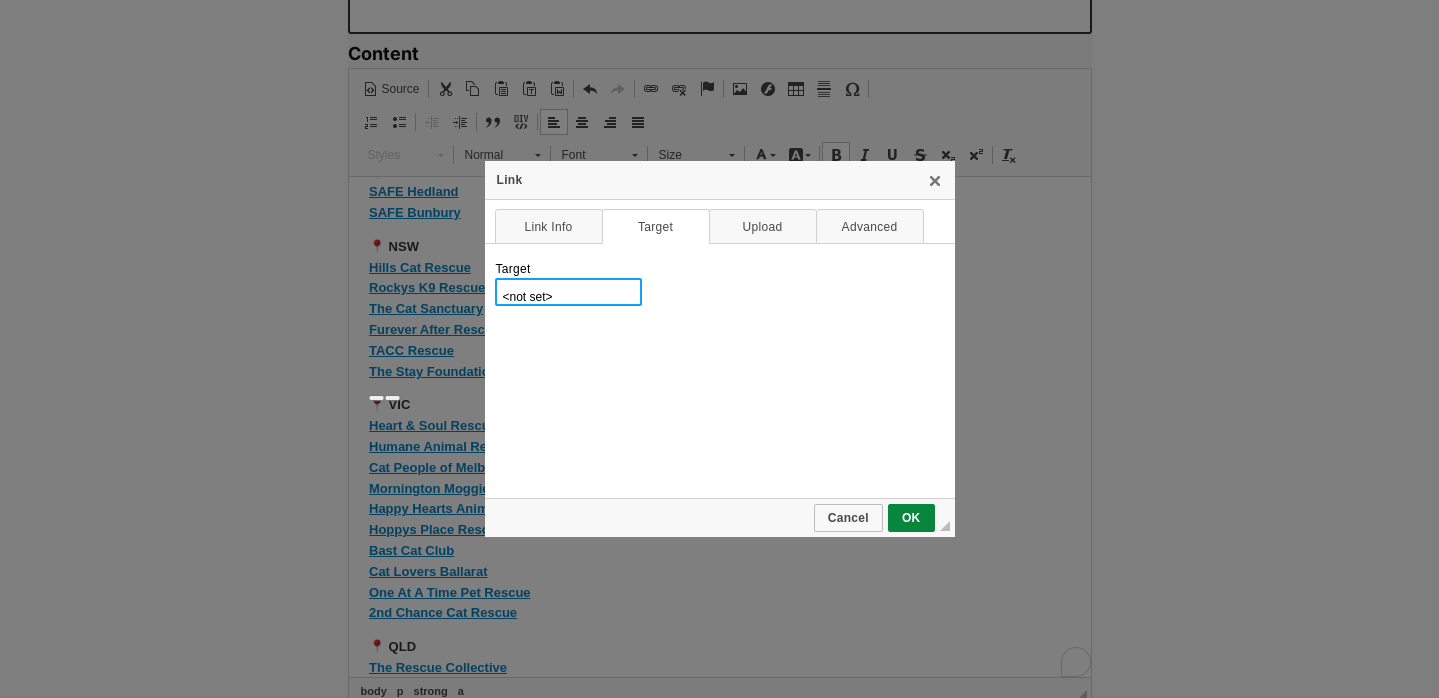 click on "<not set>  <frame>  <popup window>  New Window (_blank)  Topmost Window (_top)  Same Window (_self)  Parent Window (_parent)" at bounding box center [568, 292] 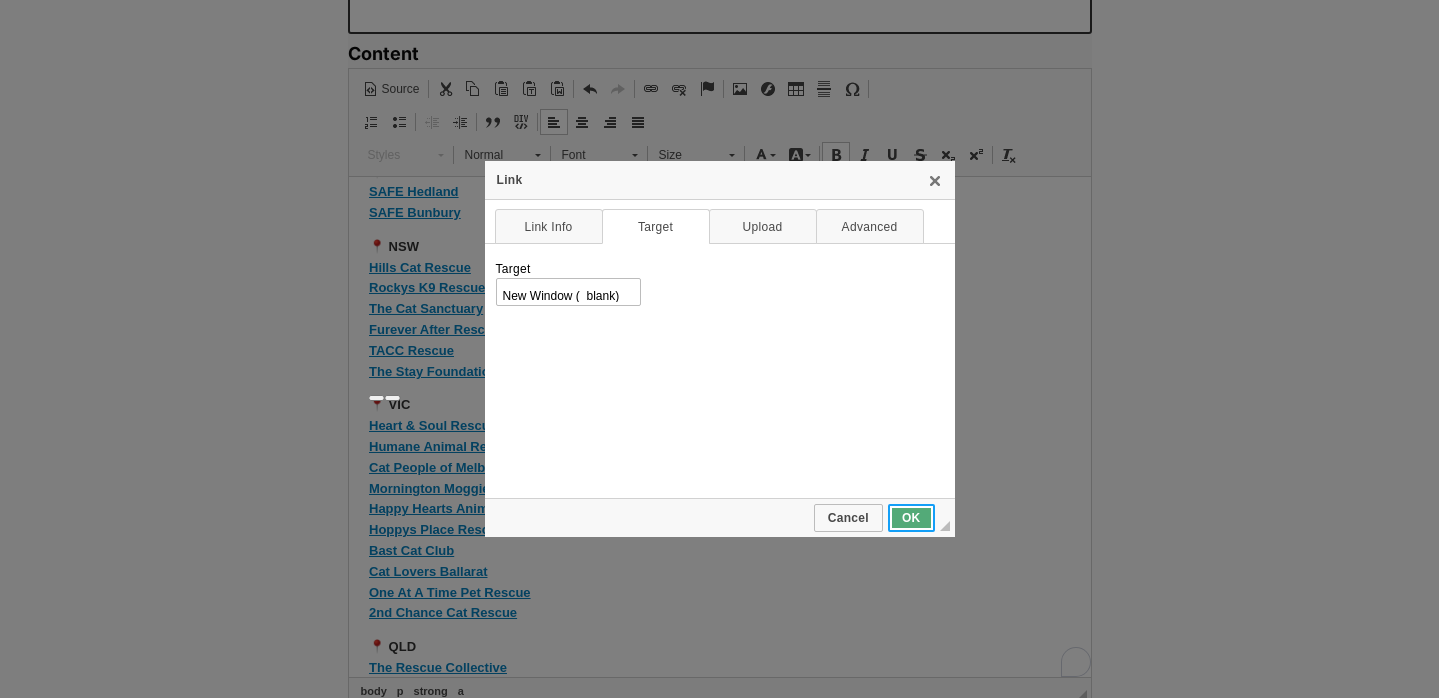 click on "OK" at bounding box center (911, 518) 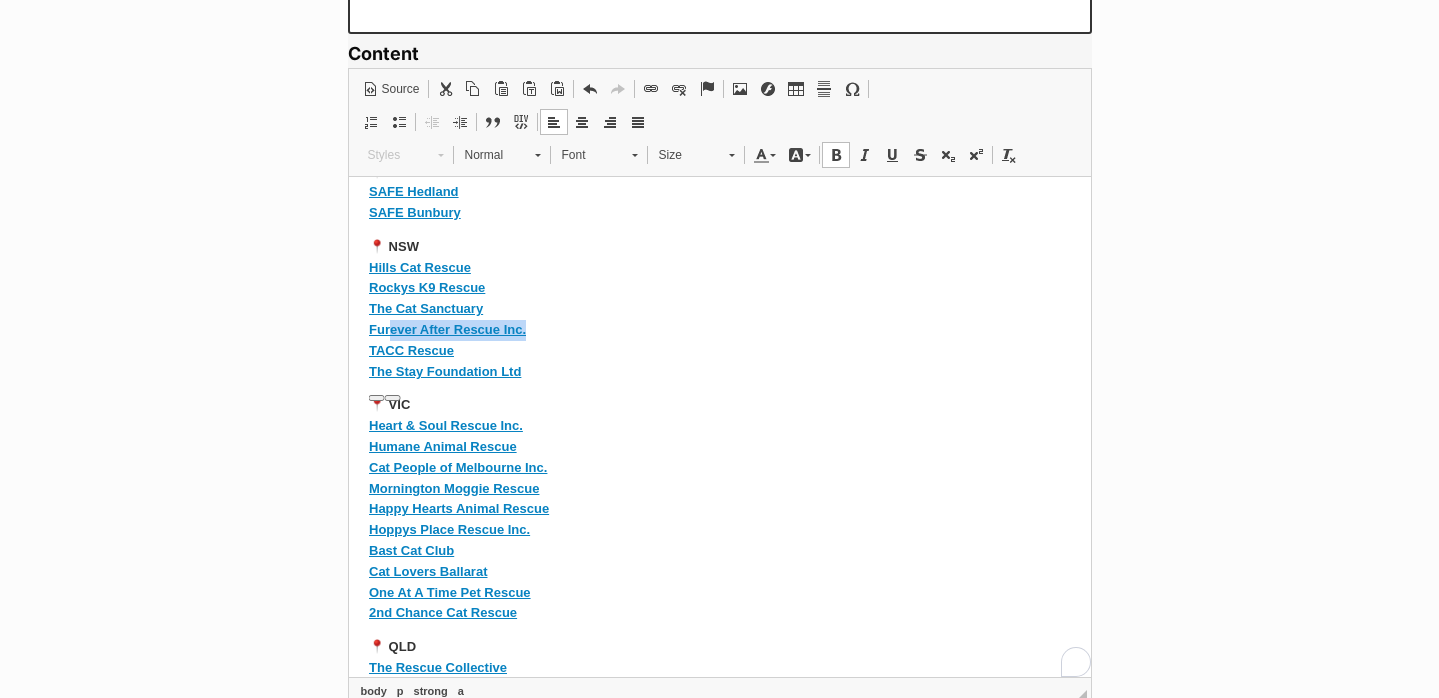 drag, startPoint x: 533, startPoint y: 349, endPoint x: 319, endPoint y: 344, distance: 214.05841 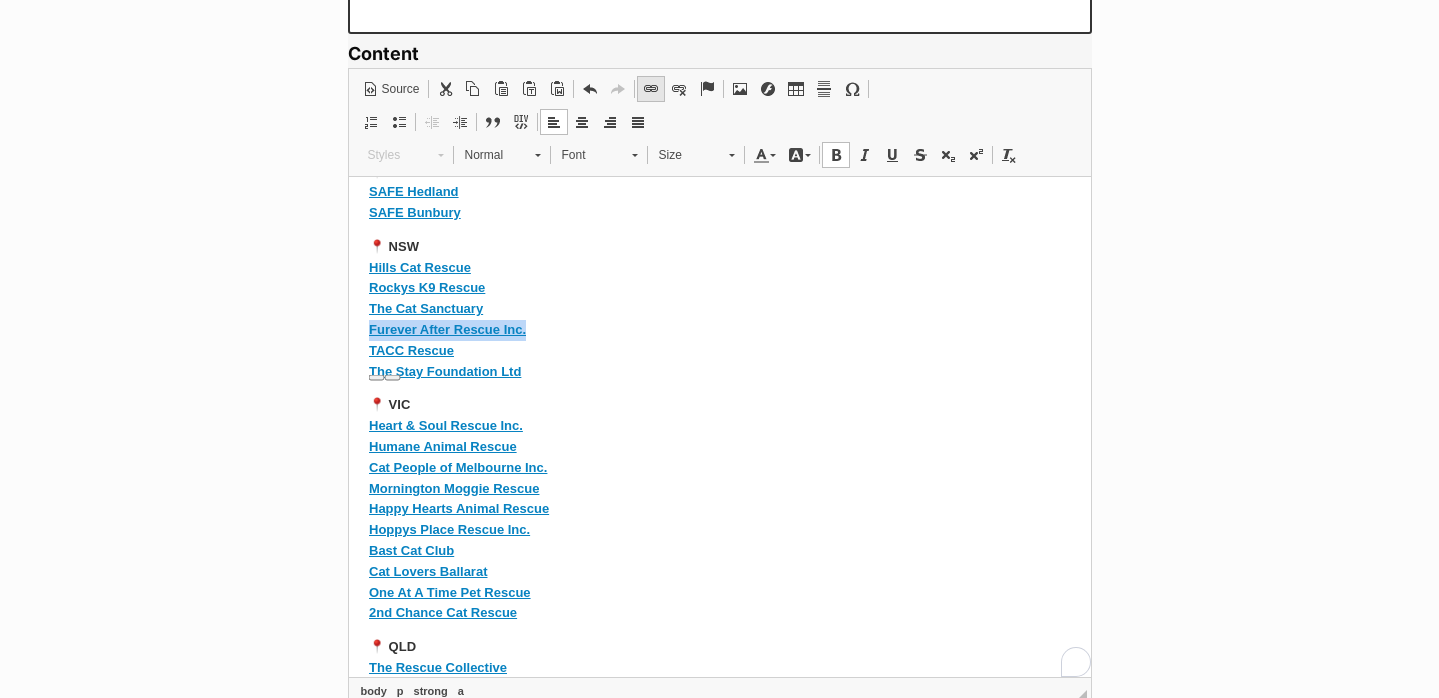 click on "Link Keyboard shortcut Command+L" at bounding box center [651, 89] 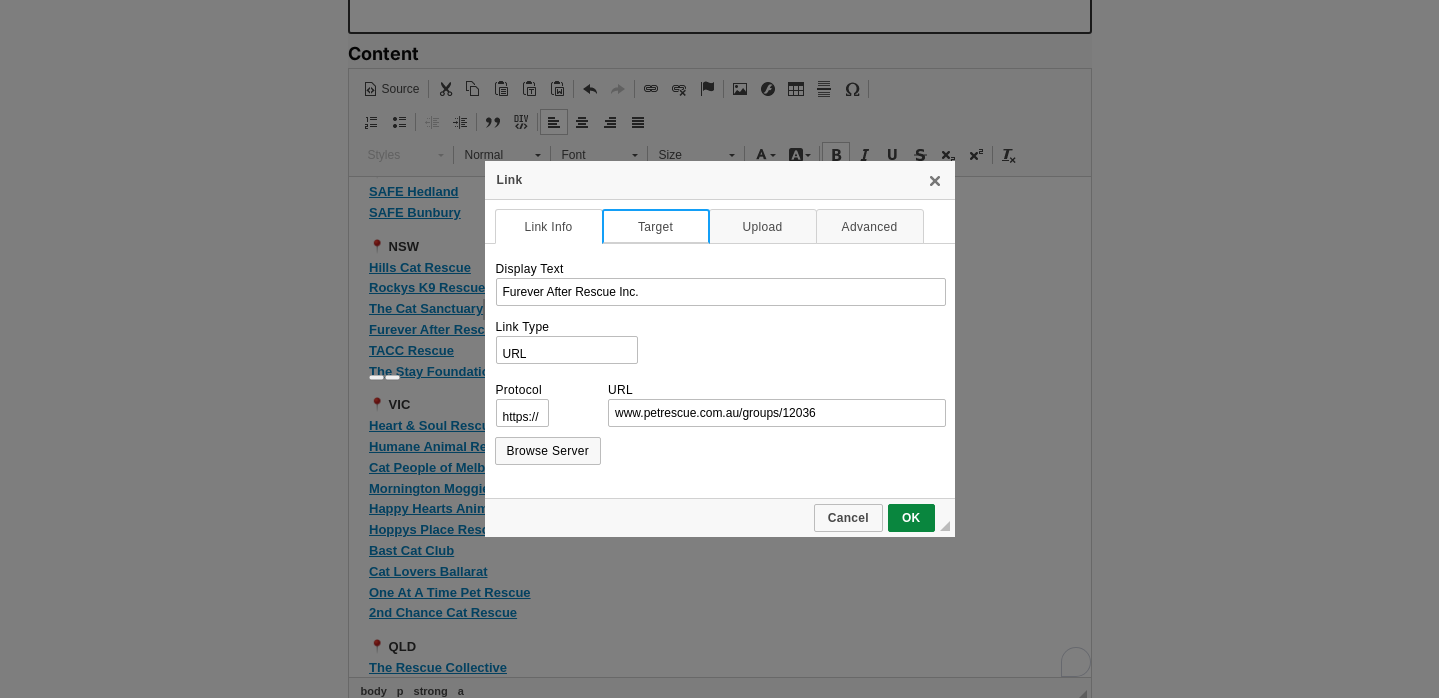 click on "Target" at bounding box center [656, 226] 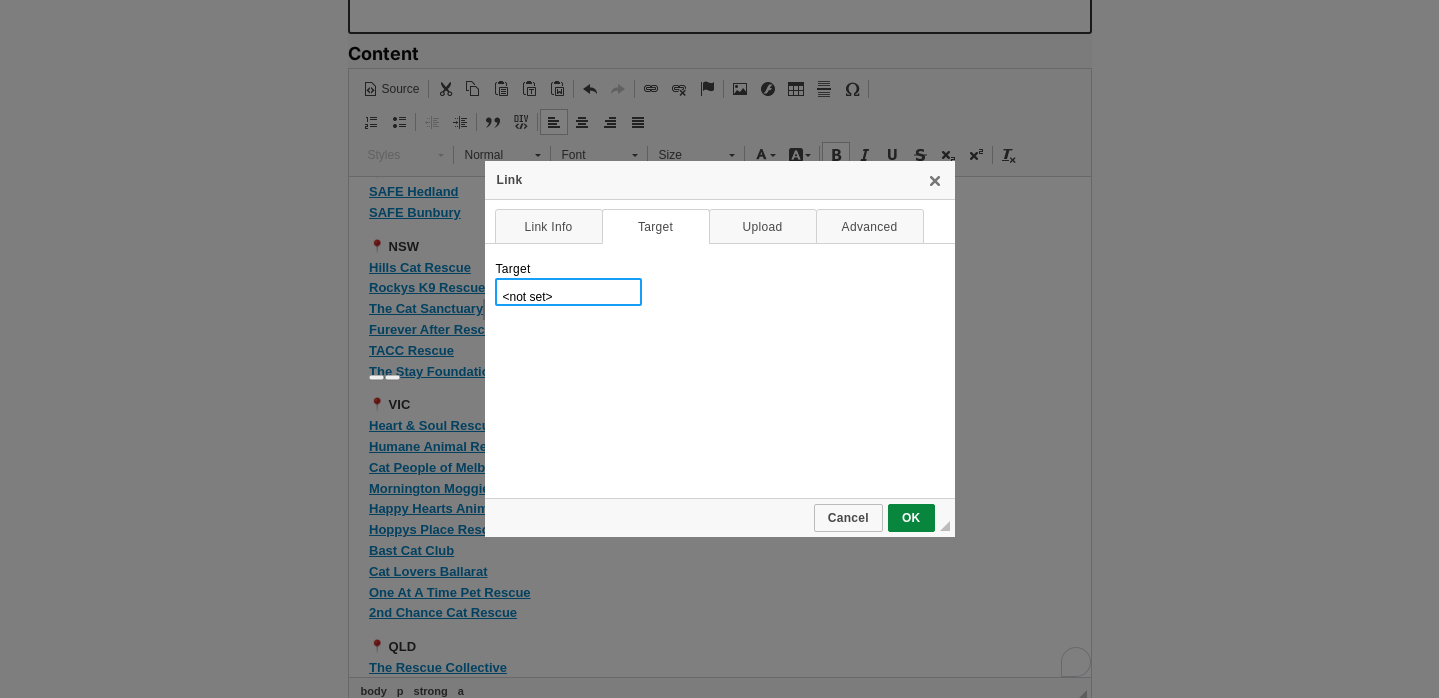 click on "<not set>  <frame>  <popup window>  New Window (_blank)  Topmost Window (_top)  Same Window (_self)  Parent Window (_parent)" at bounding box center (568, 292) 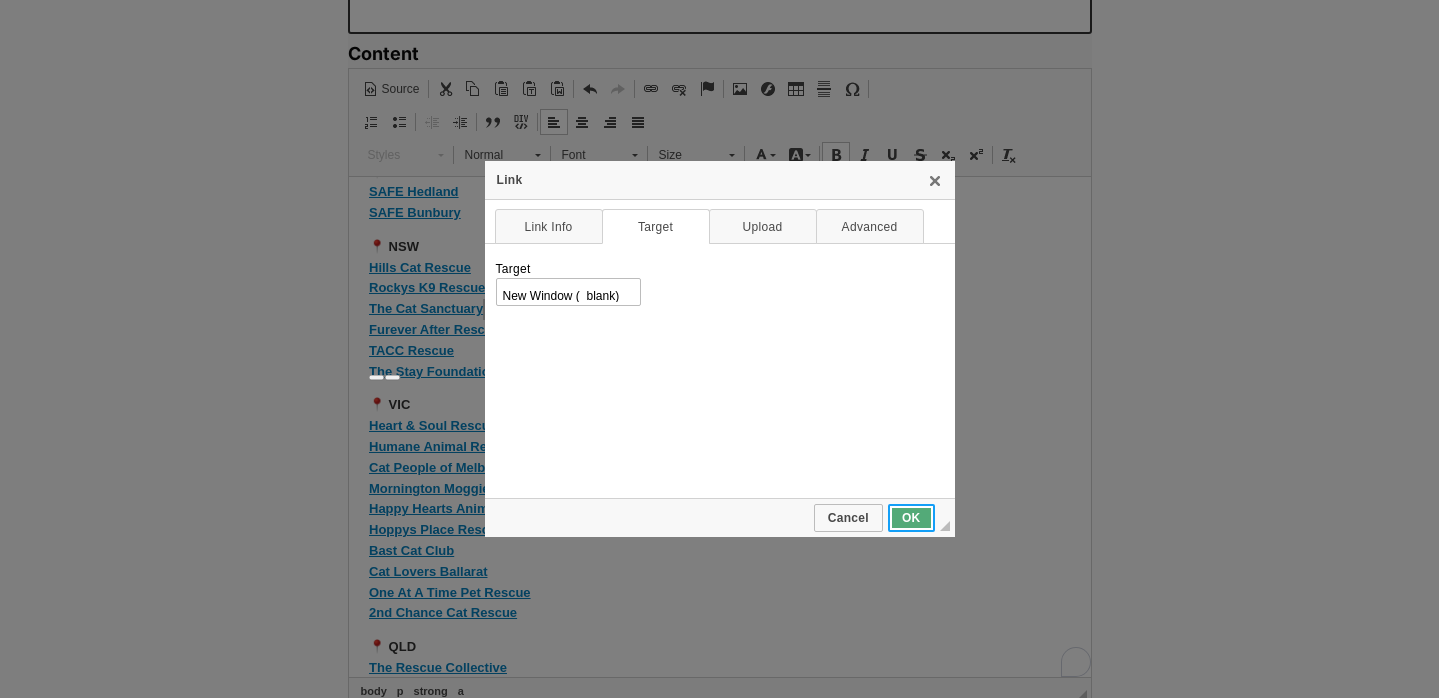 click on "OK" at bounding box center [911, 518] 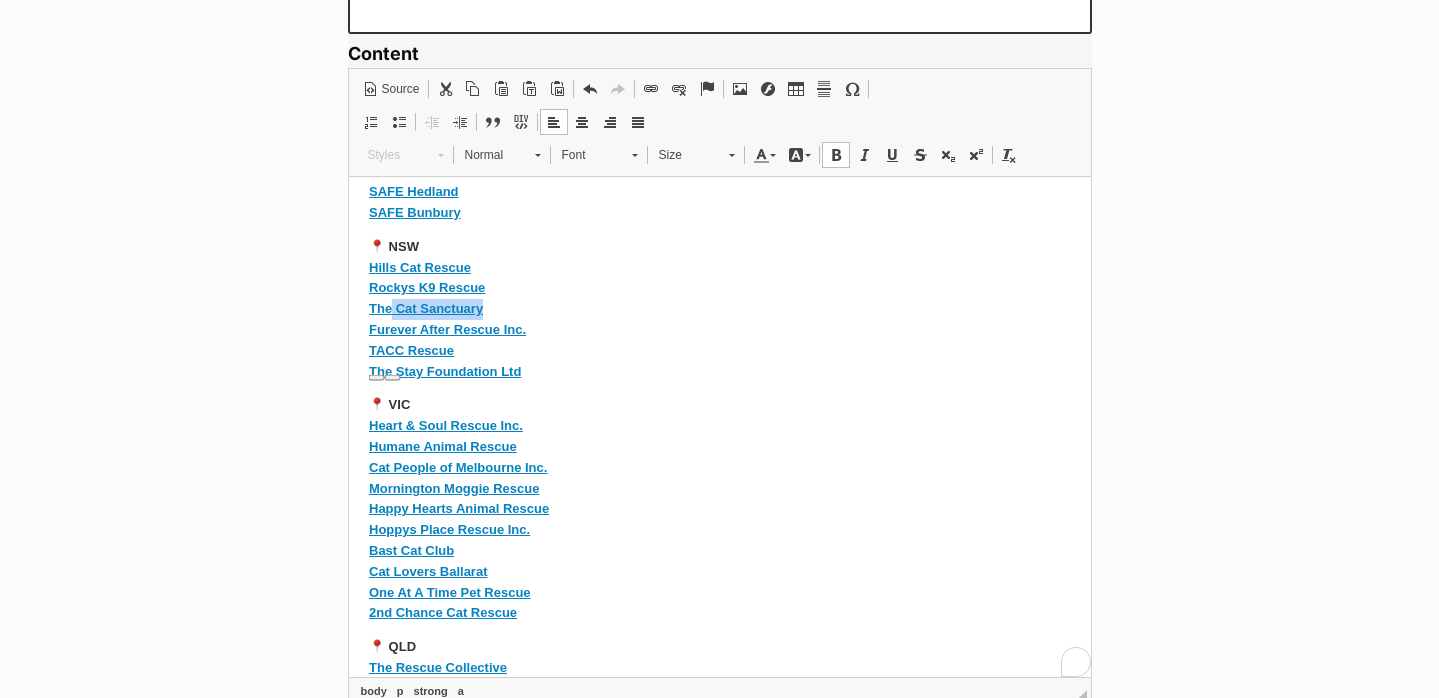 drag, startPoint x: 504, startPoint y: 328, endPoint x: 373, endPoint y: 328, distance: 131 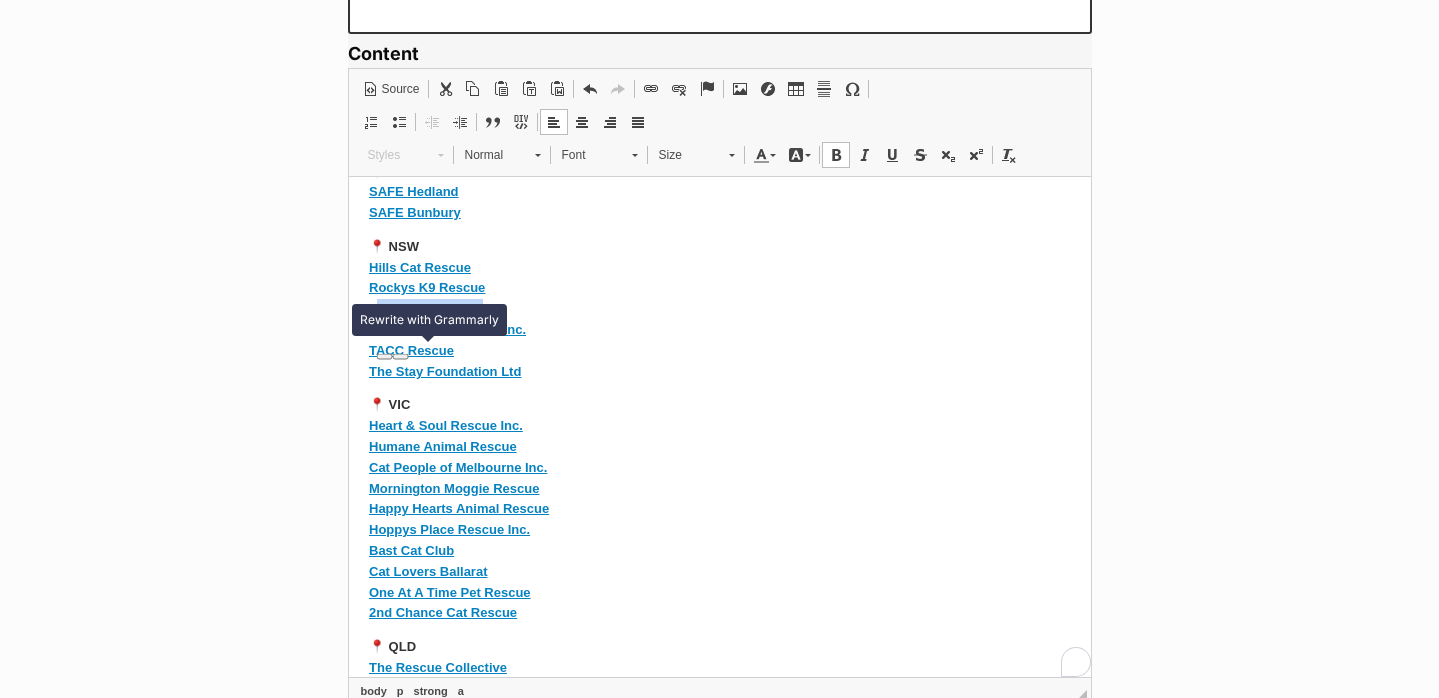 click 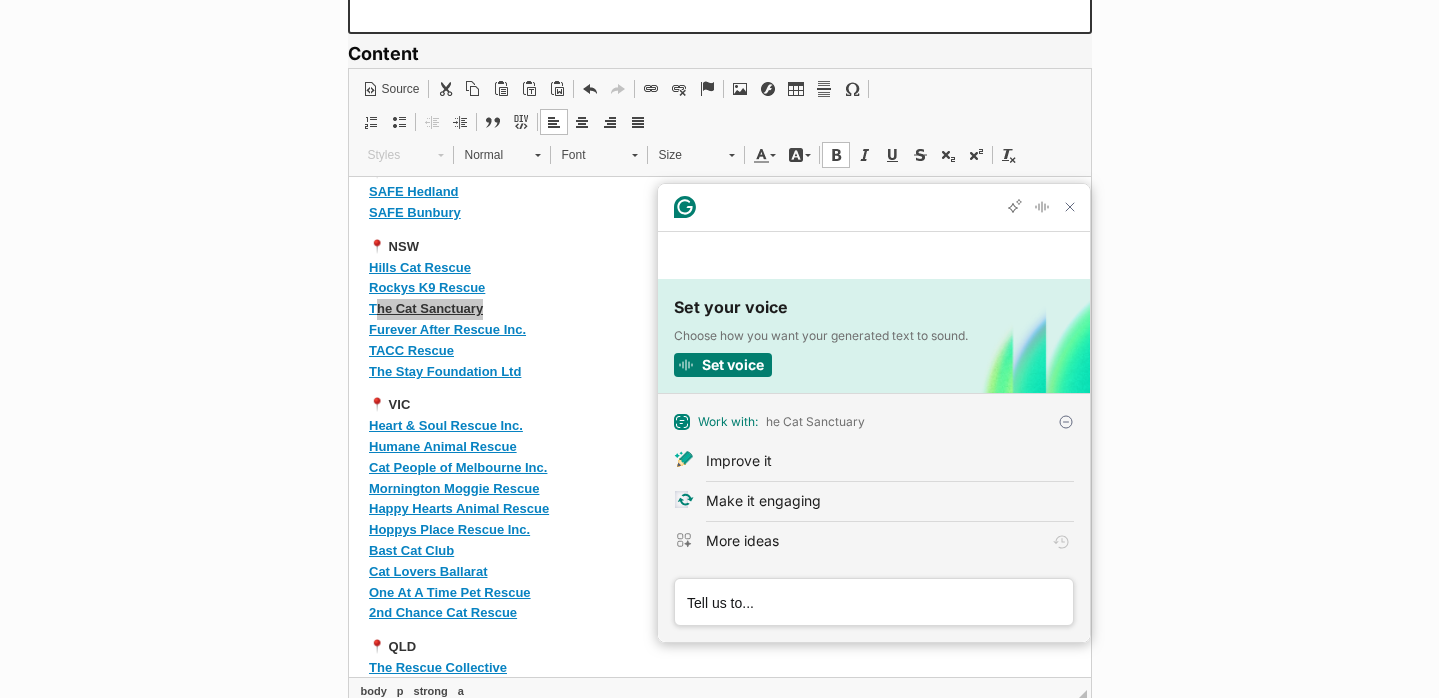 scroll, scrollTop: 0, scrollLeft: 0, axis: both 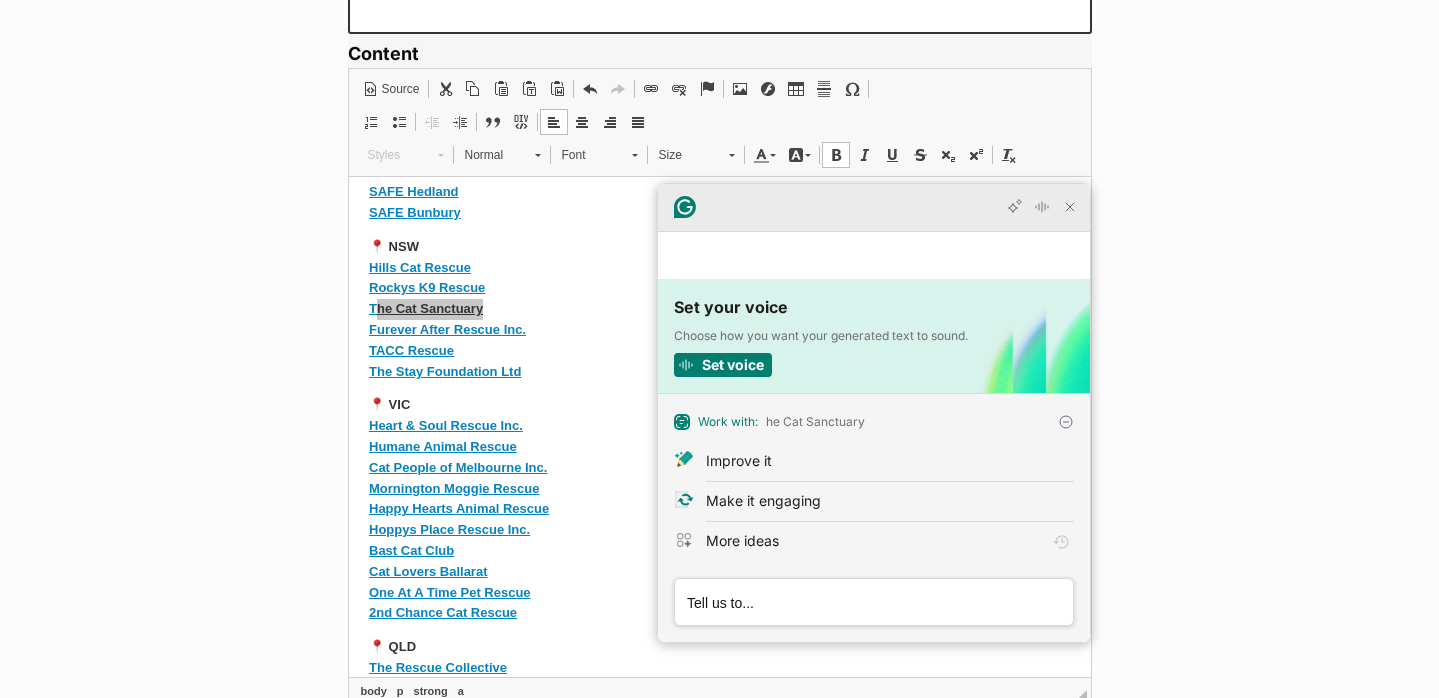 click 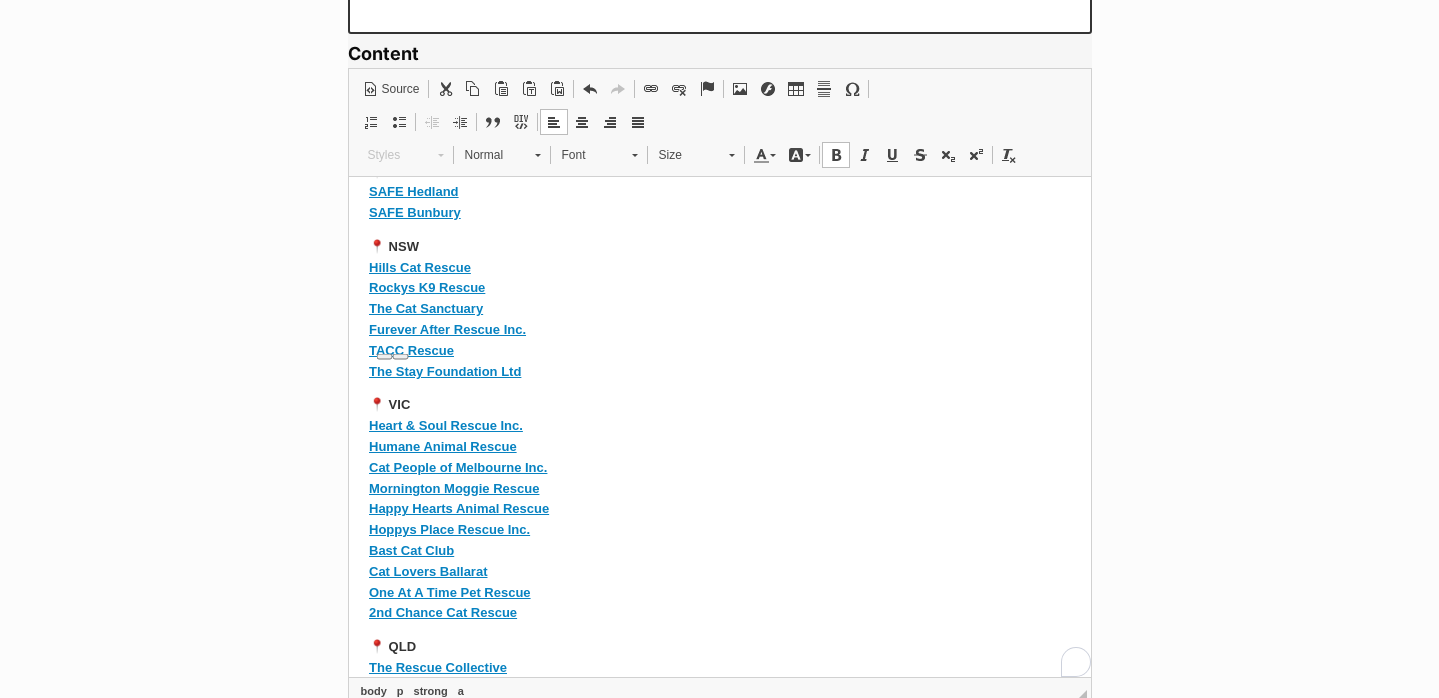 click on "📍 NSW Hills Cat Rescue Rockys K9 Rescue The Cat Sanctuary Furever After Rescue Inc. TACC Rescue The Stay Foundation Ltd" at bounding box center (719, 309) 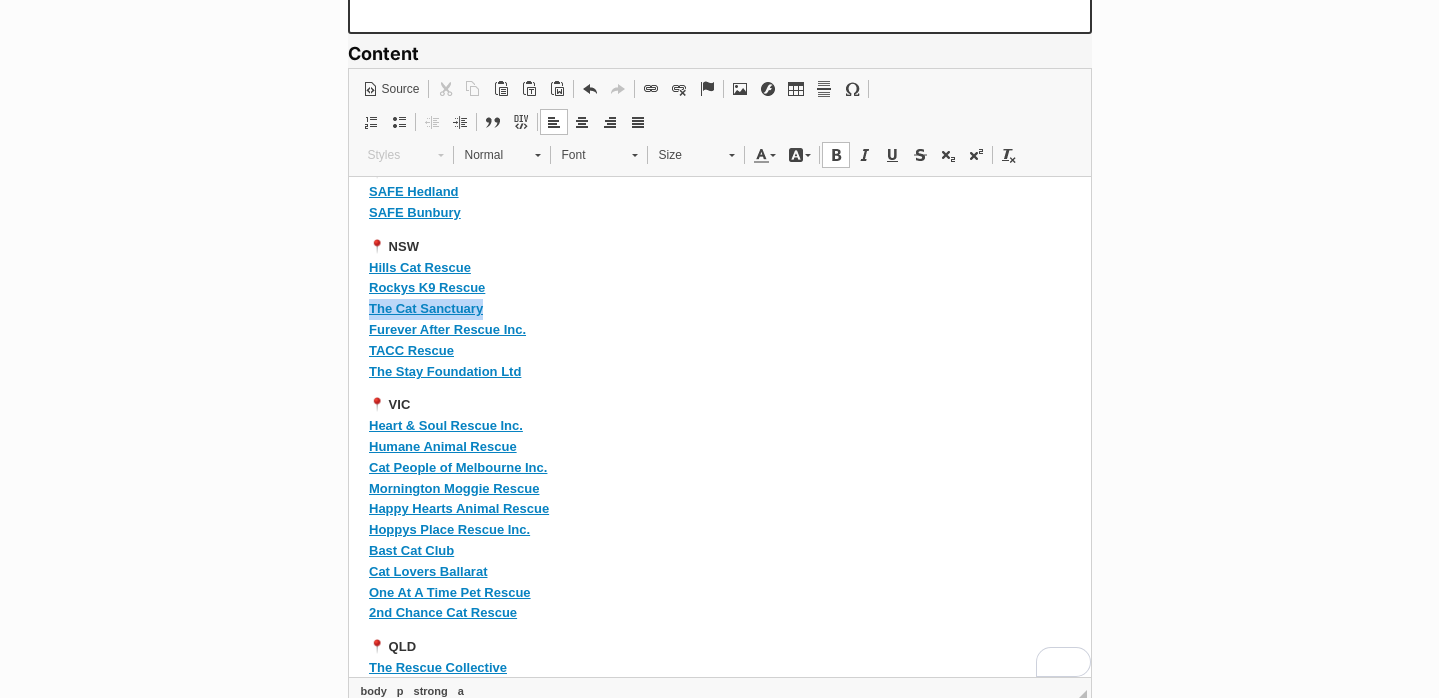 drag, startPoint x: 493, startPoint y: 331, endPoint x: 297, endPoint y: 331, distance: 196 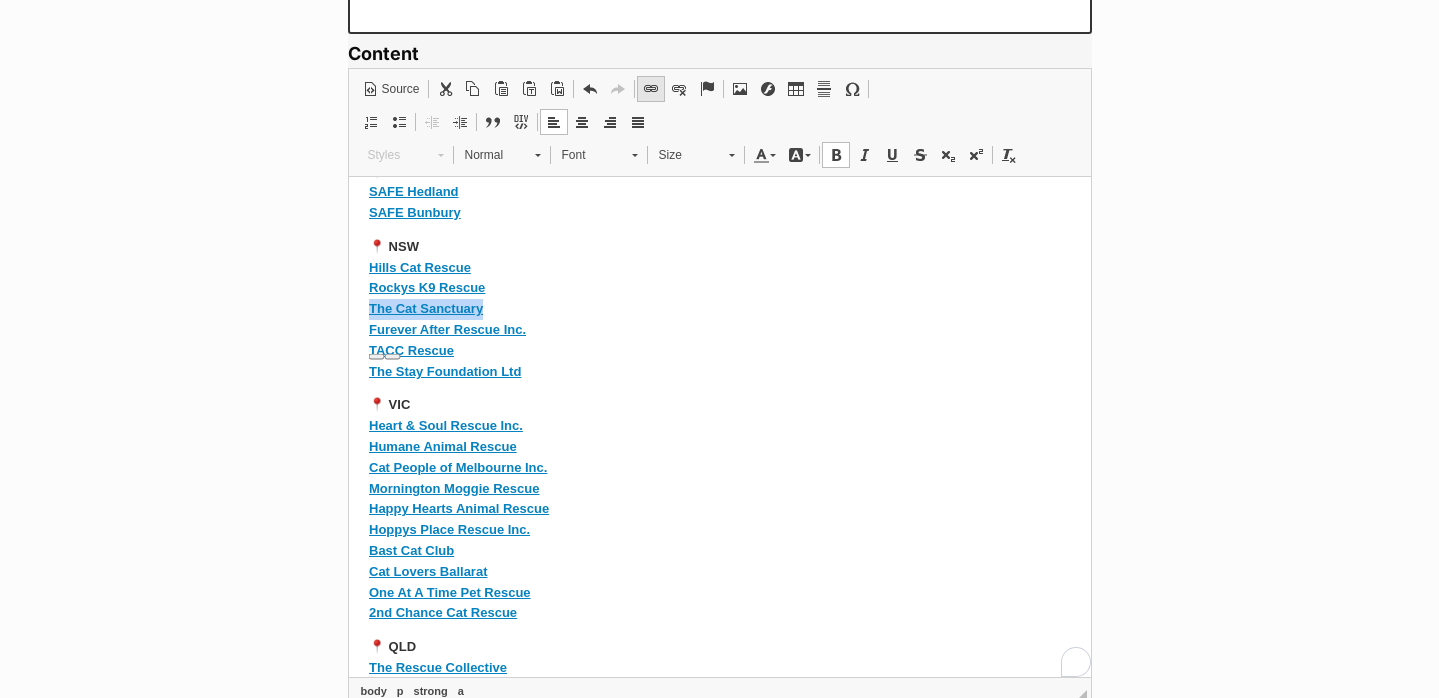 click at bounding box center [651, 89] 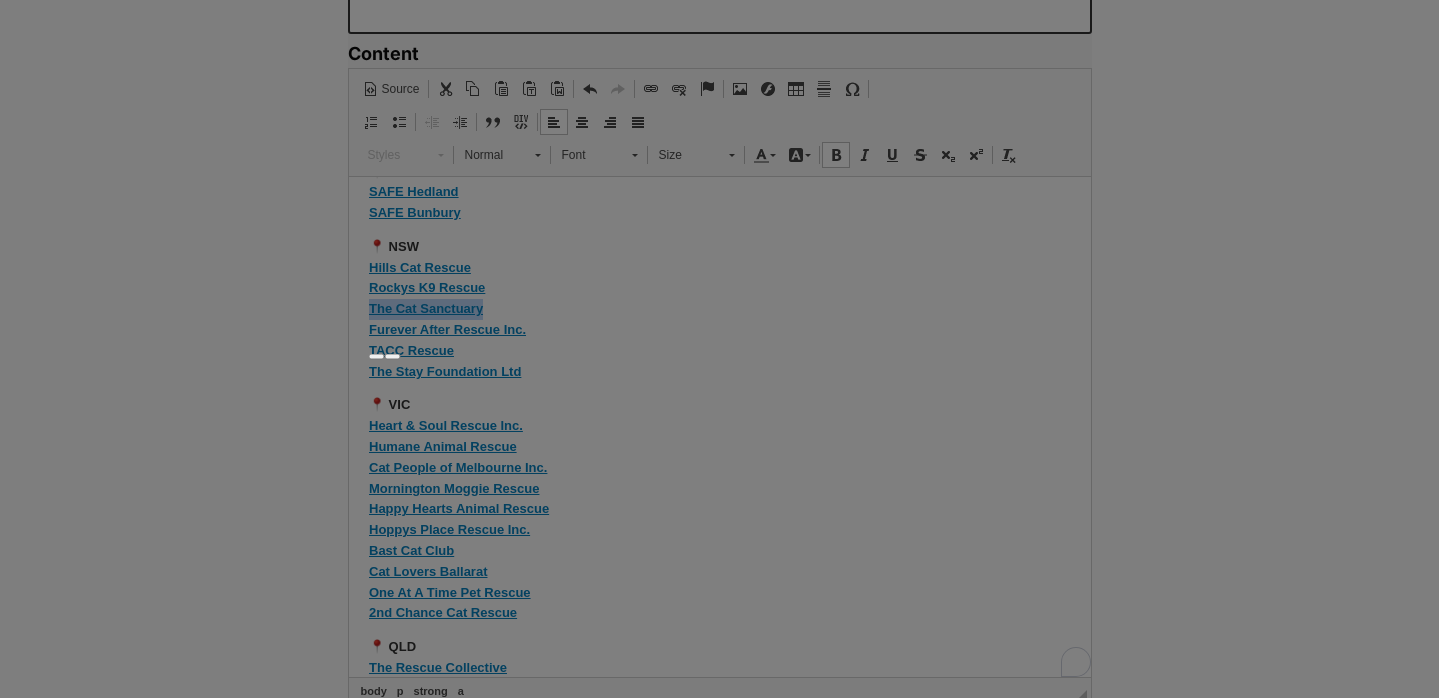 type on "The Cat Sanctuary" 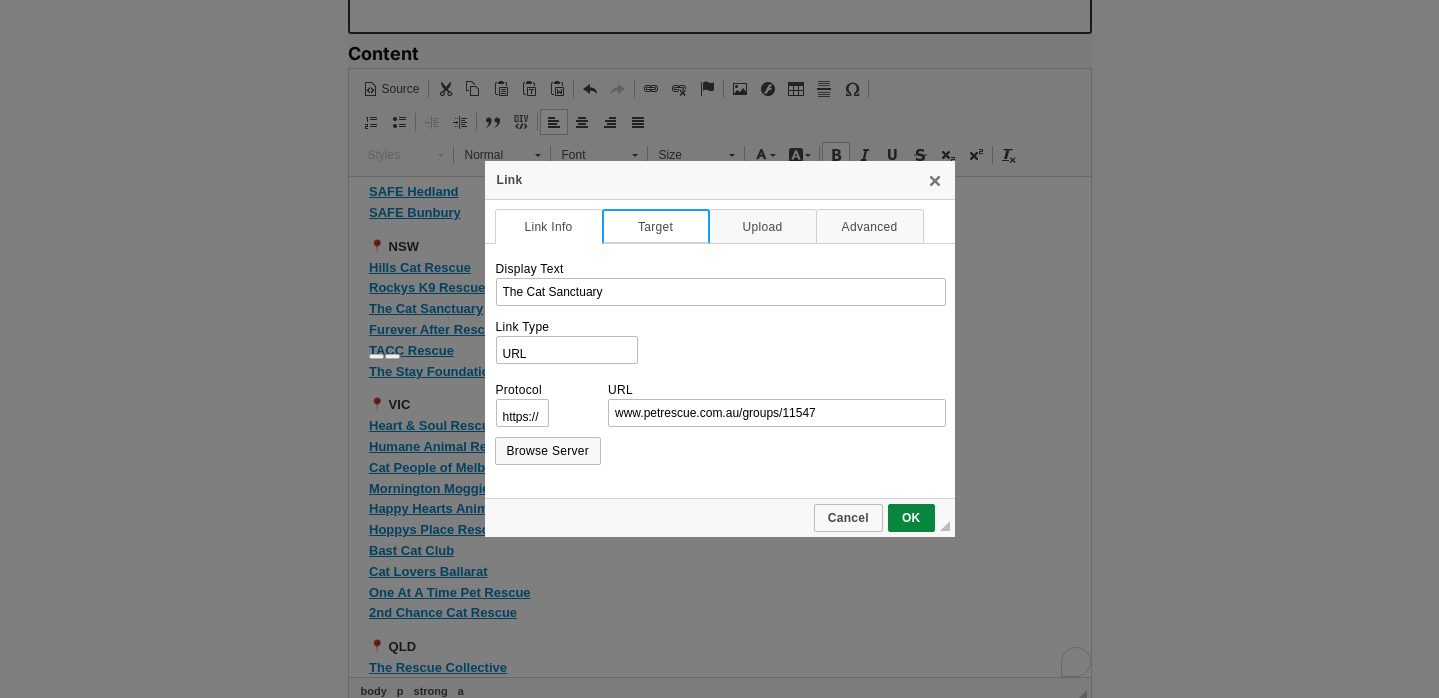click on "Target" at bounding box center [656, 226] 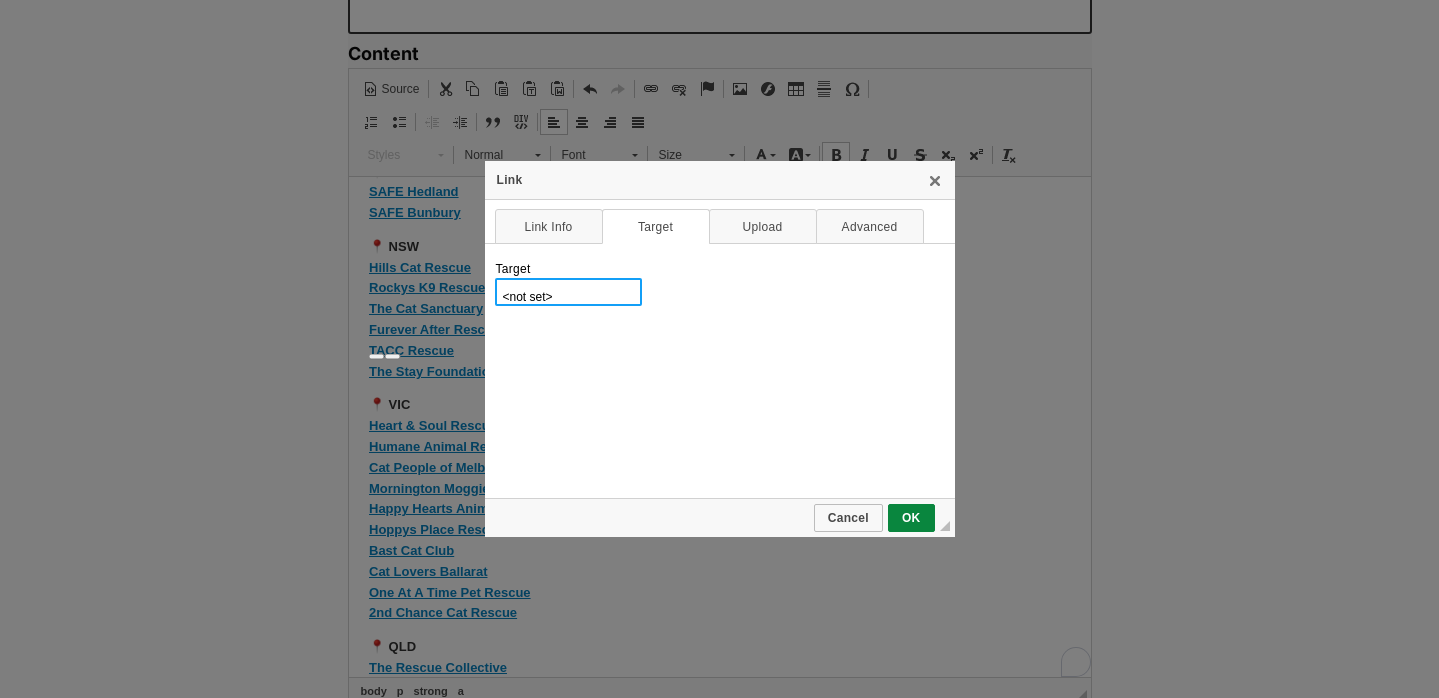 click on "<not set>  <frame>  <popup window>  New Window (_blank)  Topmost Window (_top)  Same Window (_self)  Parent Window (_parent)" at bounding box center [568, 292] 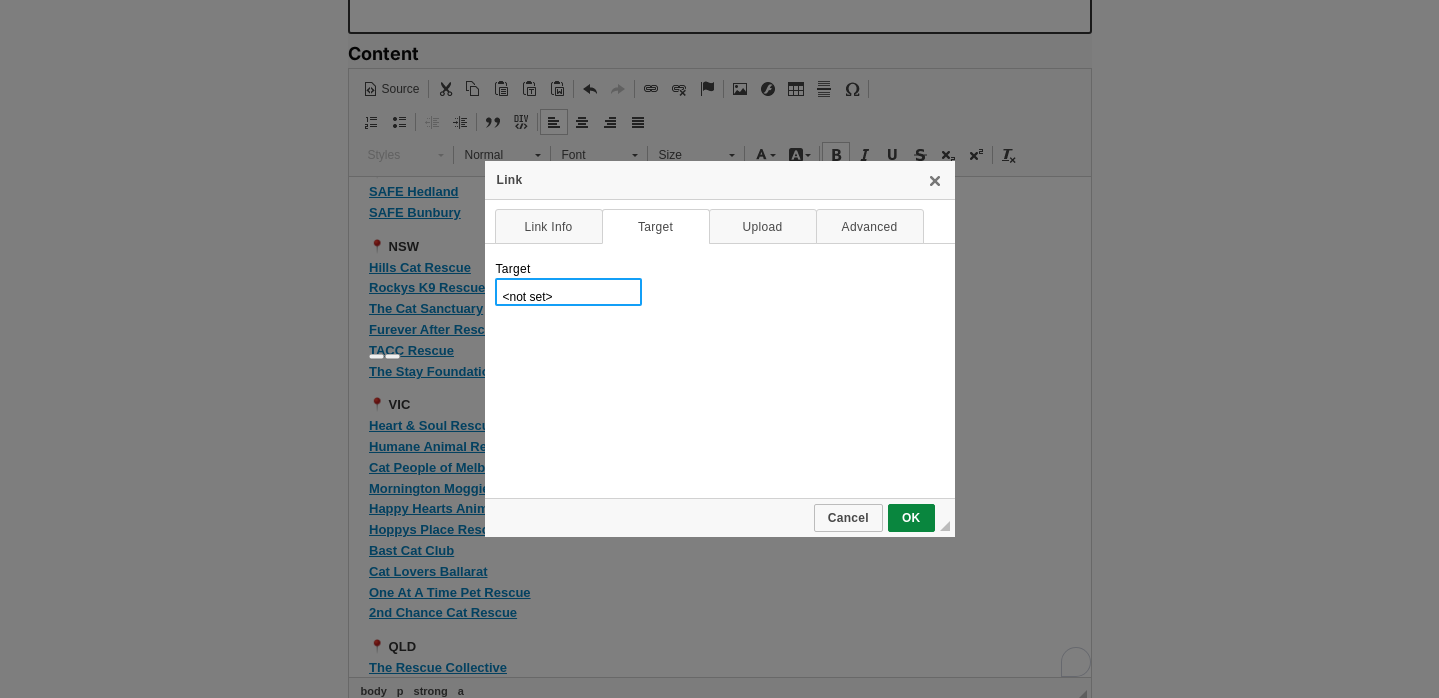 select on "_blank" 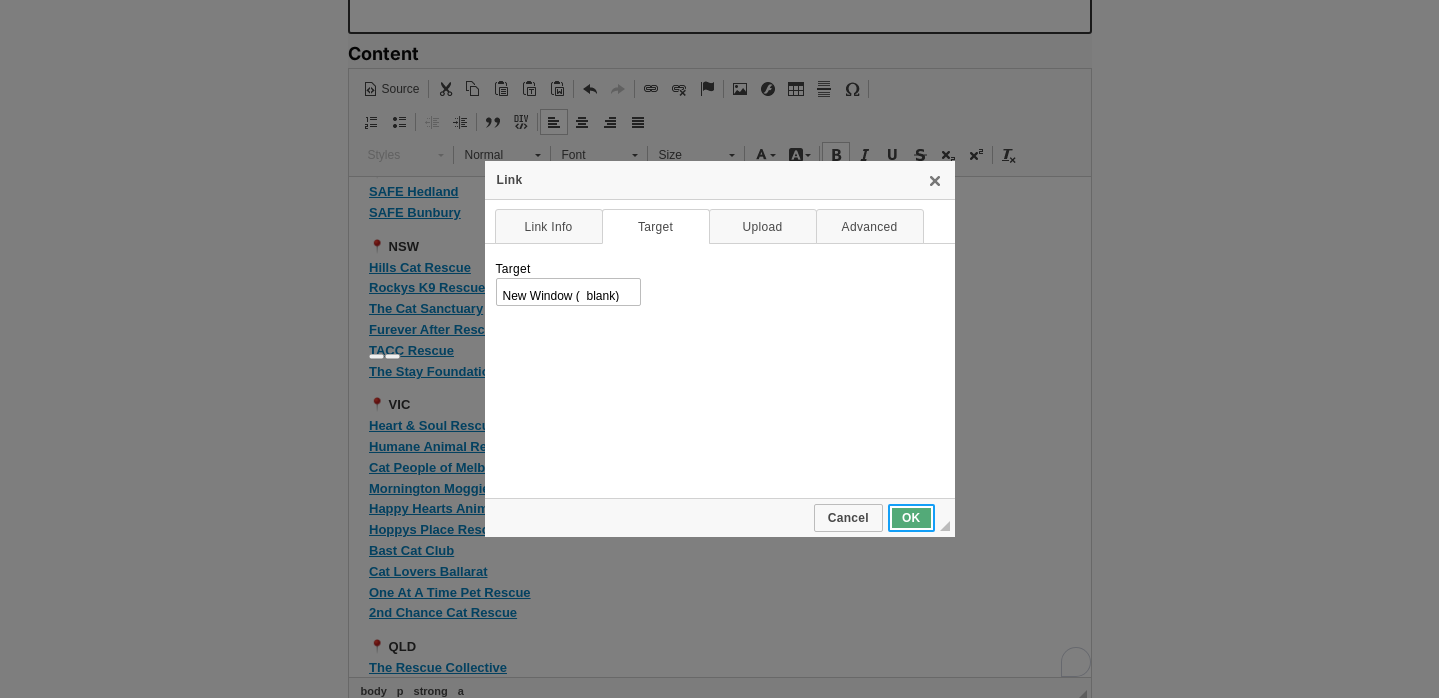 click on "OK" at bounding box center [911, 518] 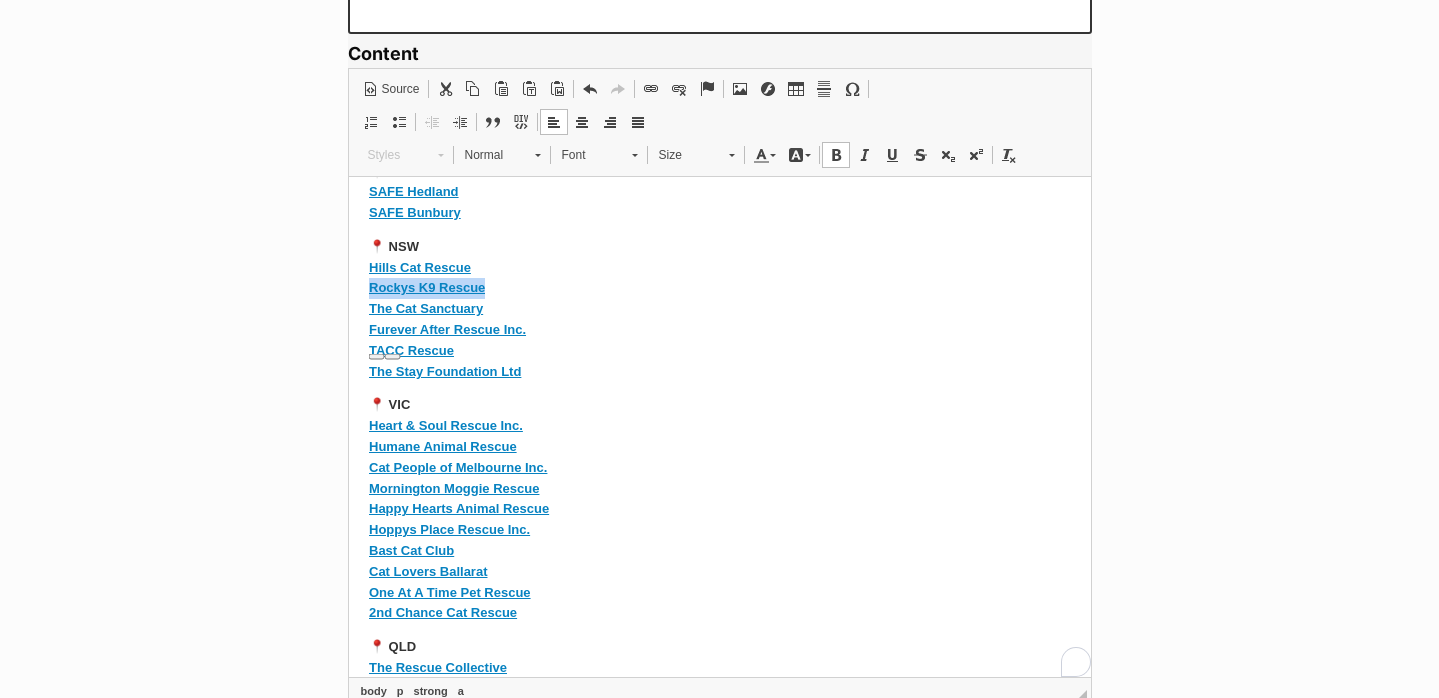 drag, startPoint x: 492, startPoint y: 311, endPoint x: 318, endPoint y: 310, distance: 174.00287 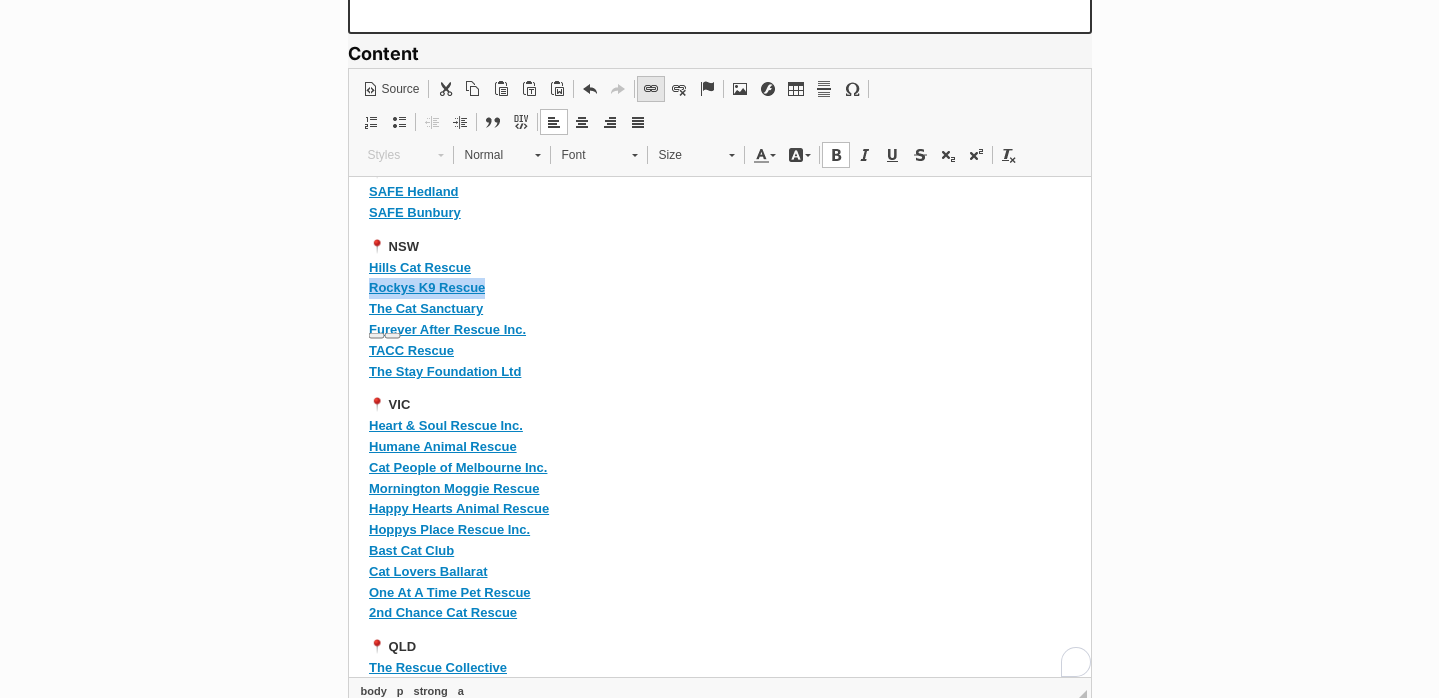 click on "Link Keyboard shortcut Command+L" at bounding box center [651, 89] 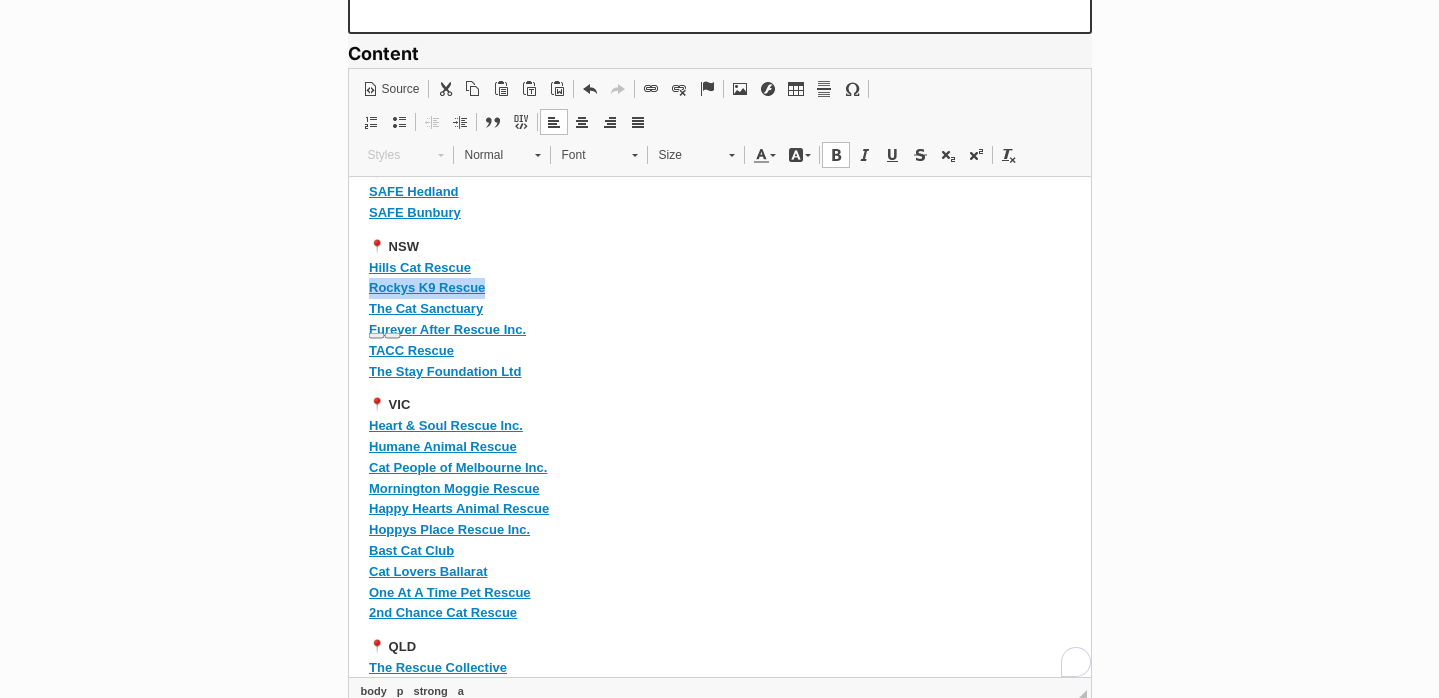type 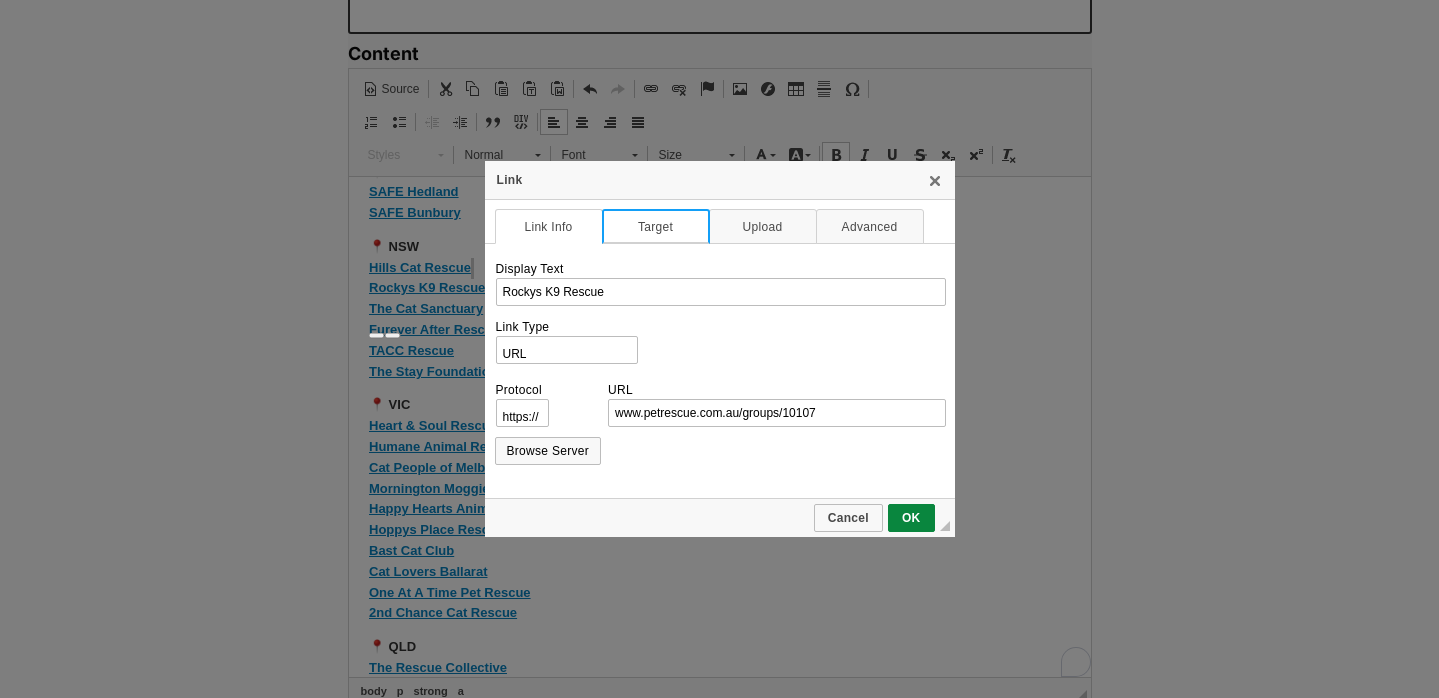 click on "Target" at bounding box center (656, 226) 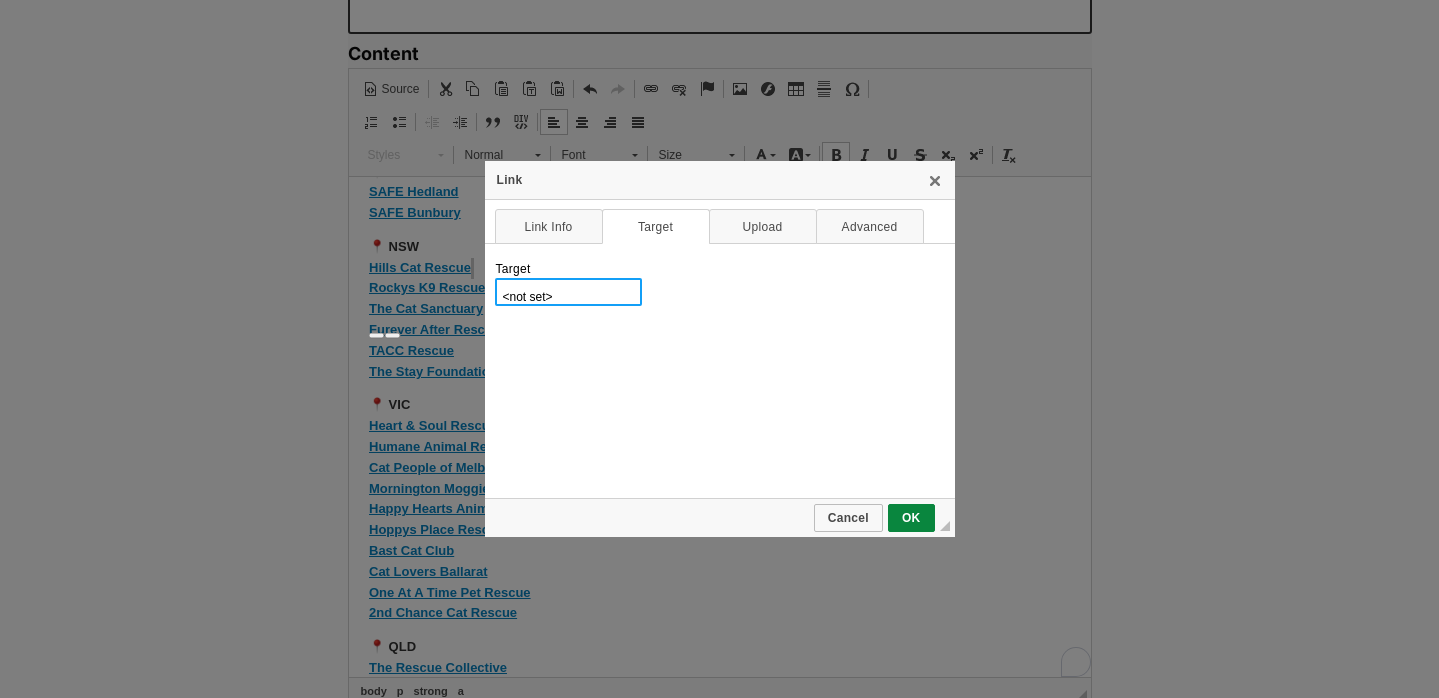 click on "<not set>  <frame>  <popup window>  New Window (_blank)  Topmost Window (_top)  Same Window (_self)  Parent Window (_parent)" at bounding box center (568, 292) 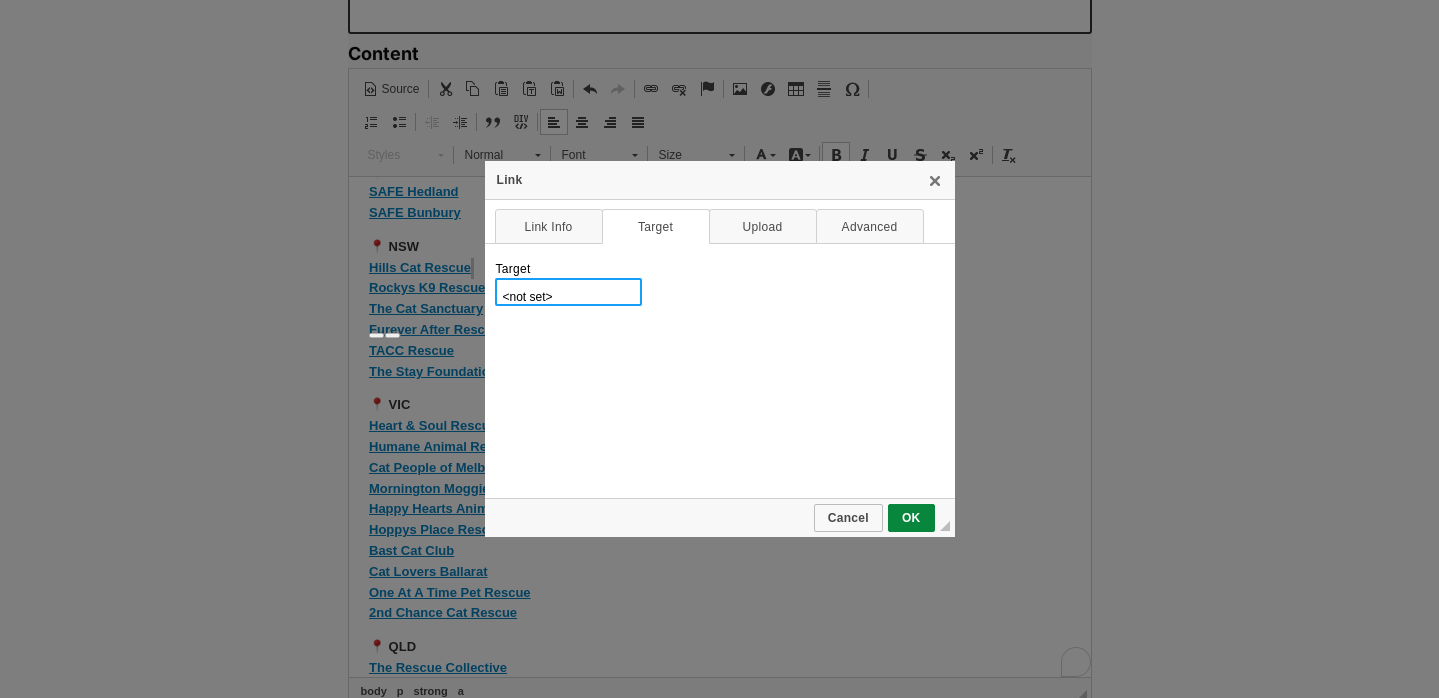 select on "_blank" 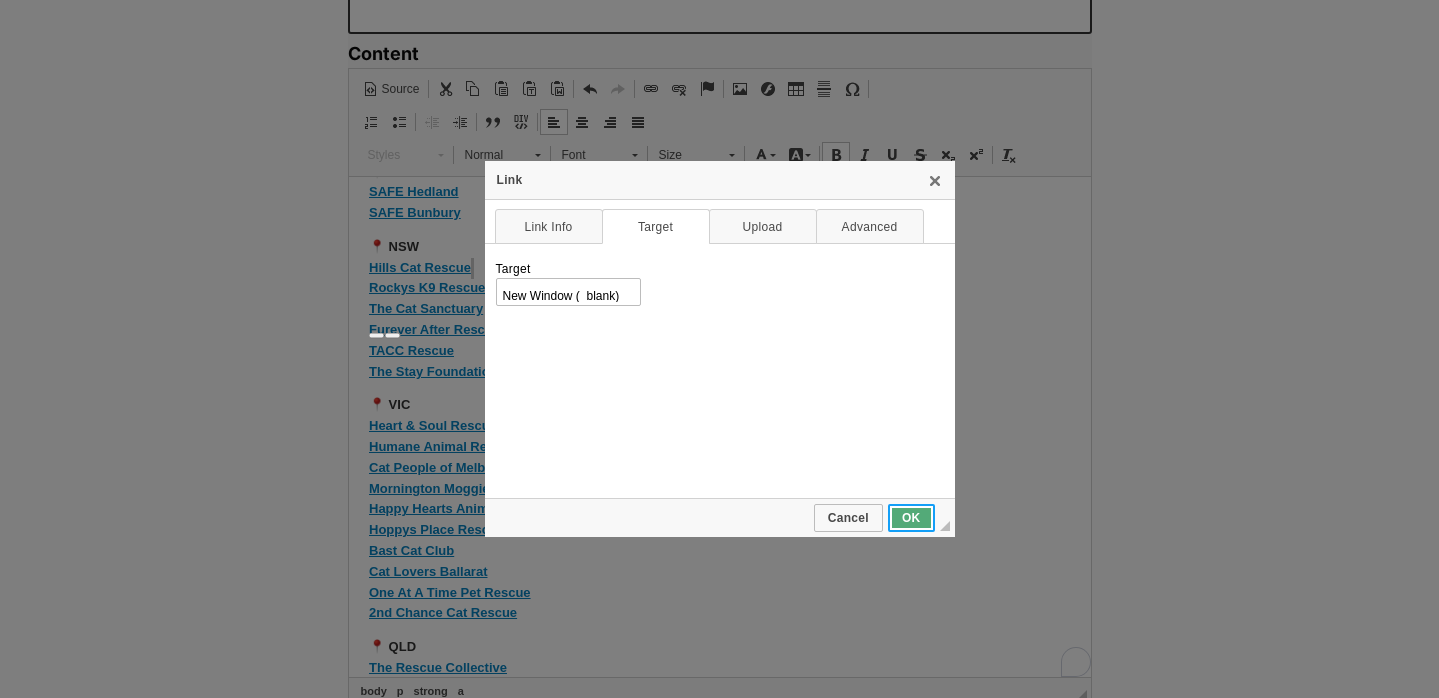 click on "OK" at bounding box center (911, 518) 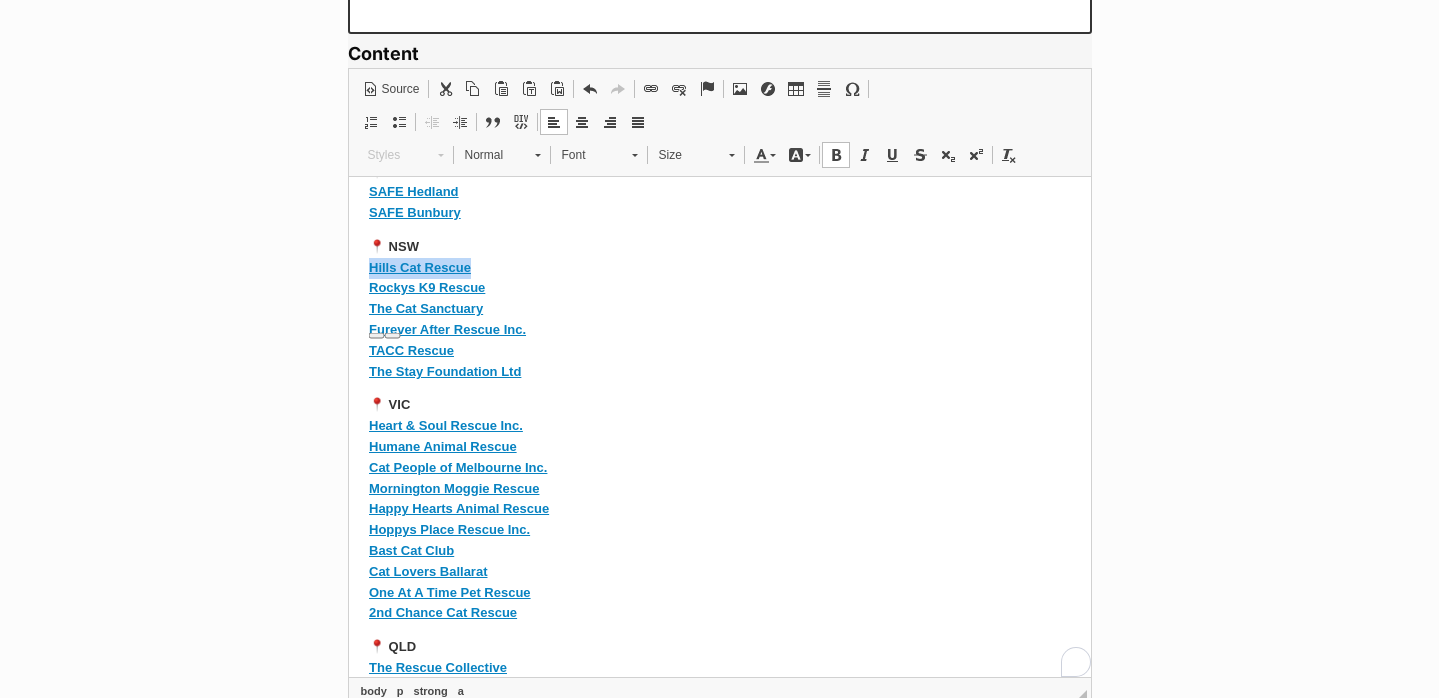 drag, startPoint x: 478, startPoint y: 288, endPoint x: 318, endPoint y: 288, distance: 160 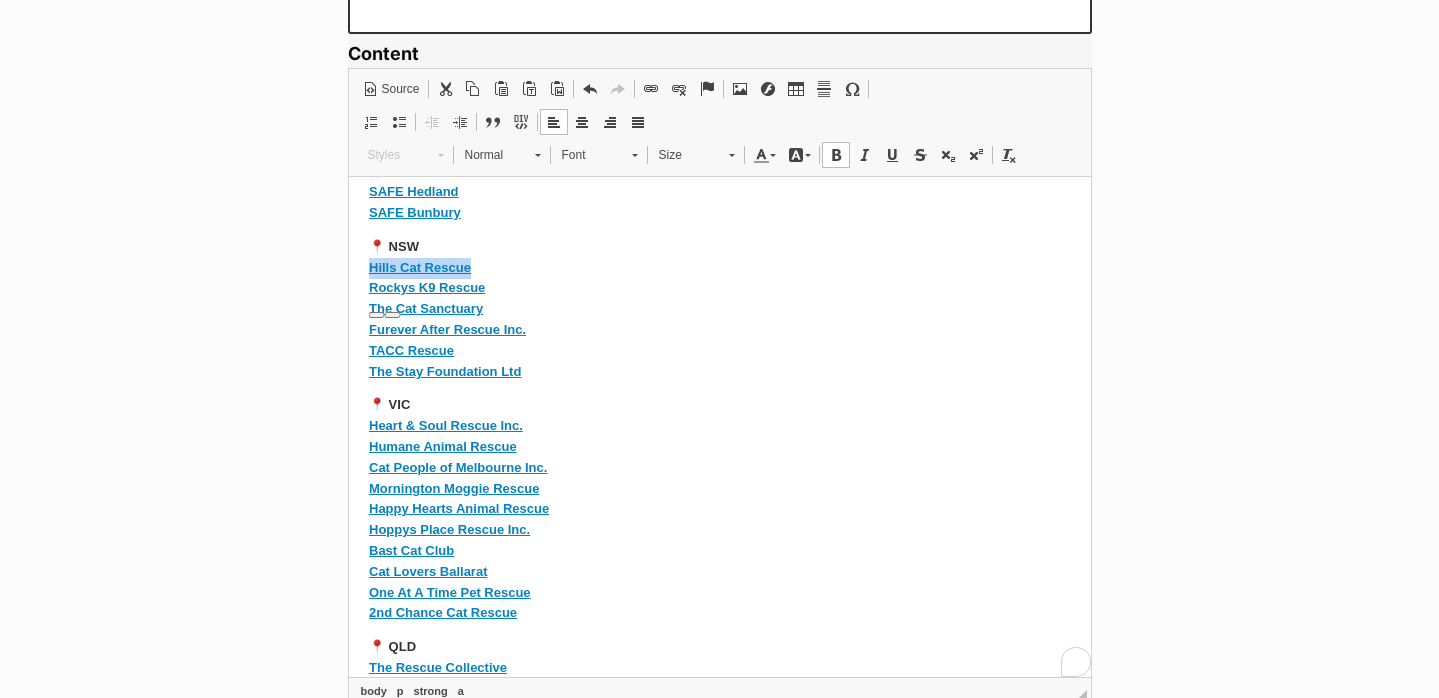 click at bounding box center [651, 89] 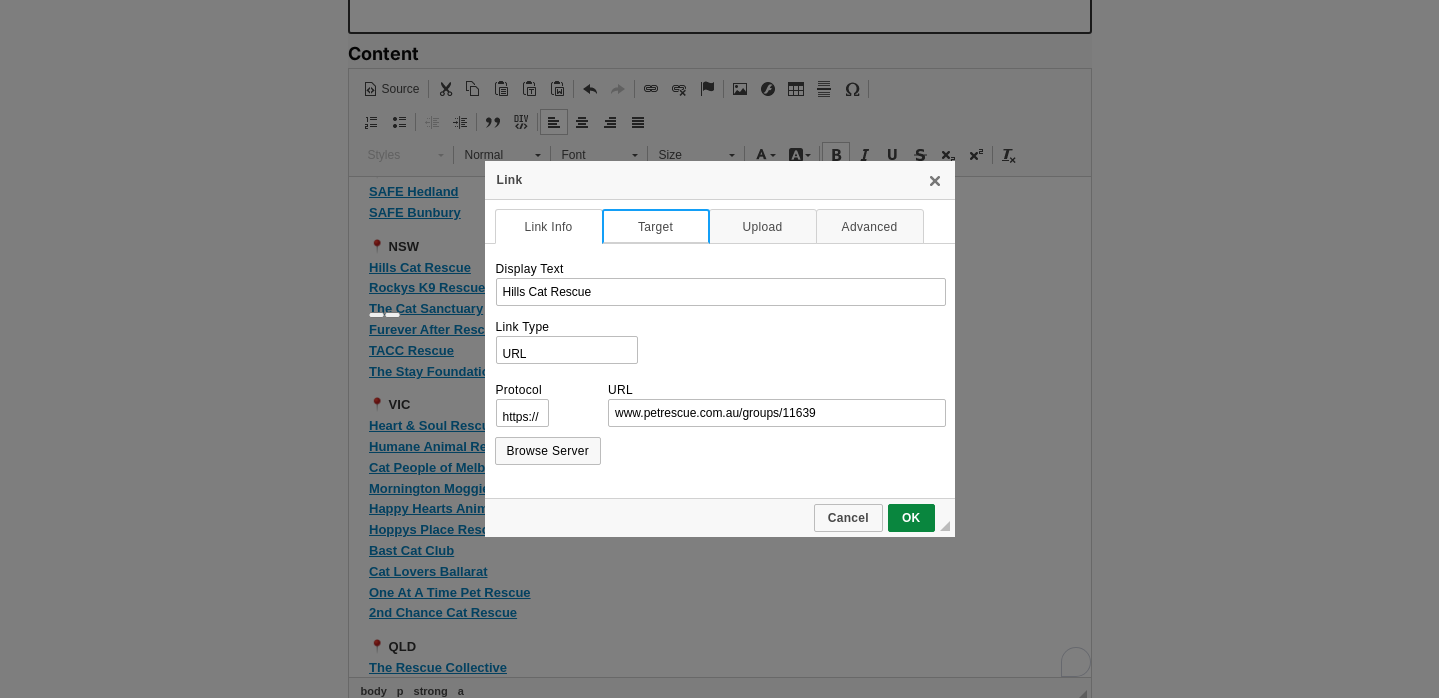 click on "Target" at bounding box center (656, 226) 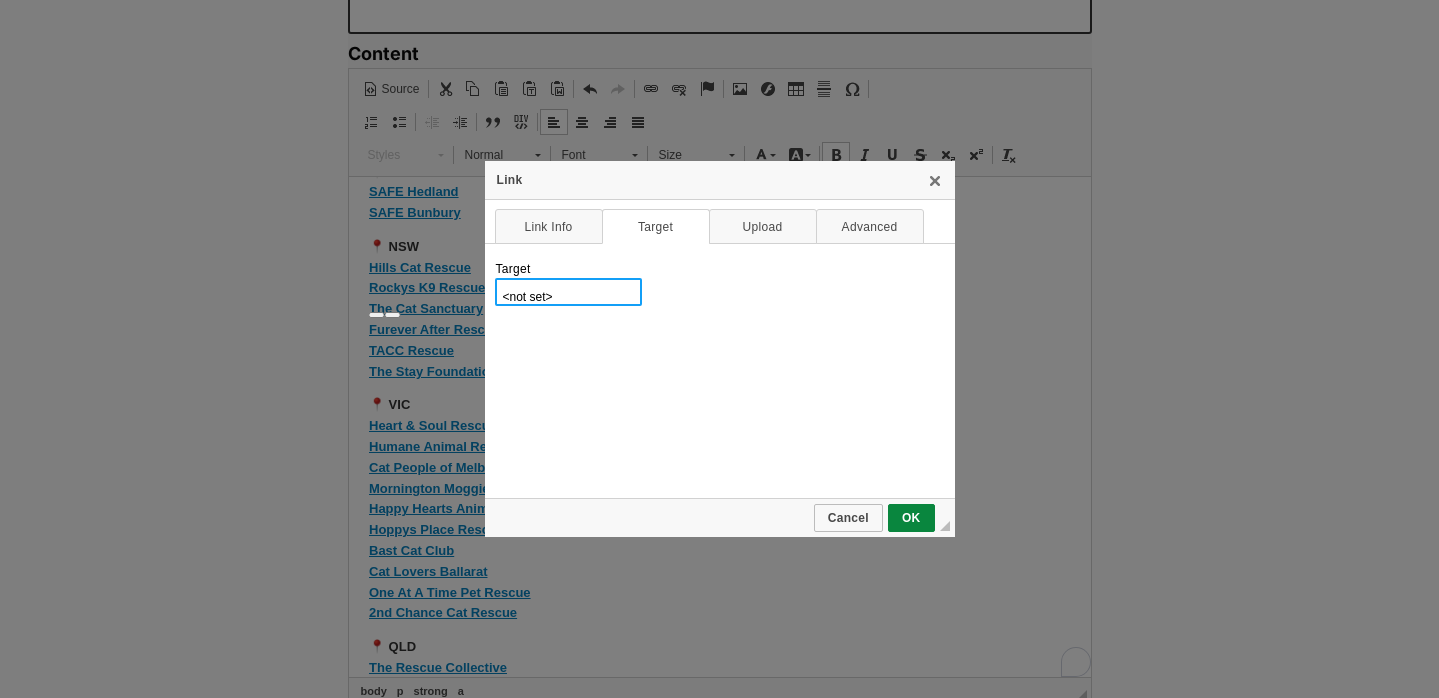 click on "<not set>  <frame>  <popup window>  New Window (_blank)  Topmost Window (_top)  Same Window (_self)  Parent Window (_parent)" at bounding box center [568, 292] 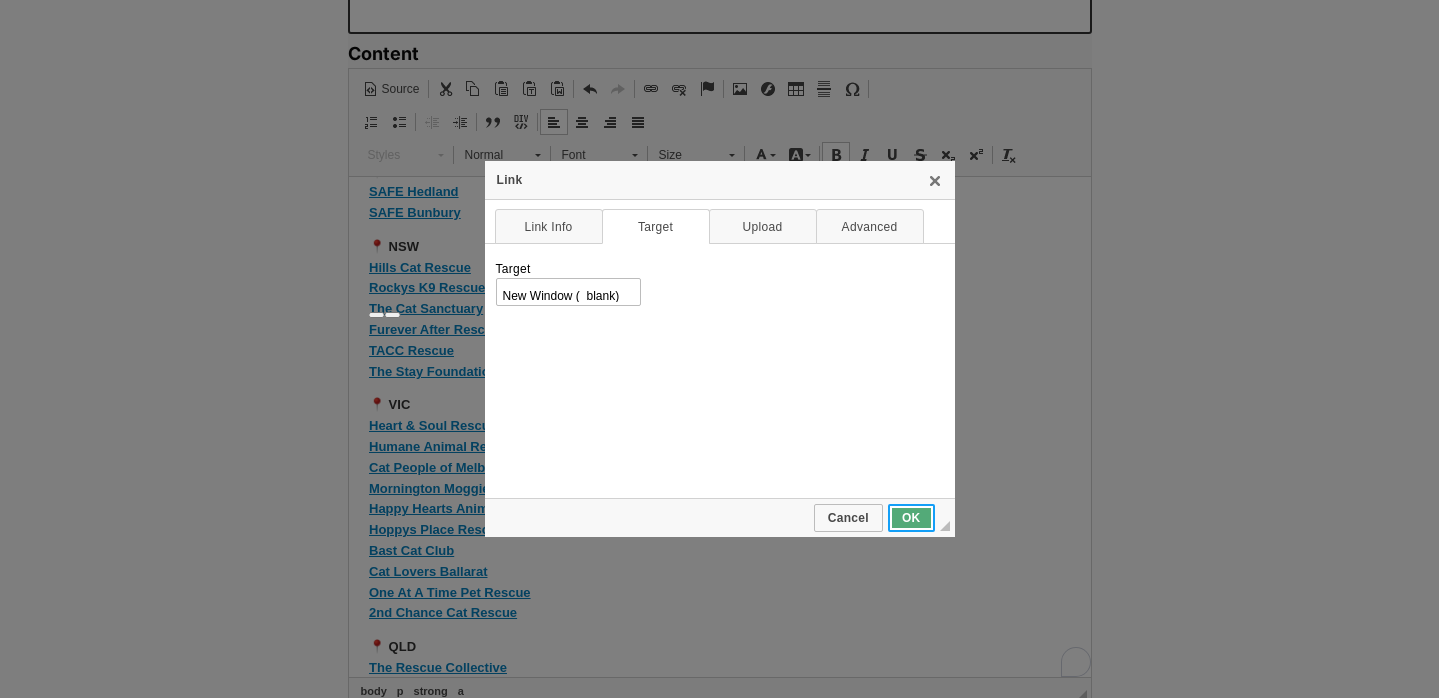 click on "OK" at bounding box center [911, 518] 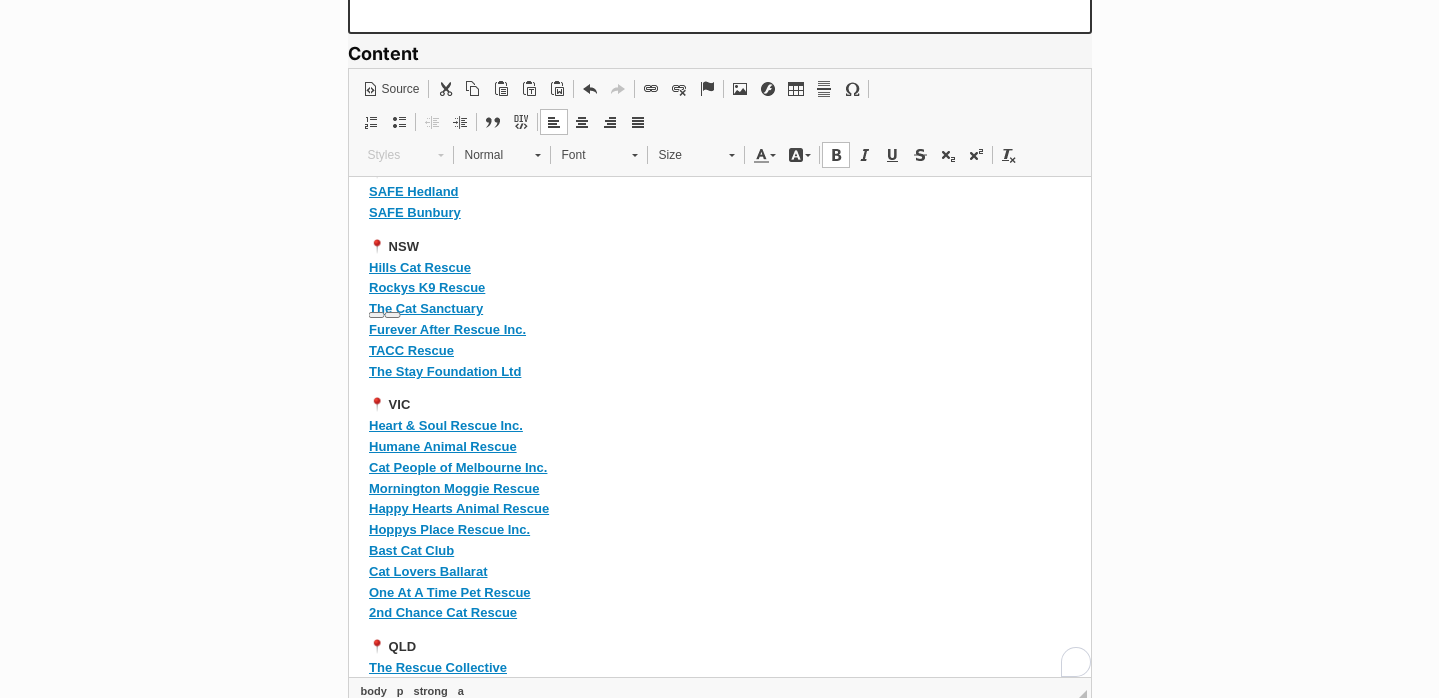 scroll, scrollTop: 2166, scrollLeft: 0, axis: vertical 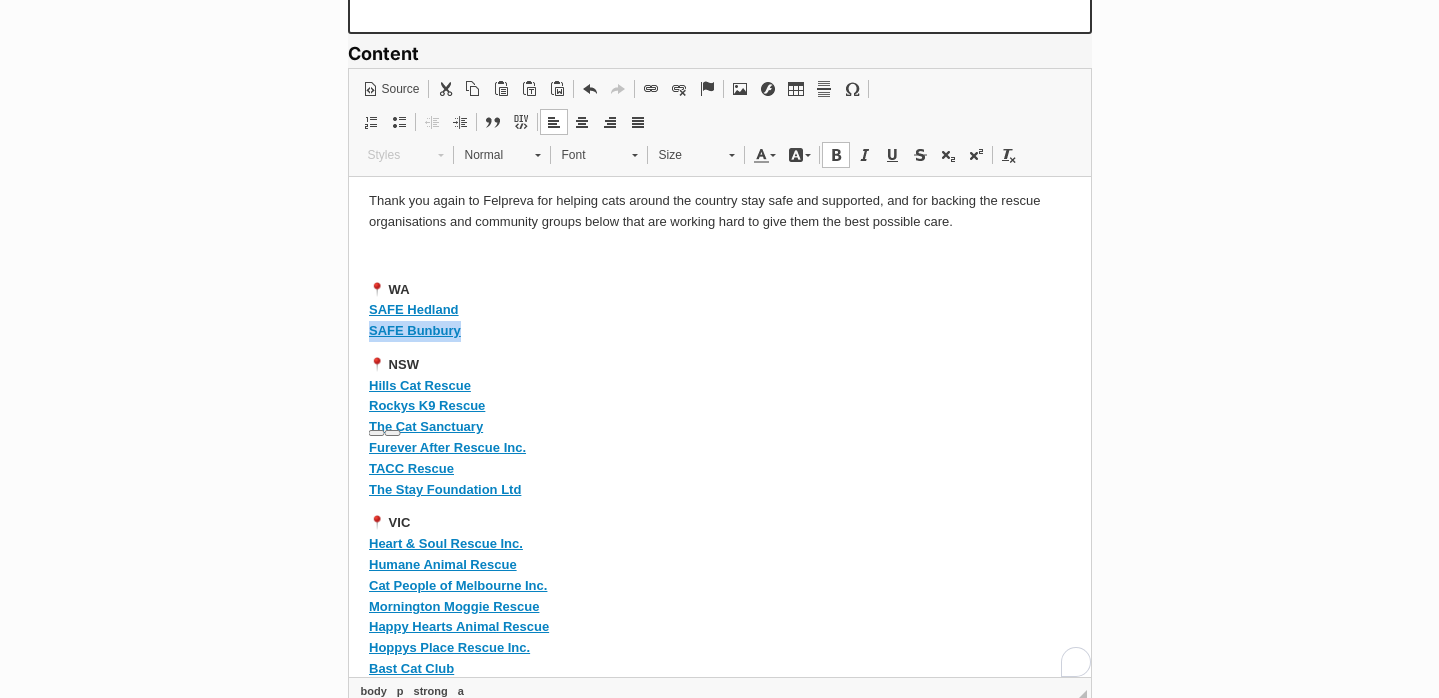 drag, startPoint x: 463, startPoint y: 346, endPoint x: 318, endPoint y: 346, distance: 145 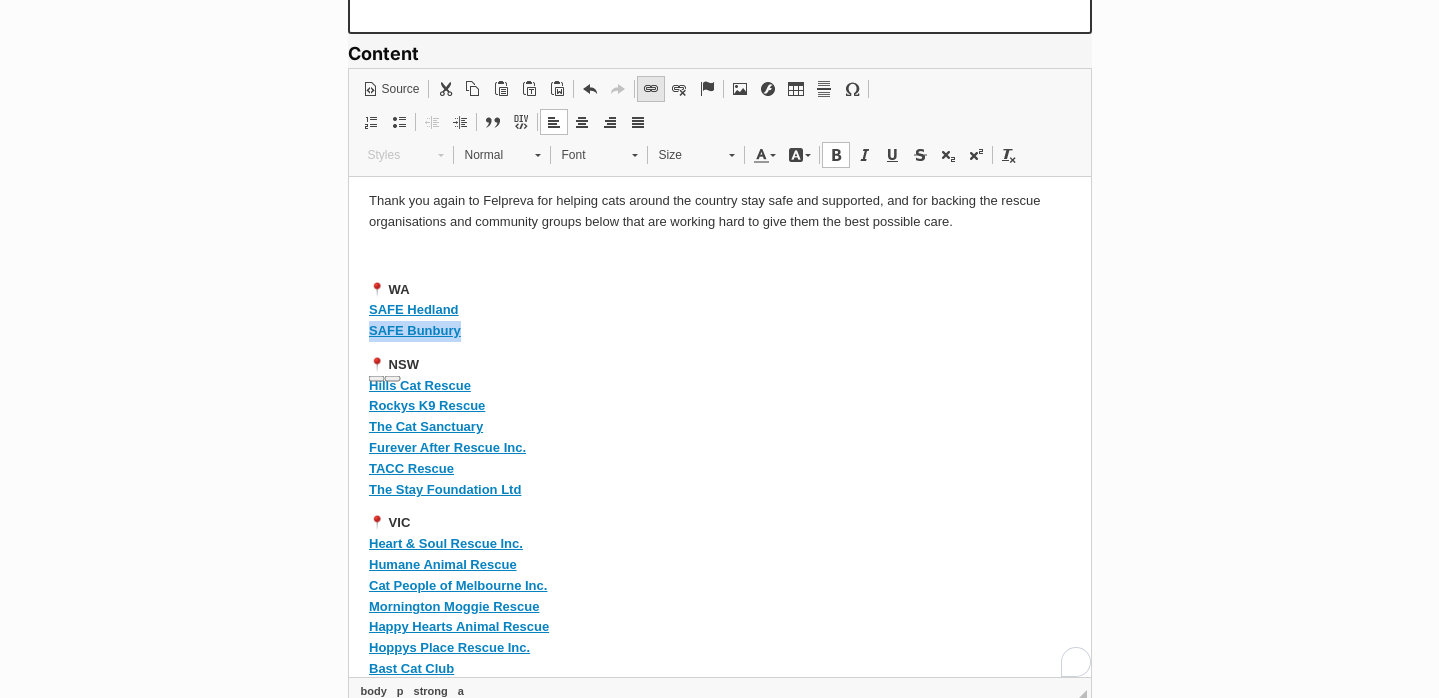 click at bounding box center [651, 89] 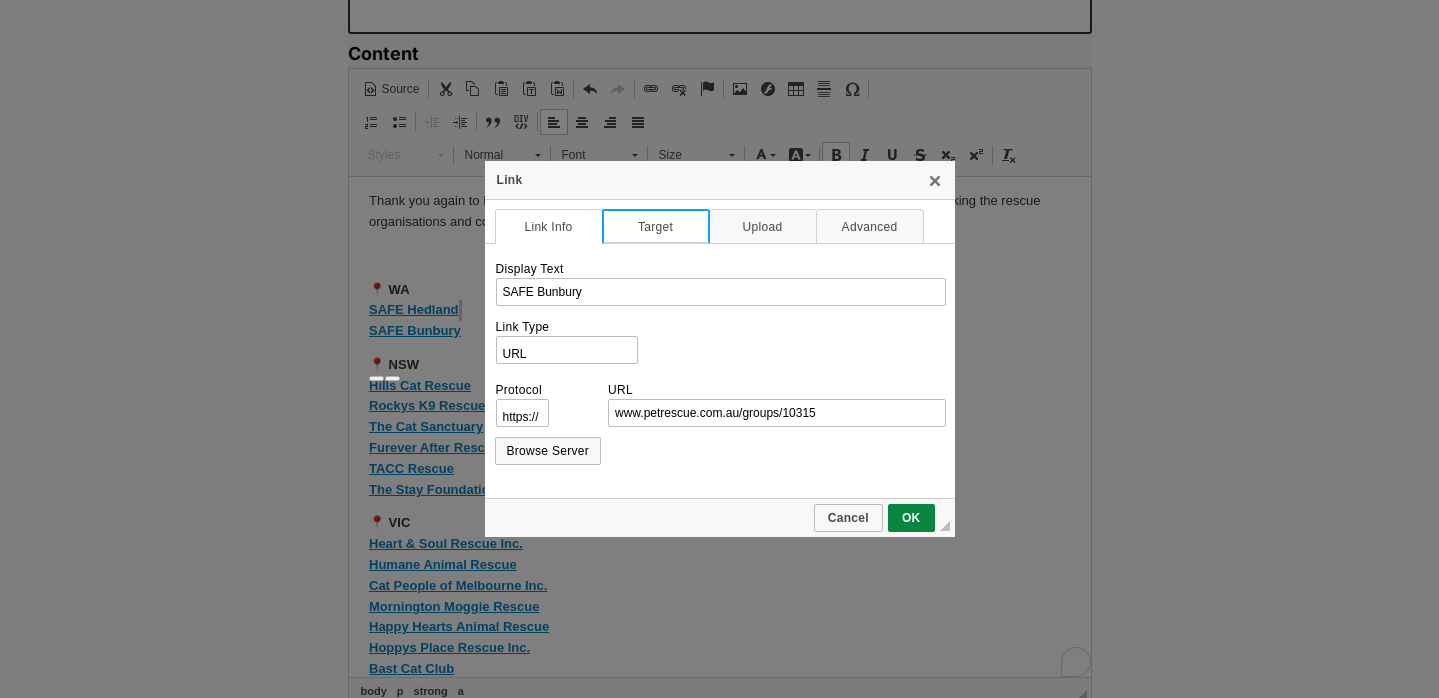 click on "Target" at bounding box center (656, 226) 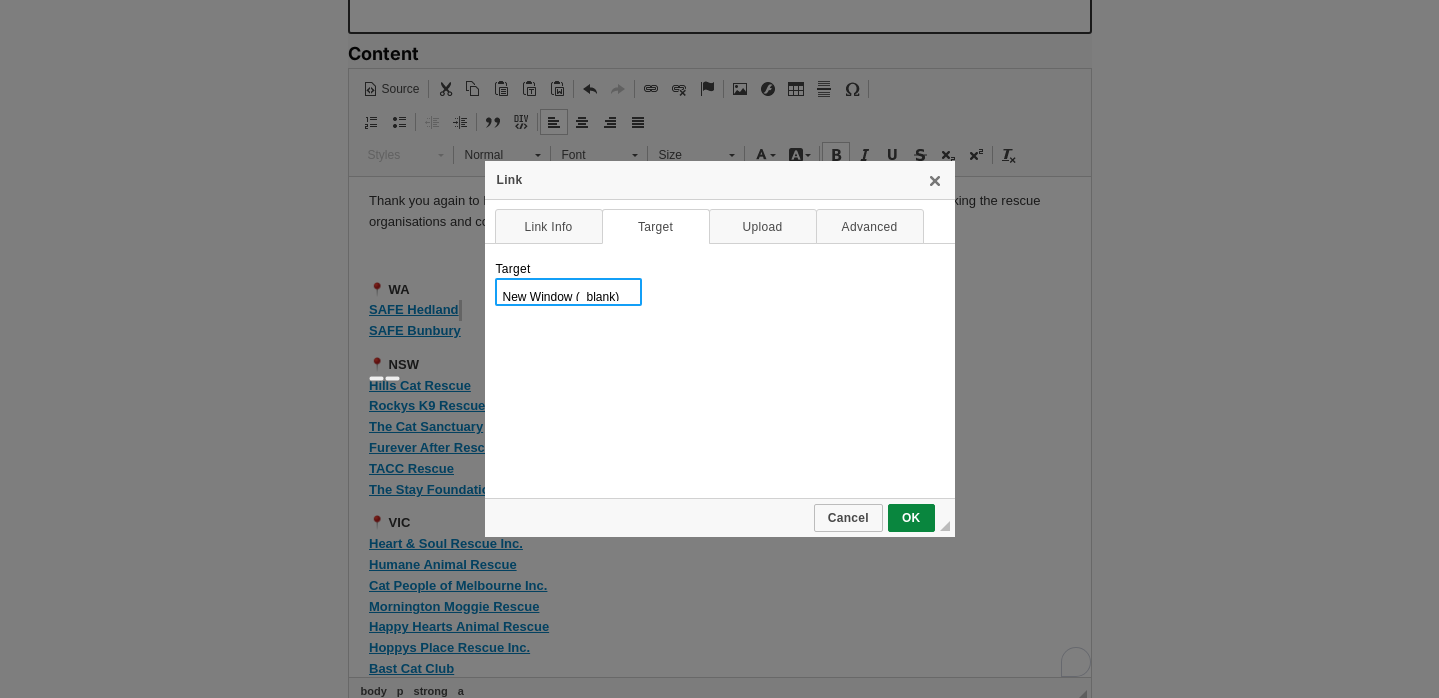 click on "<not set>  <frame>  <popup window>  New Window (_blank)  Topmost Window (_top)  Same Window (_self)  Parent Window (_parent)" at bounding box center [568, 292] 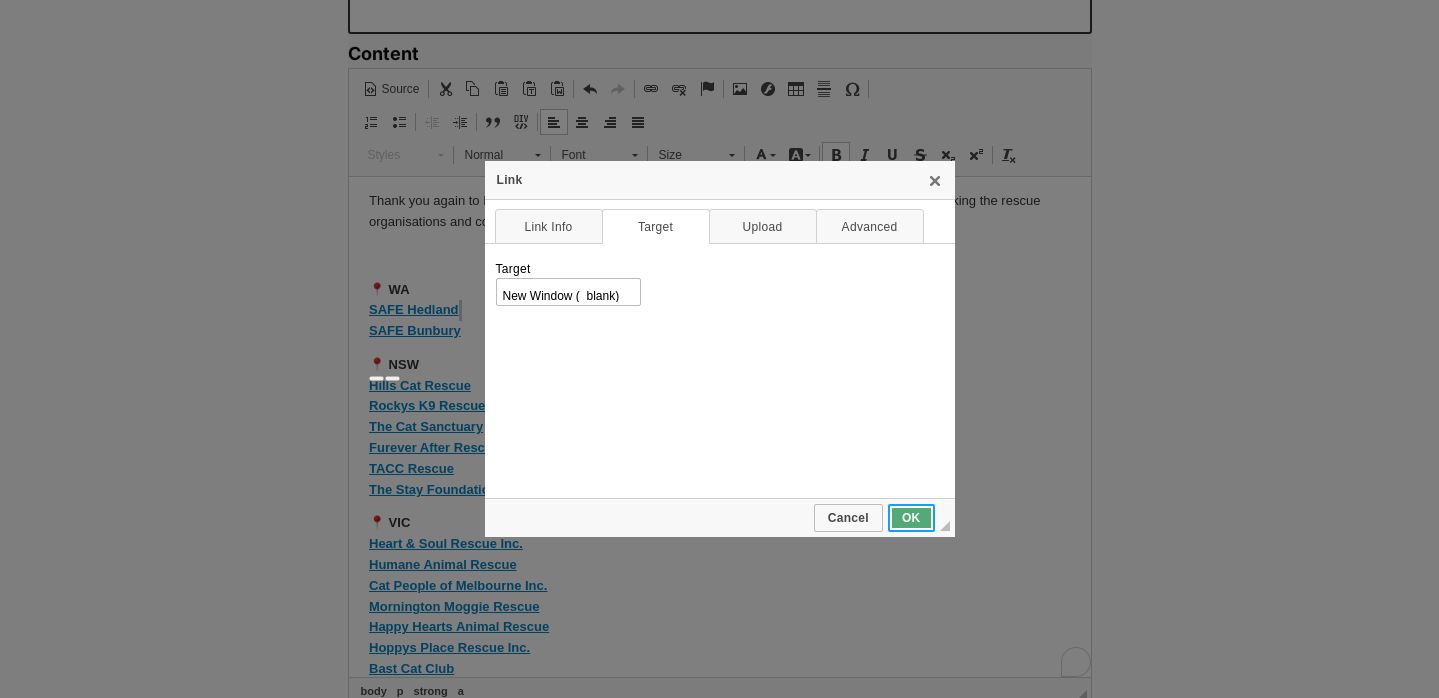 click on "OK" at bounding box center [911, 518] 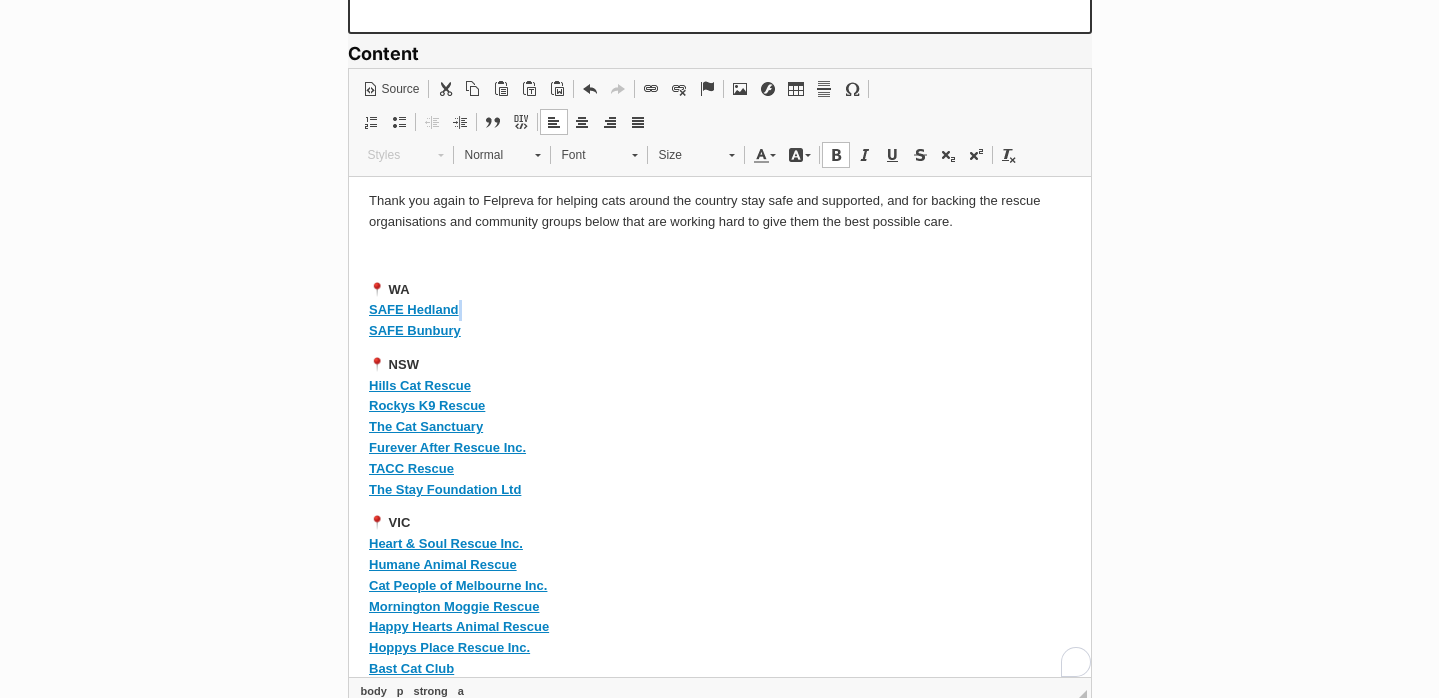 scroll, scrollTop: 3029, scrollLeft: 0, axis: vertical 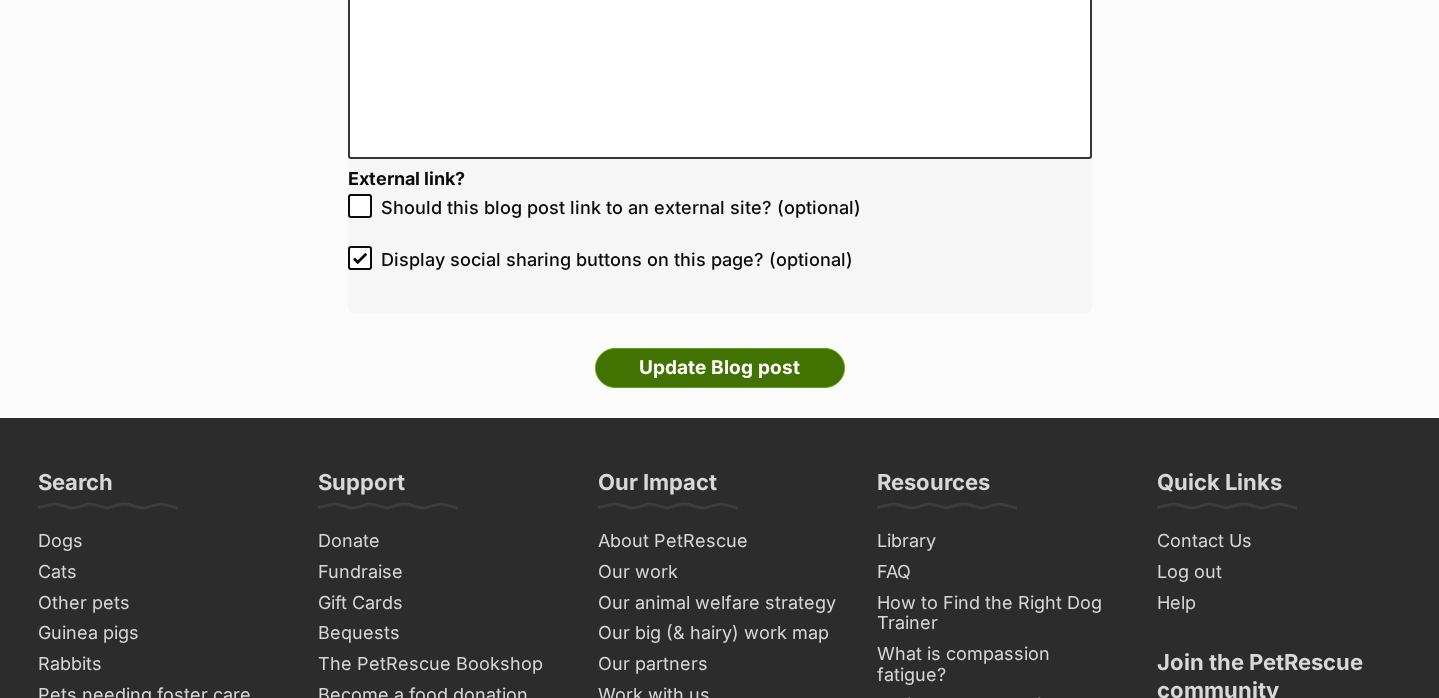 click on "Update Blog post" at bounding box center [720, 368] 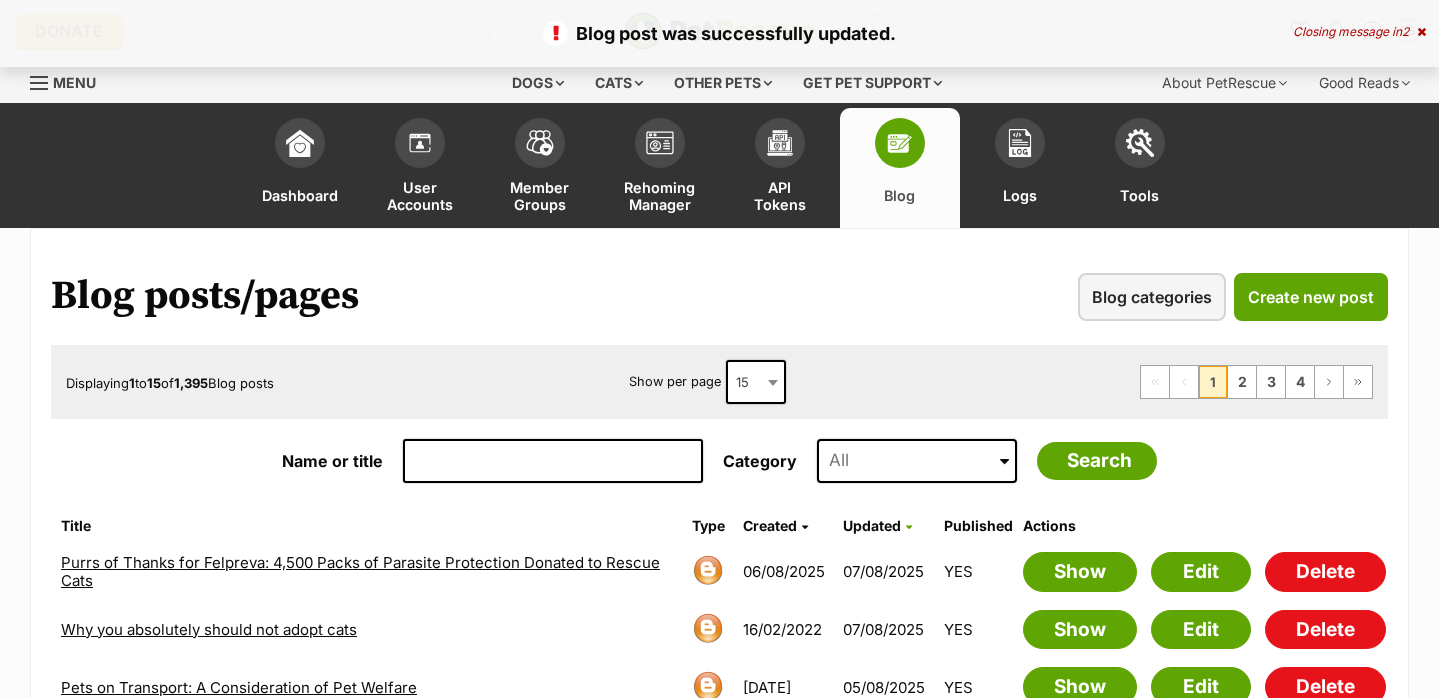 scroll, scrollTop: 0, scrollLeft: 0, axis: both 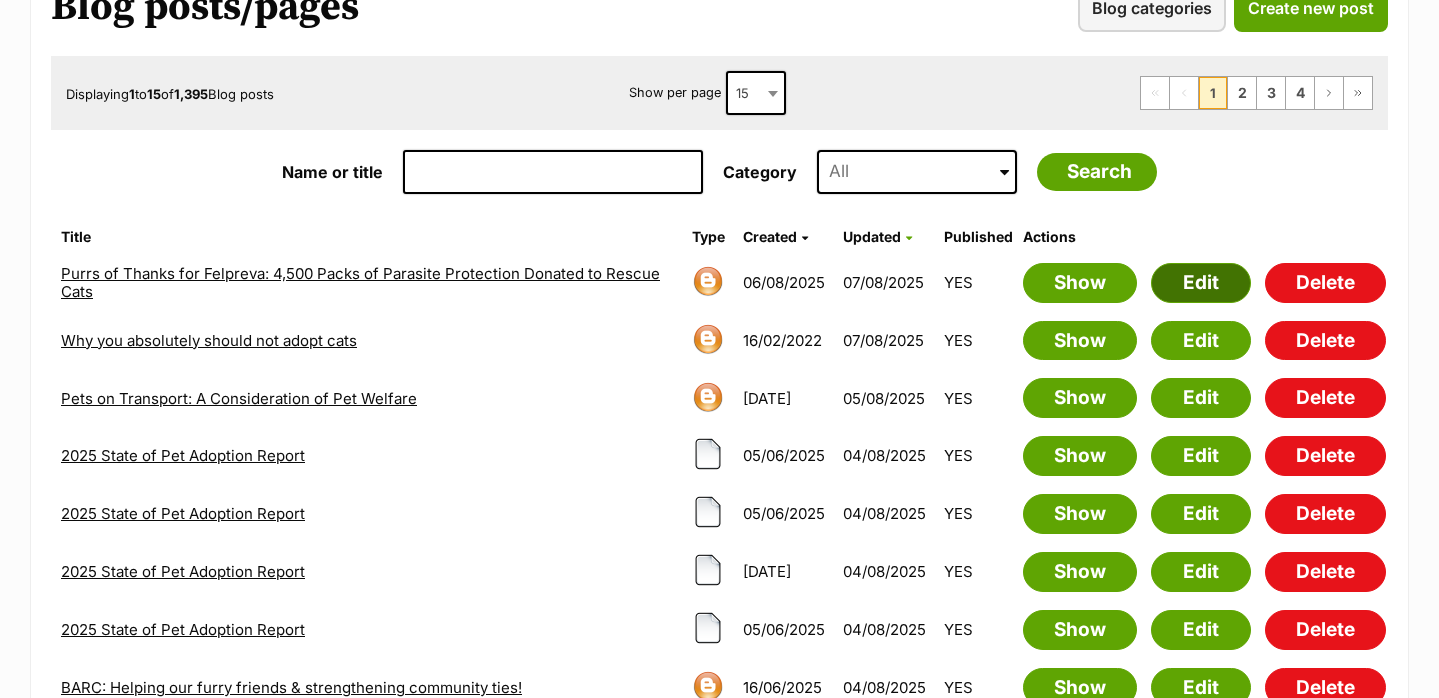 click on "Edit" at bounding box center (1201, 283) 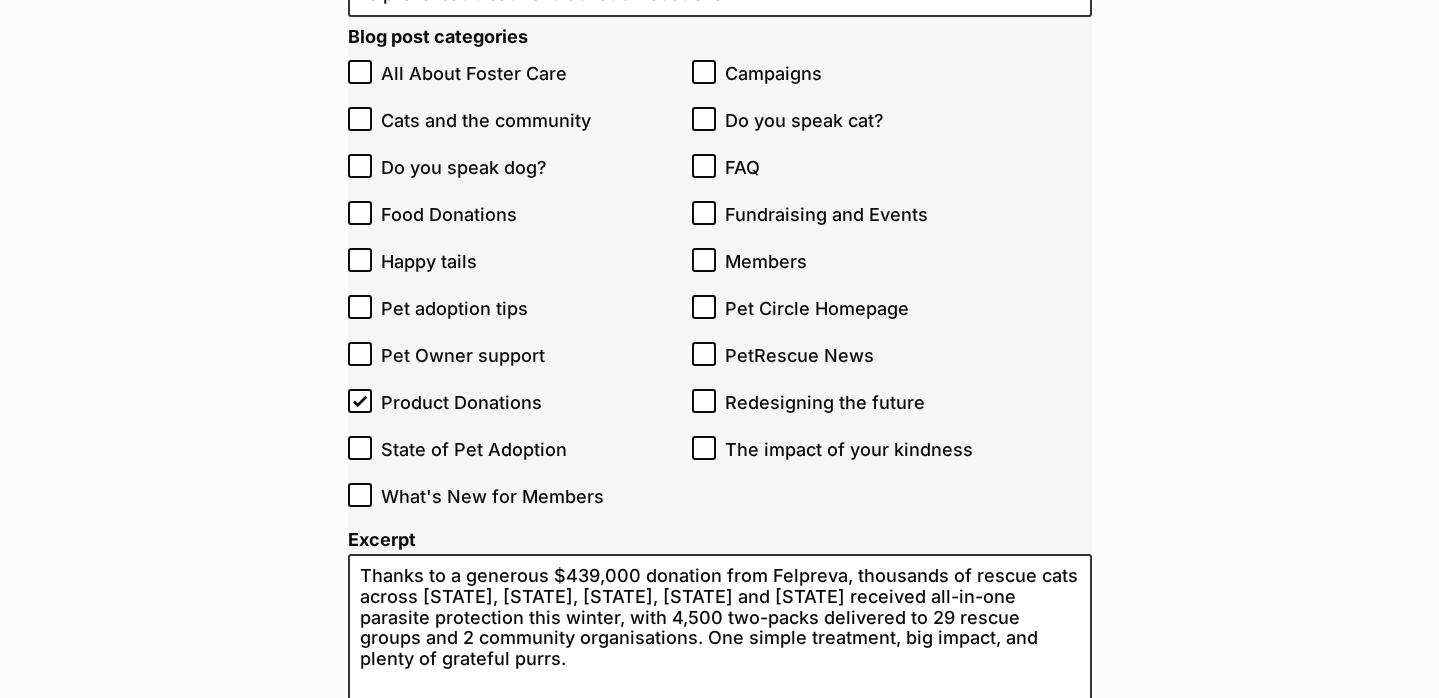scroll, scrollTop: 4265, scrollLeft: 0, axis: vertical 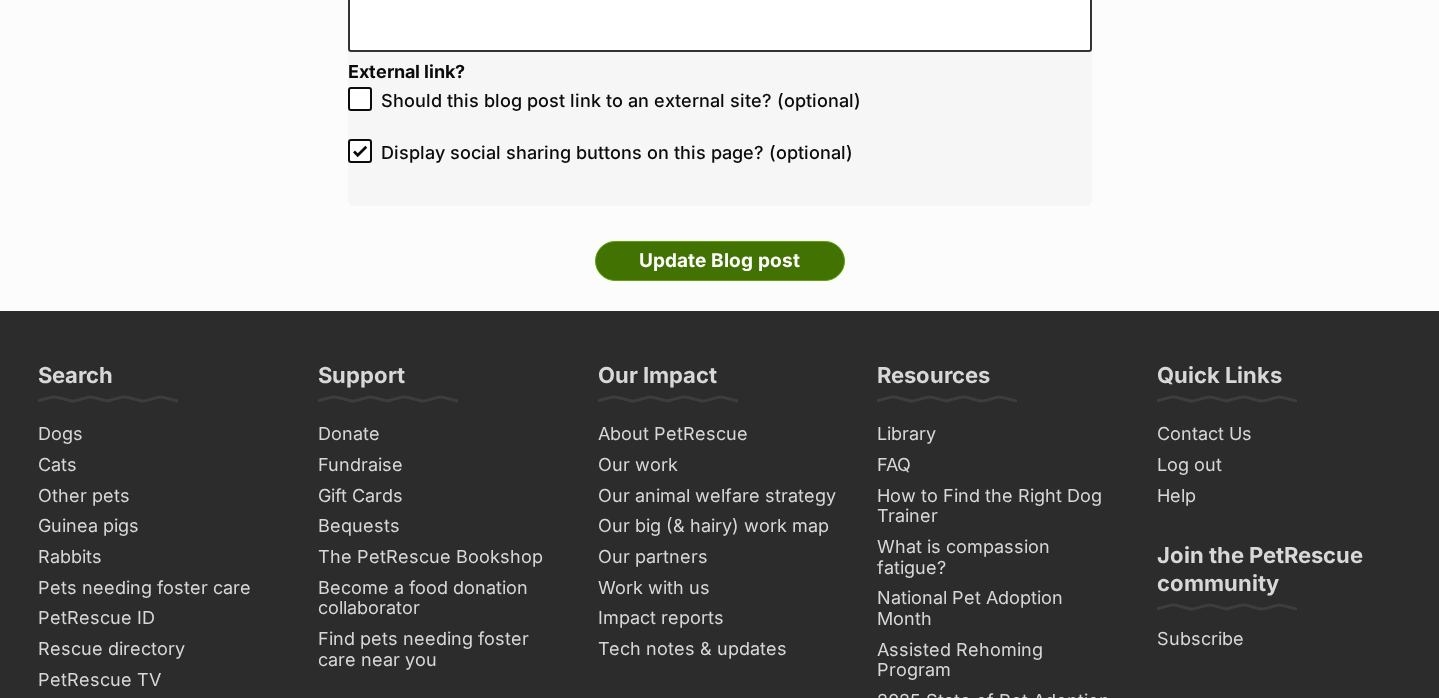 click on "Update Blog post" at bounding box center (720, 261) 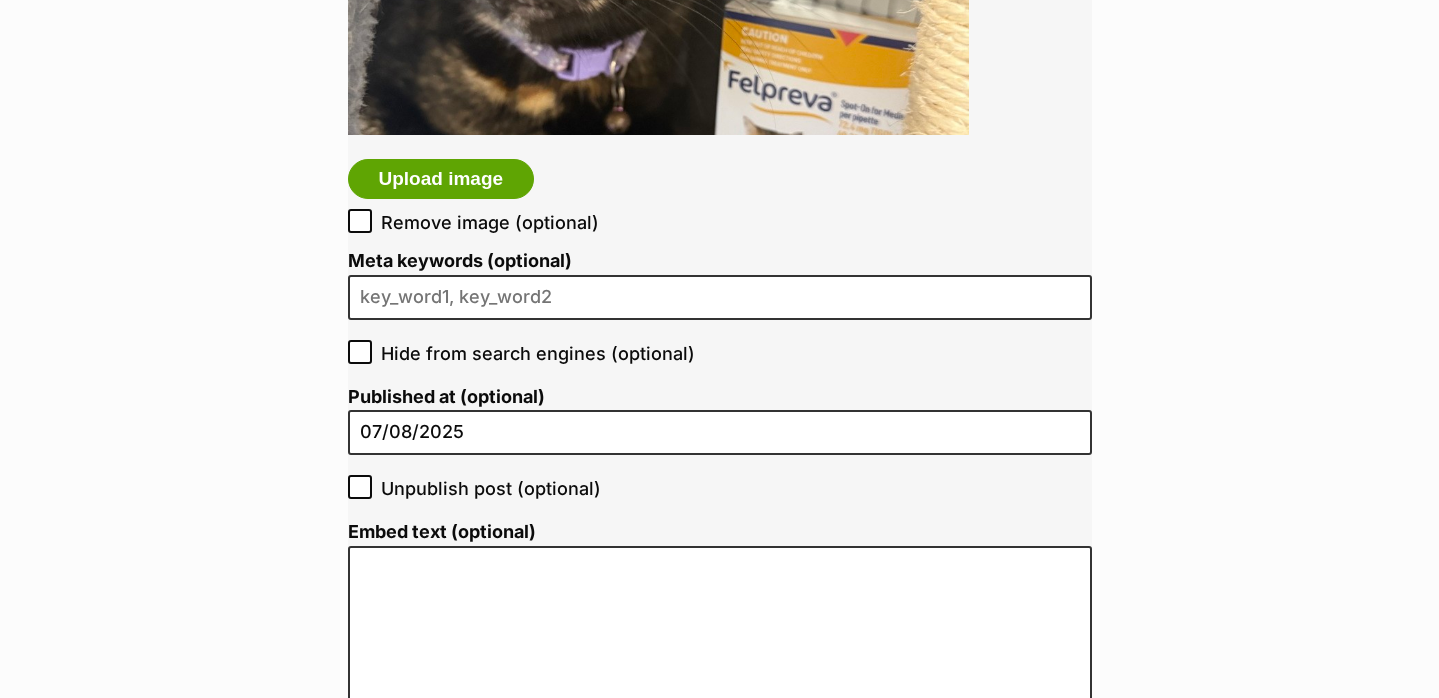 scroll, scrollTop: 2764, scrollLeft: 0, axis: vertical 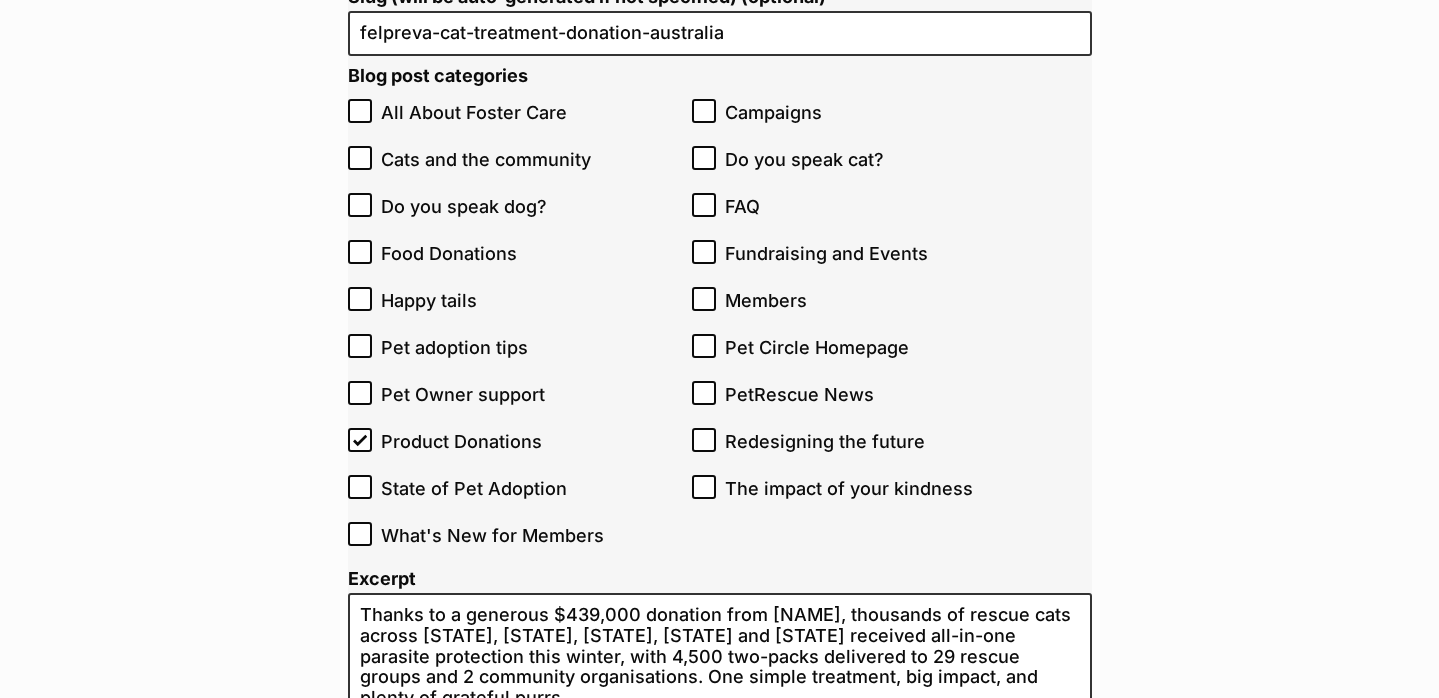 click 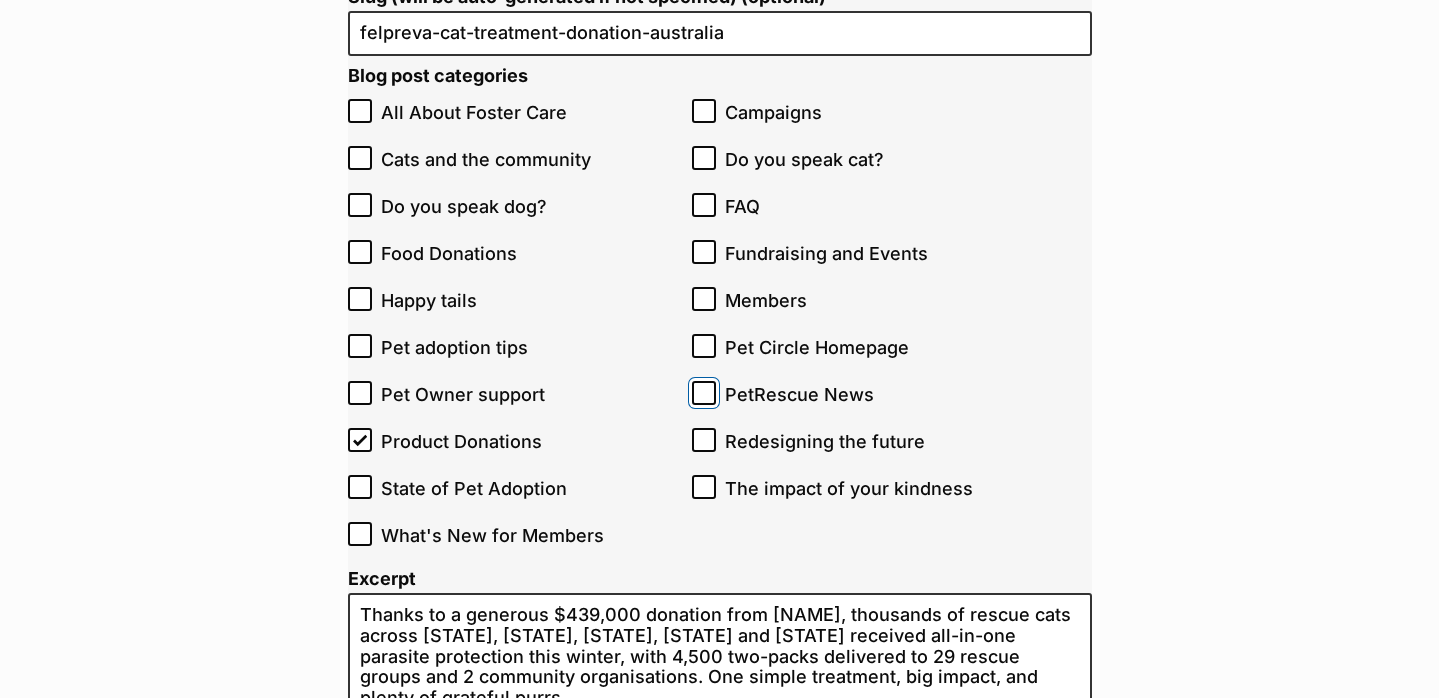 click on "PetRescue News" at bounding box center [704, 393] 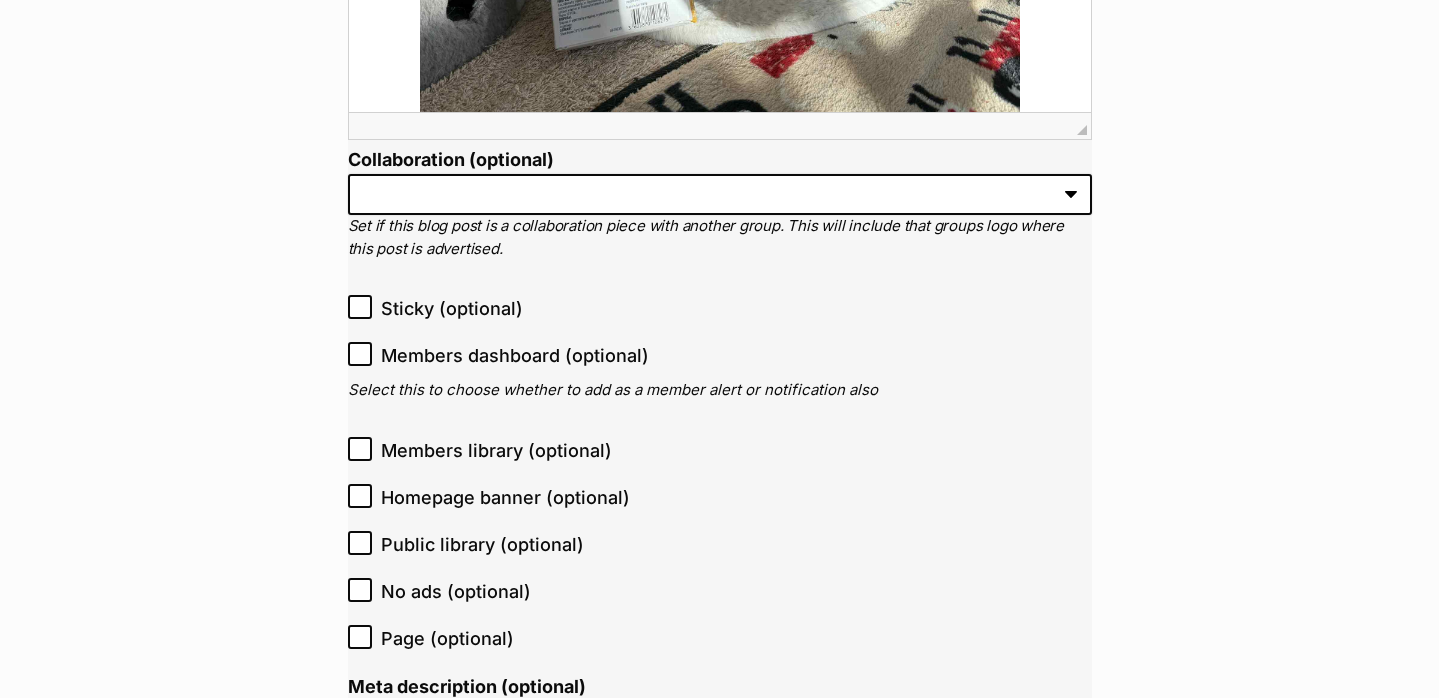 scroll, scrollTop: 2190, scrollLeft: 0, axis: vertical 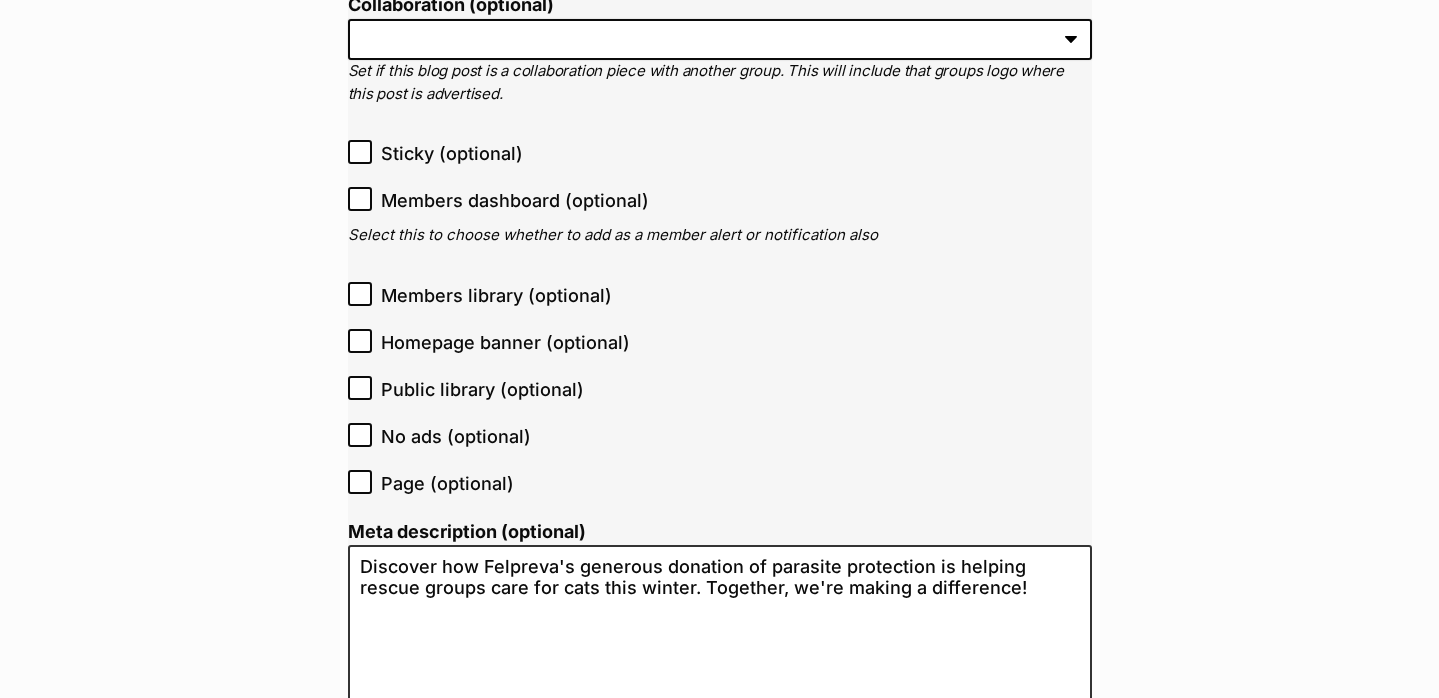 click on "Public library (optional)" at bounding box center [482, 389] 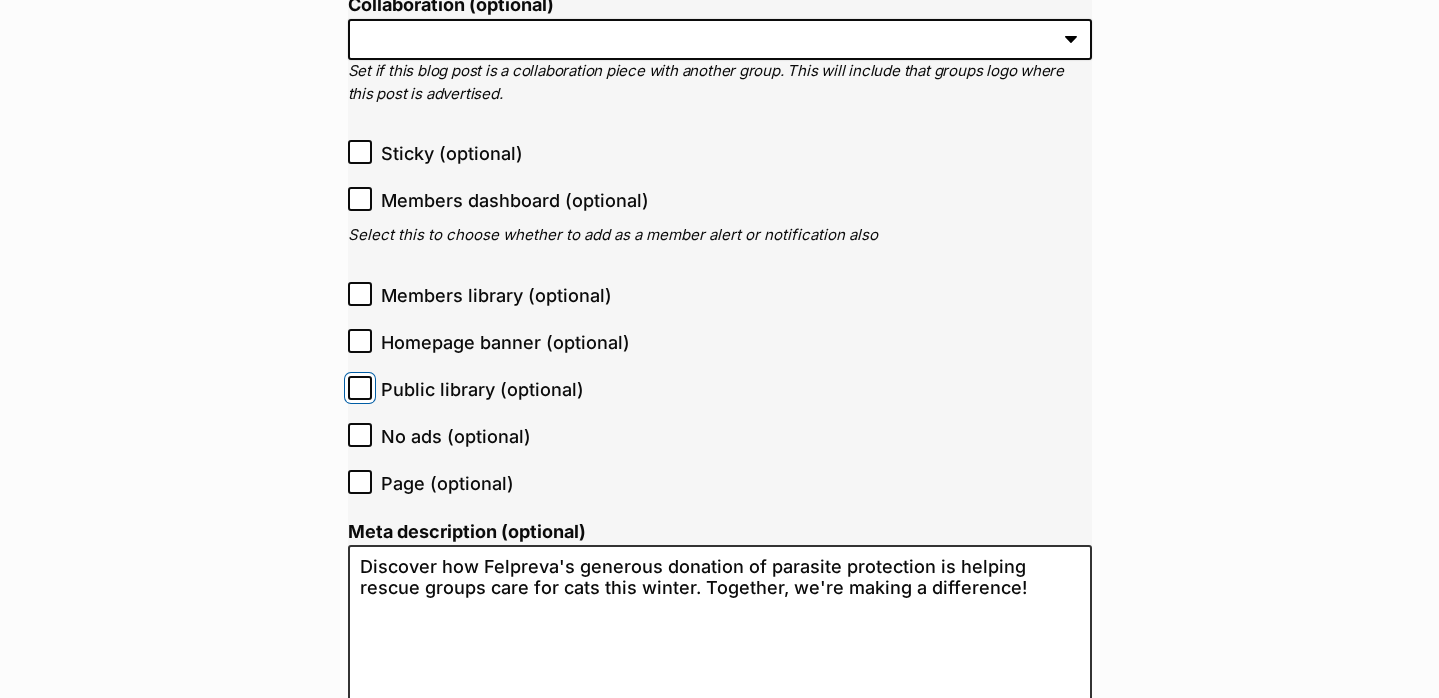 click on "Public library (optional)" at bounding box center (360, 388) 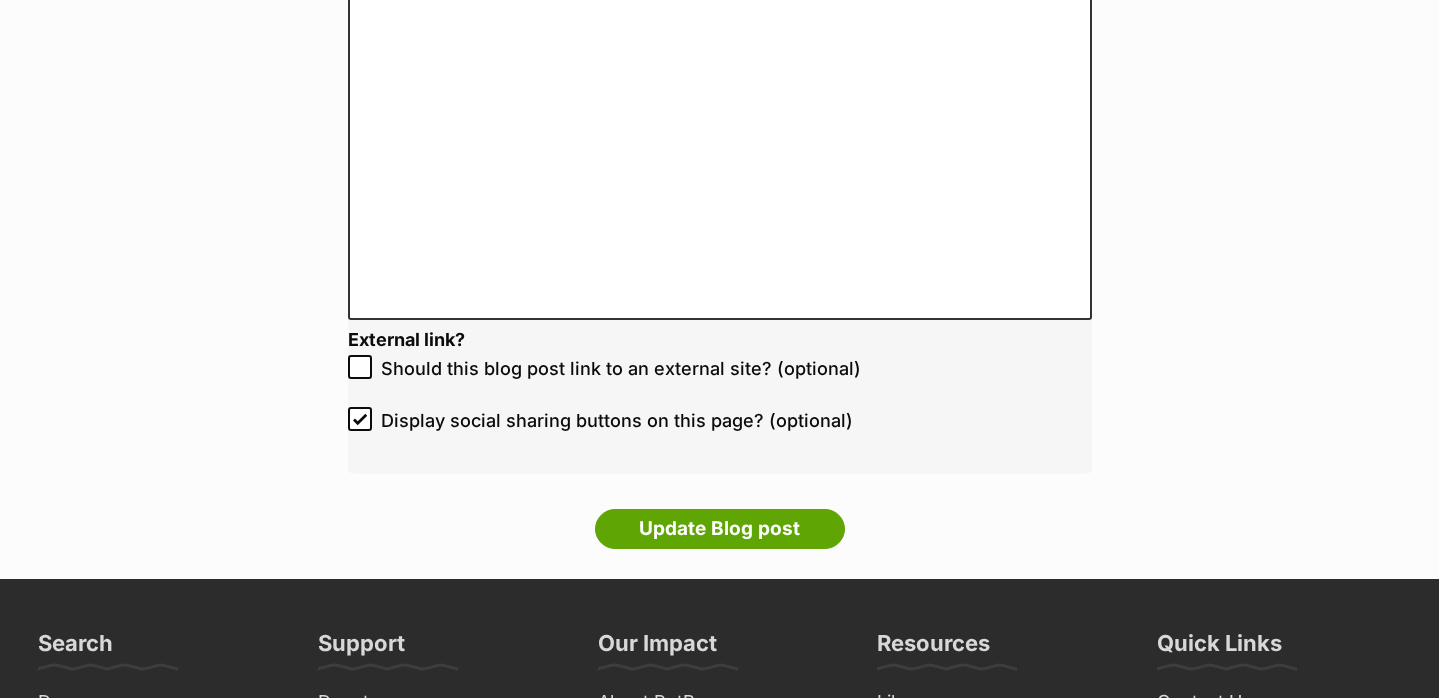 scroll, scrollTop: 4483, scrollLeft: 0, axis: vertical 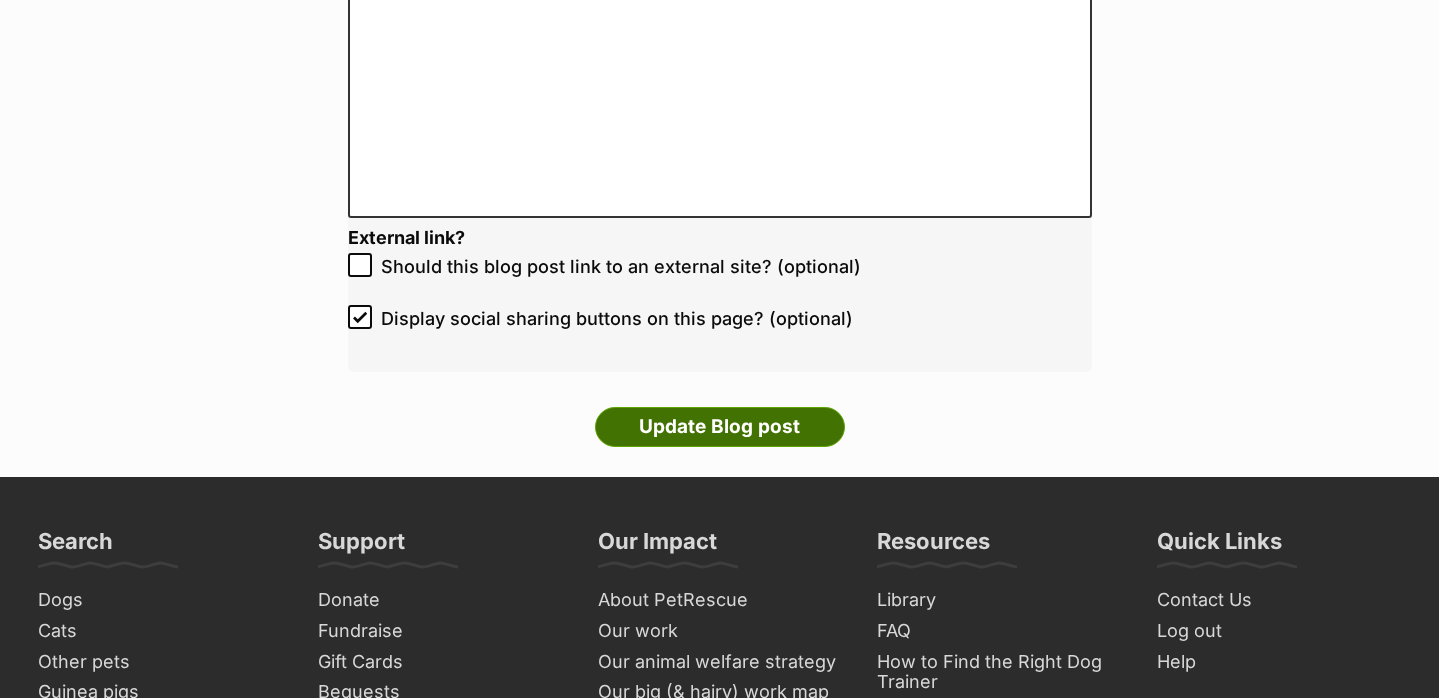 click on "Update Blog post" at bounding box center (720, 427) 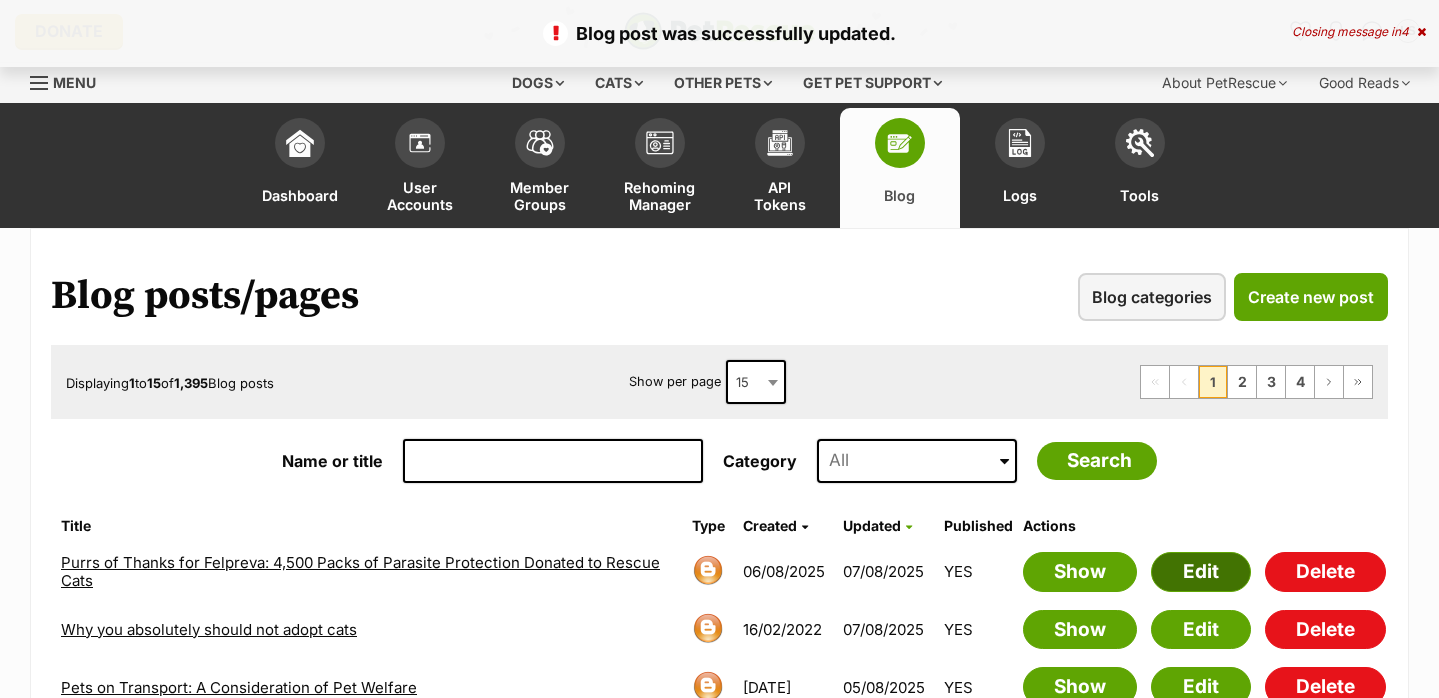 scroll, scrollTop: 0, scrollLeft: 0, axis: both 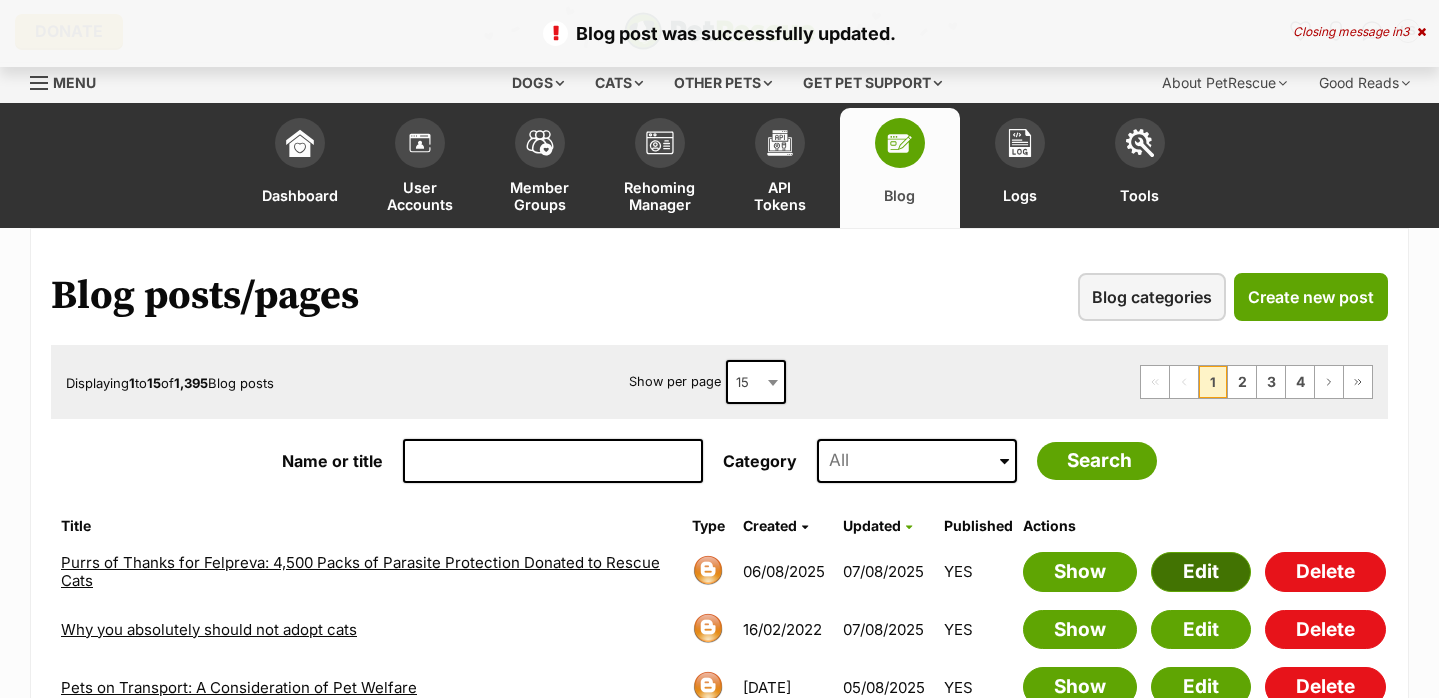 click on "Edit" at bounding box center [1201, 572] 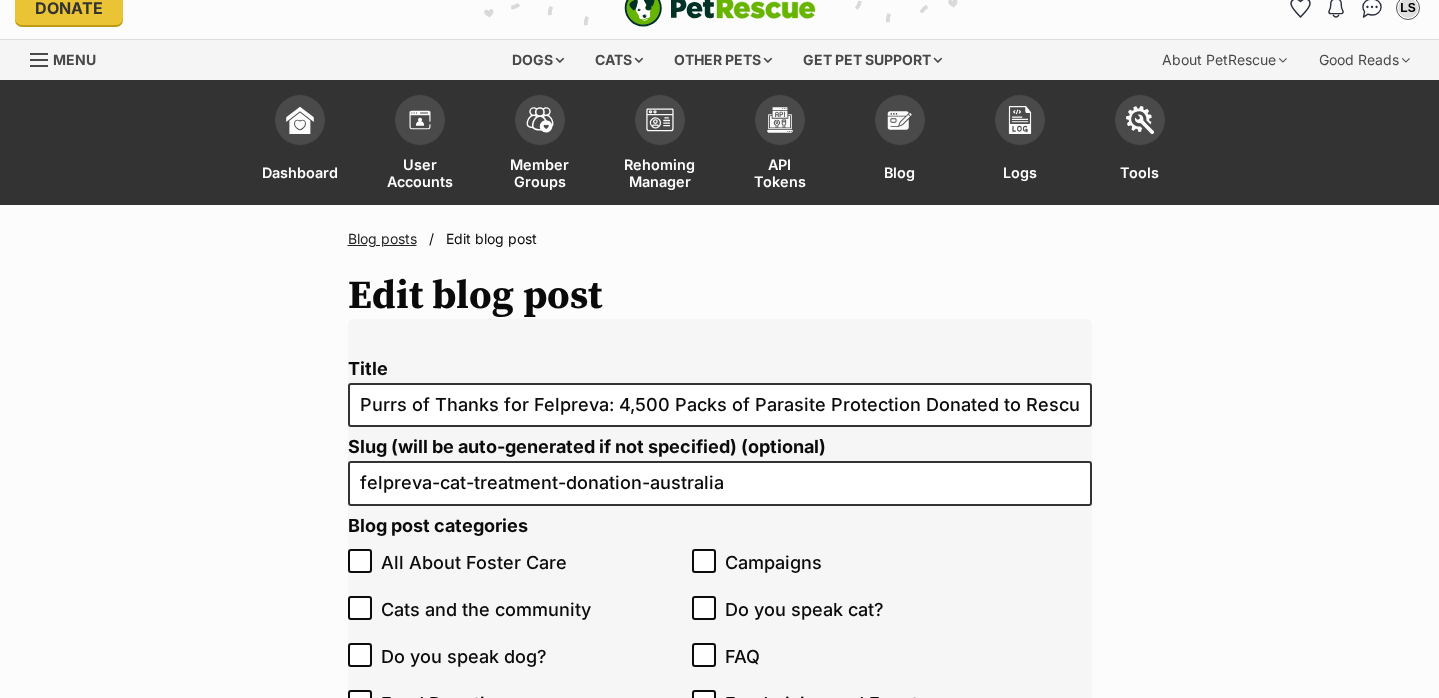 scroll, scrollTop: 332, scrollLeft: 0, axis: vertical 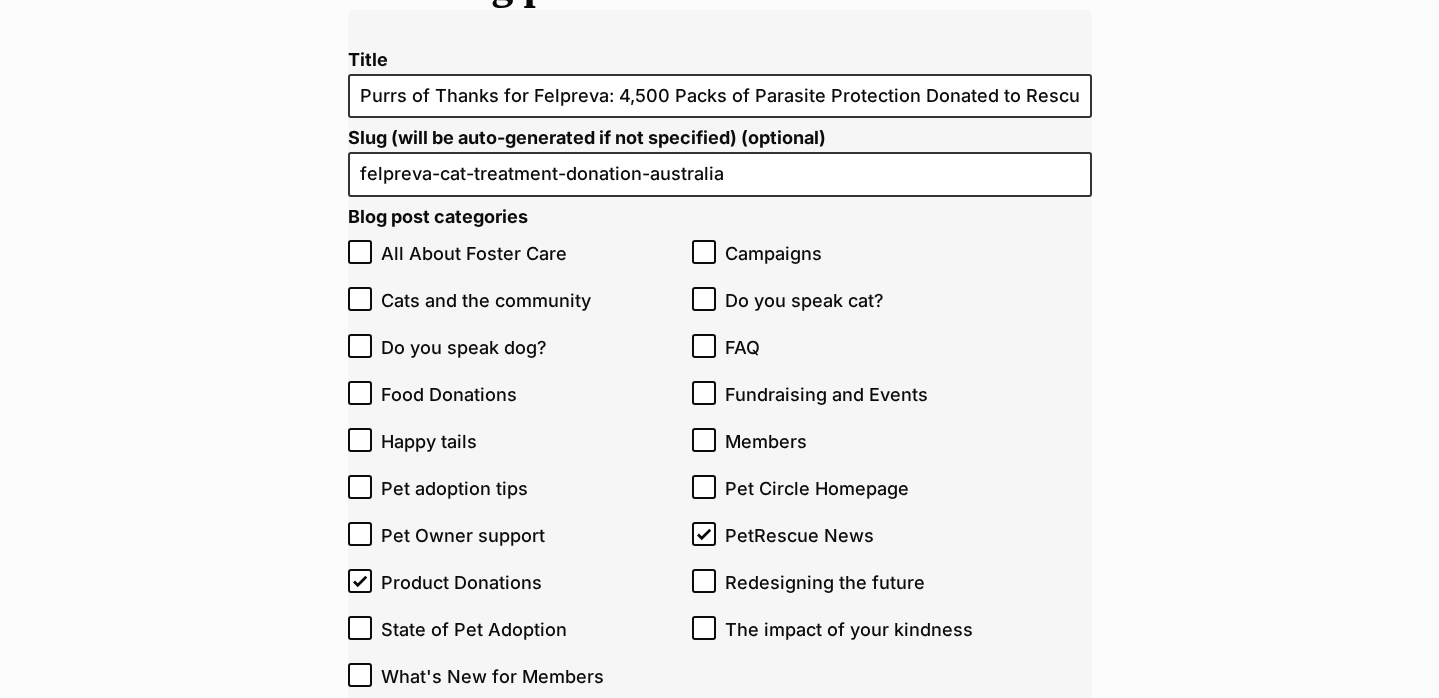 click on "PetRescue News" at bounding box center [876, 535] 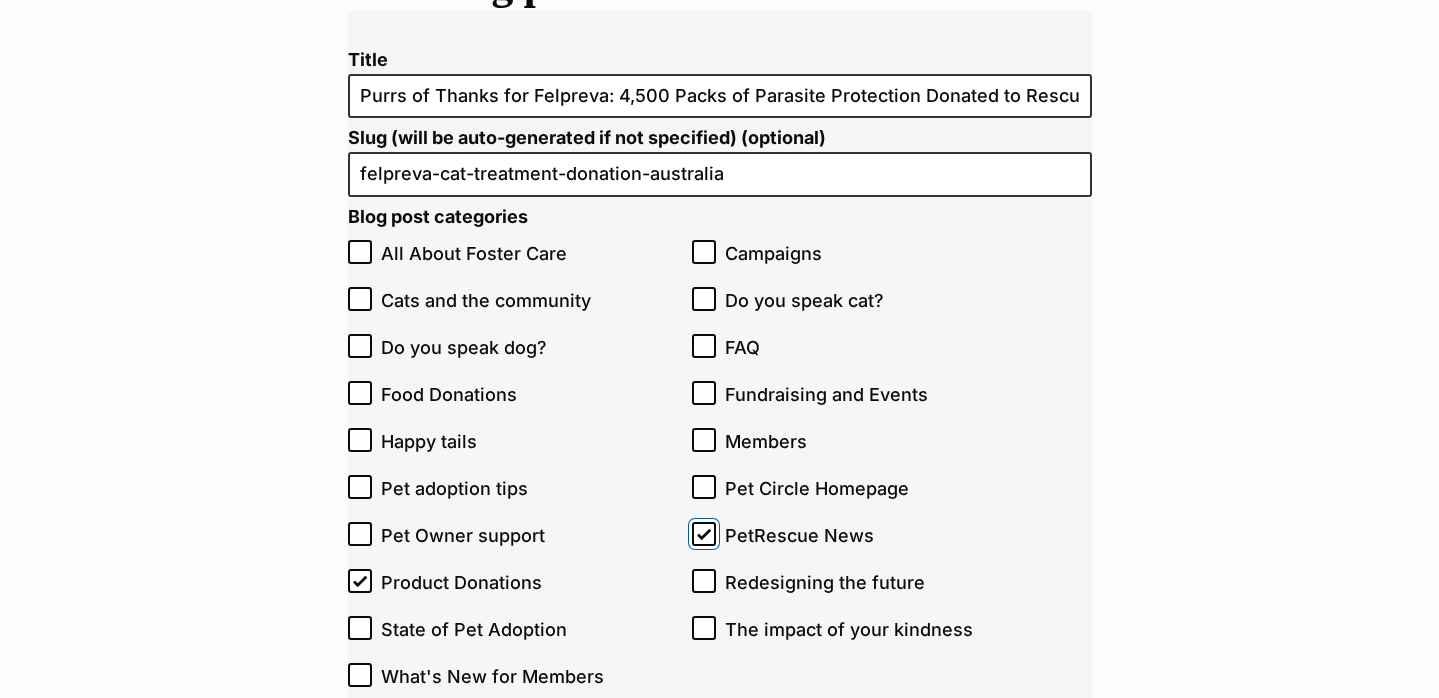 click on "PetRescue News" at bounding box center (704, 534) 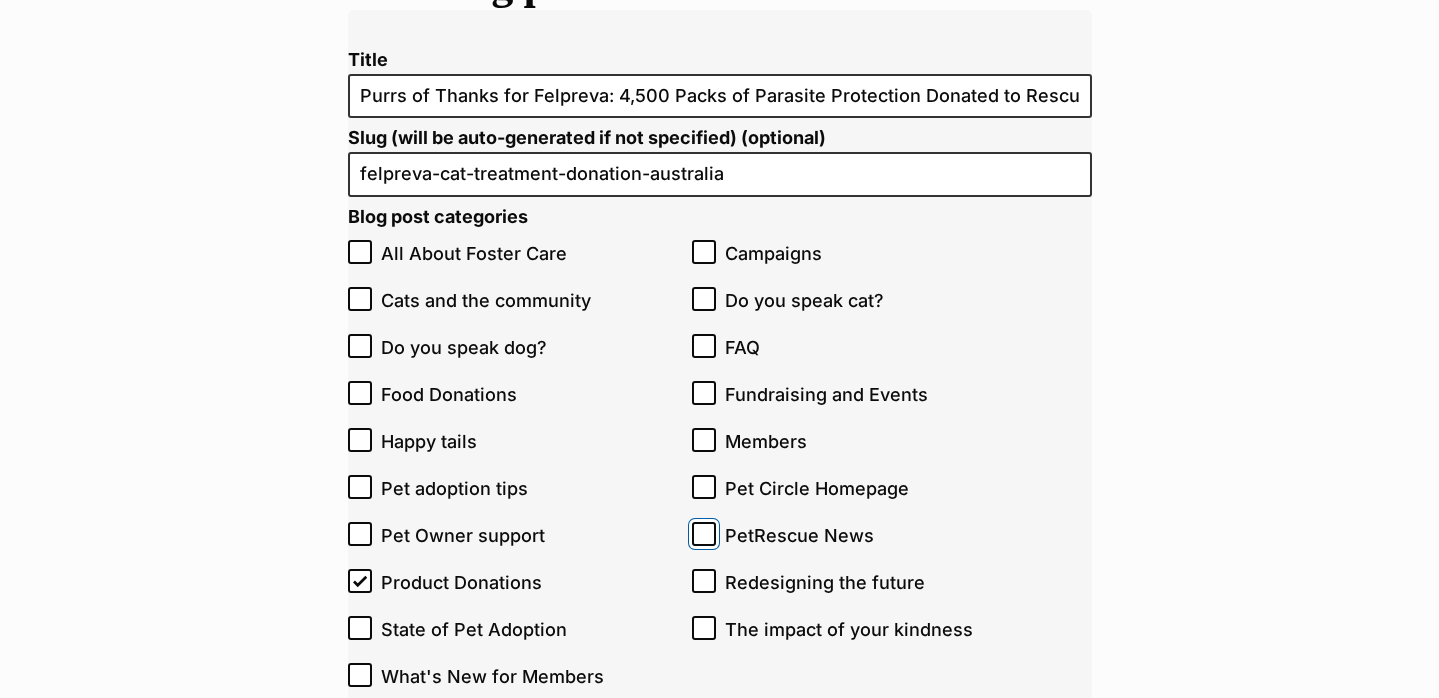 scroll, scrollTop: 0, scrollLeft: 0, axis: both 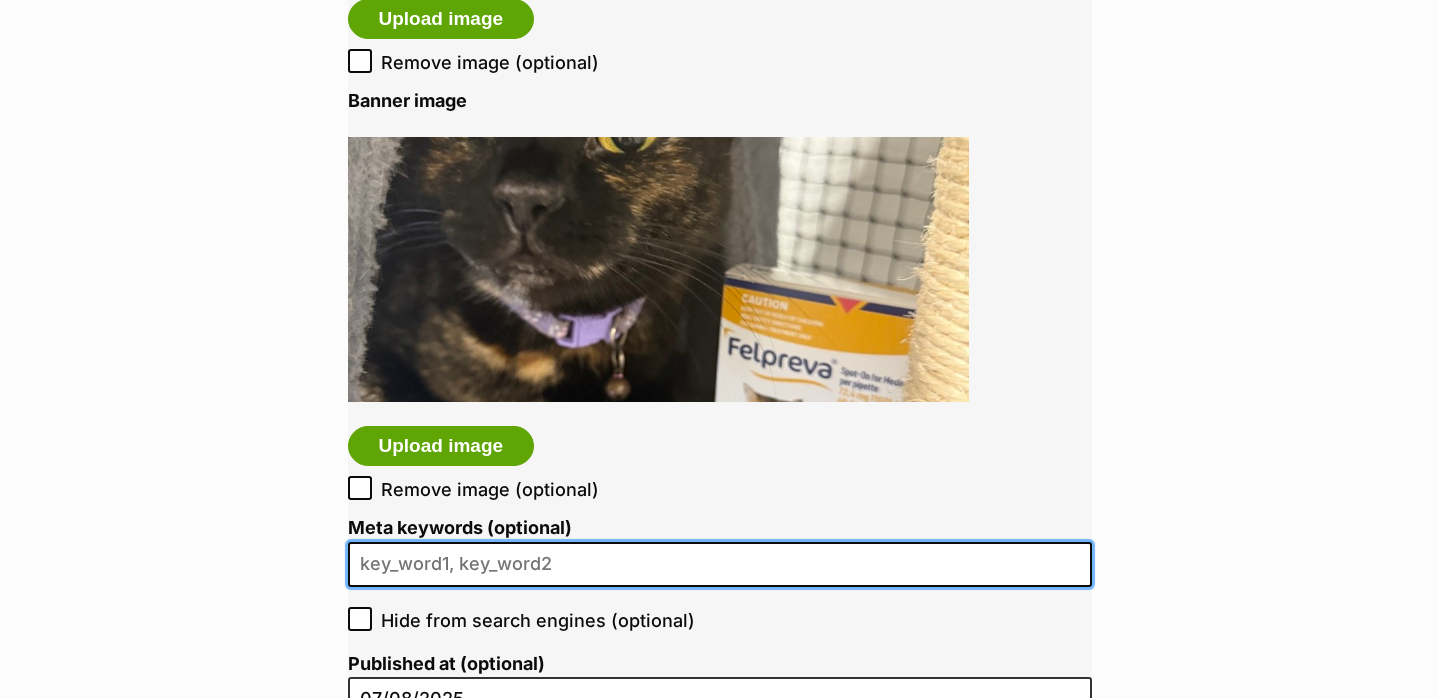 click on "Meta keywords (optional)" at bounding box center [720, 564] 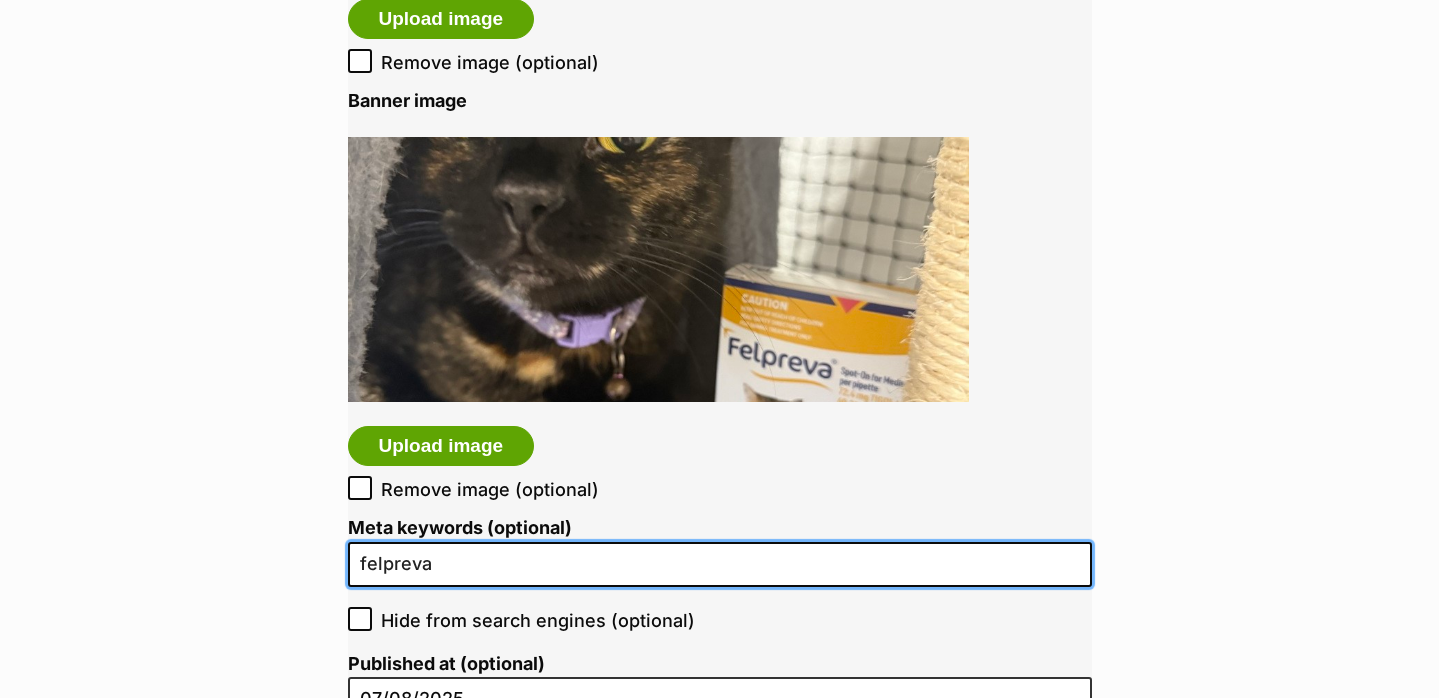 scroll, scrollTop: 0, scrollLeft: 0, axis: both 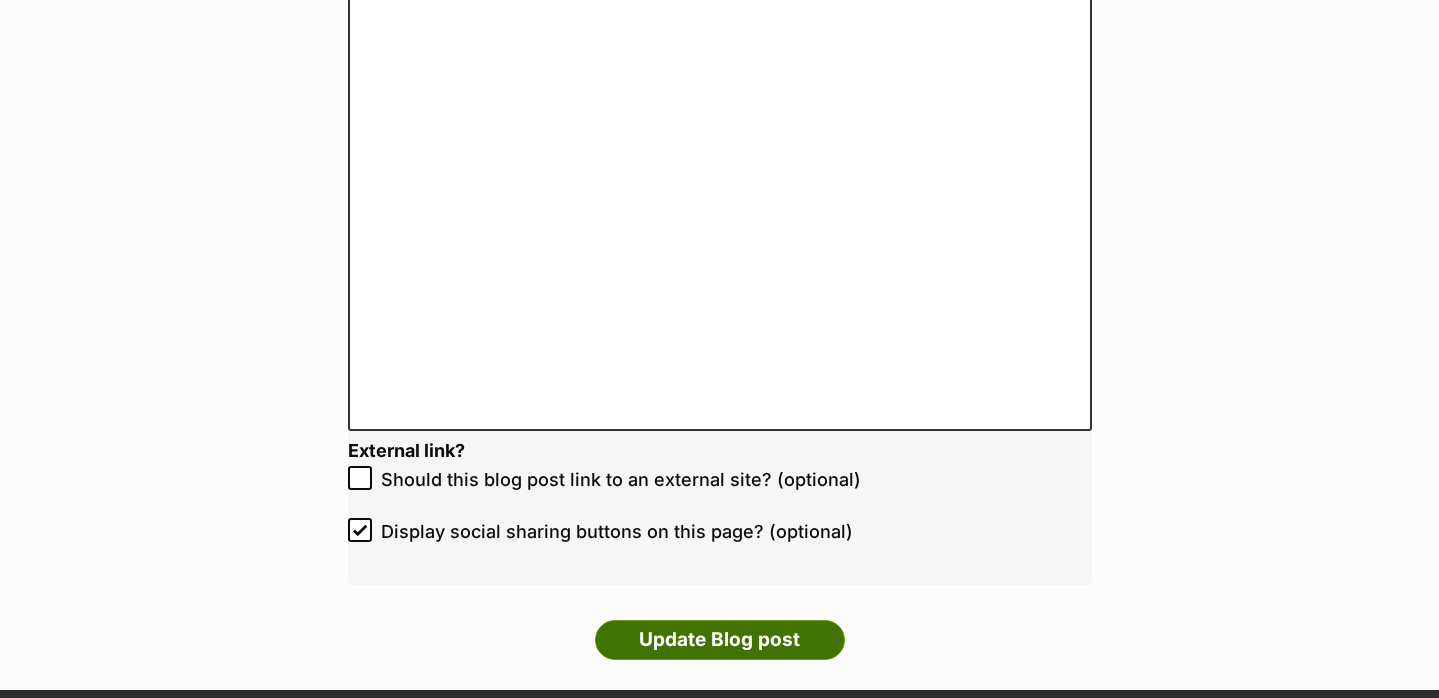 type on "felpreva" 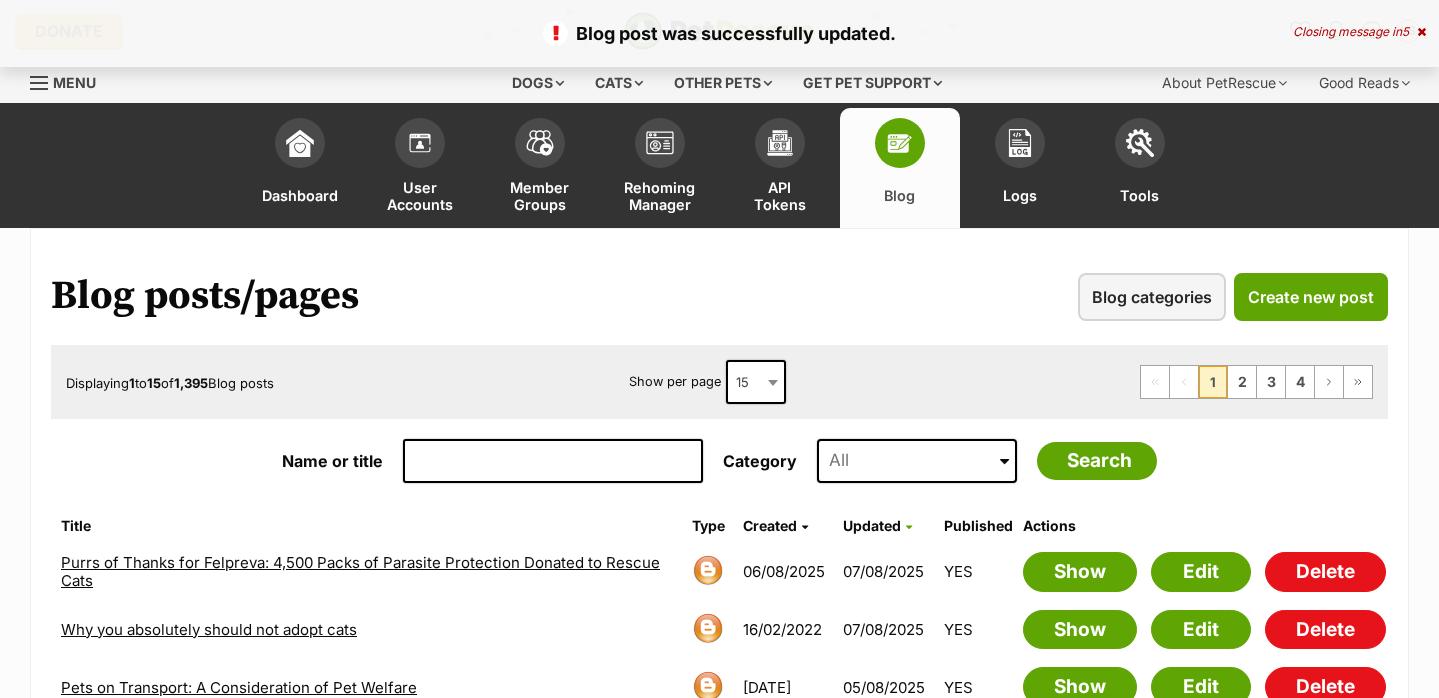 scroll, scrollTop: 0, scrollLeft: 0, axis: both 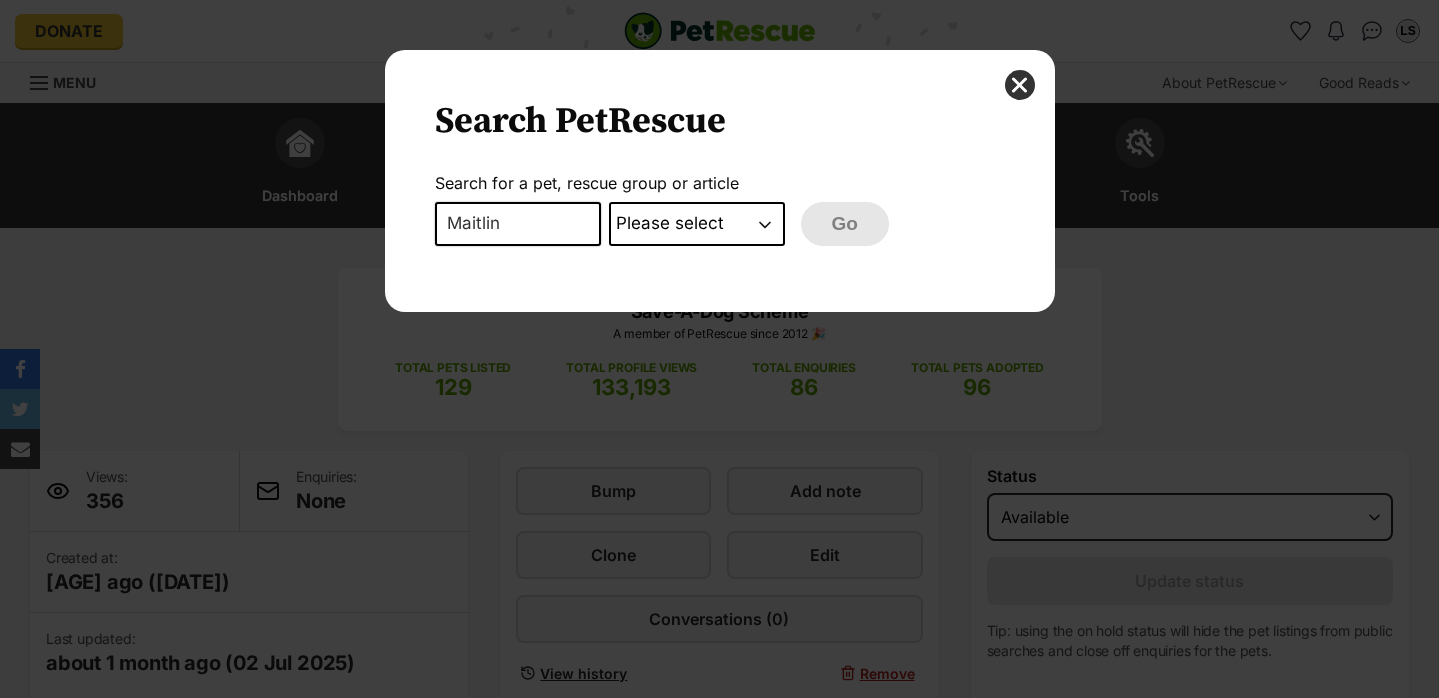 type on "Maitlin" 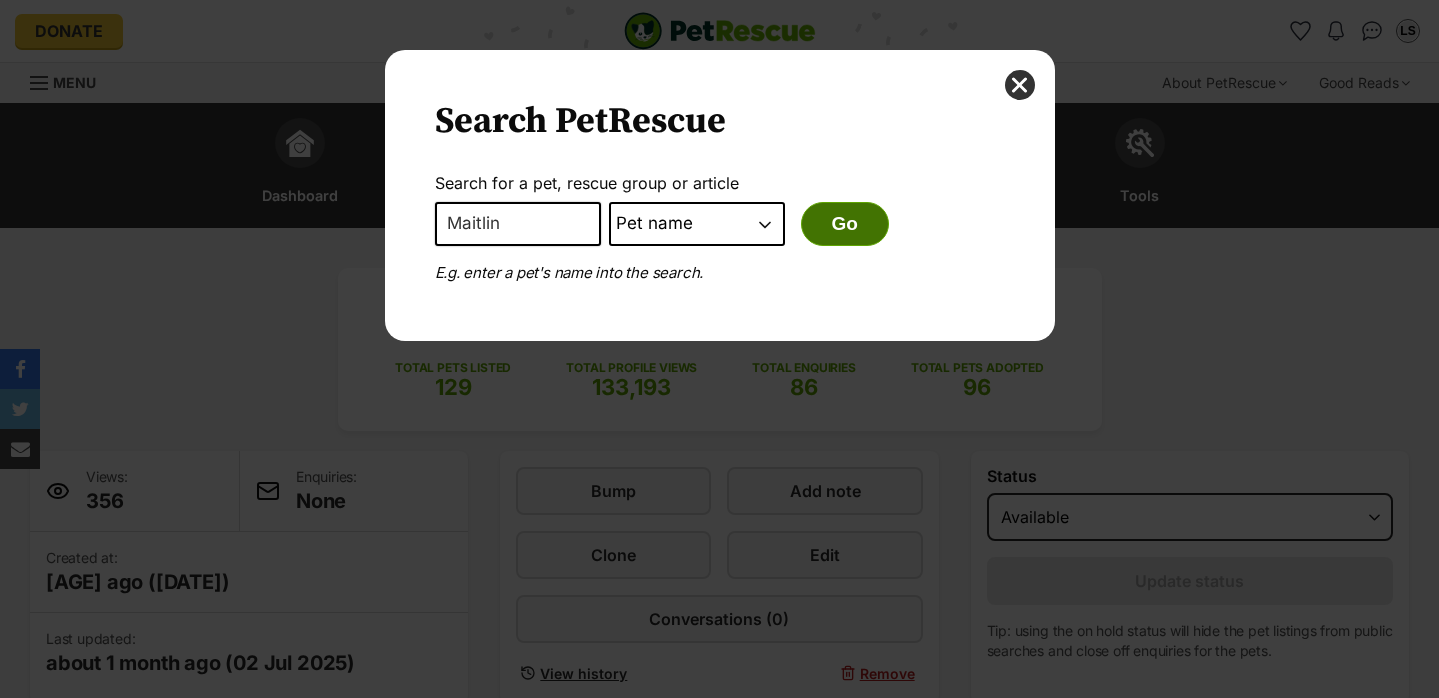 scroll, scrollTop: 0, scrollLeft: 0, axis: both 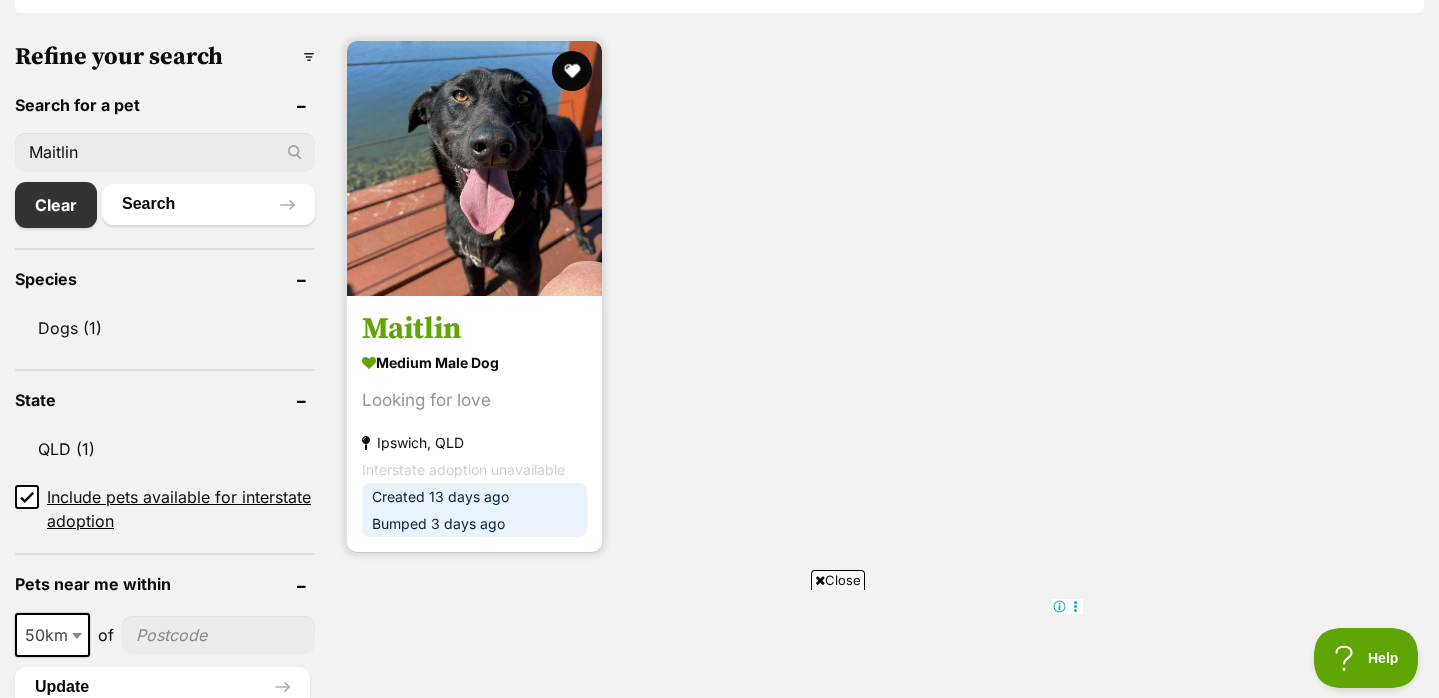 click at bounding box center (474, 168) 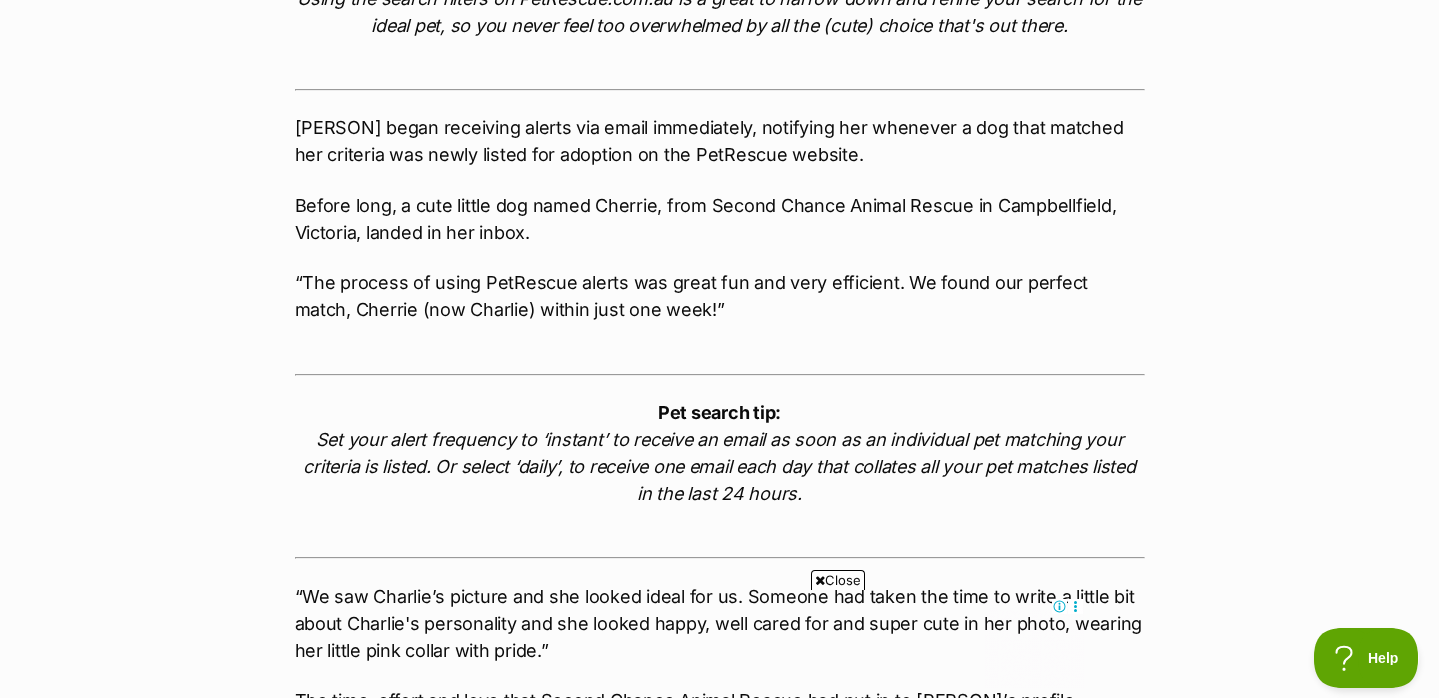scroll, scrollTop: 0, scrollLeft: 0, axis: both 